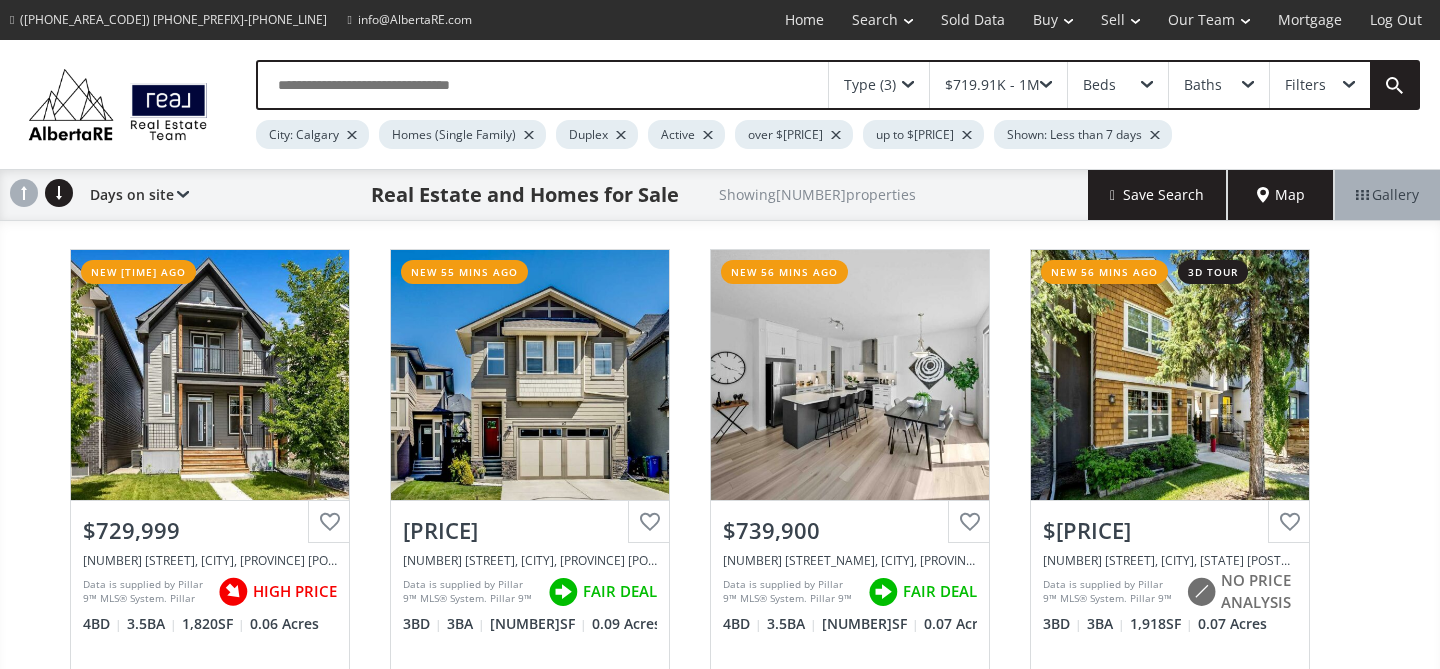 scroll, scrollTop: 104, scrollLeft: 0, axis: vertical 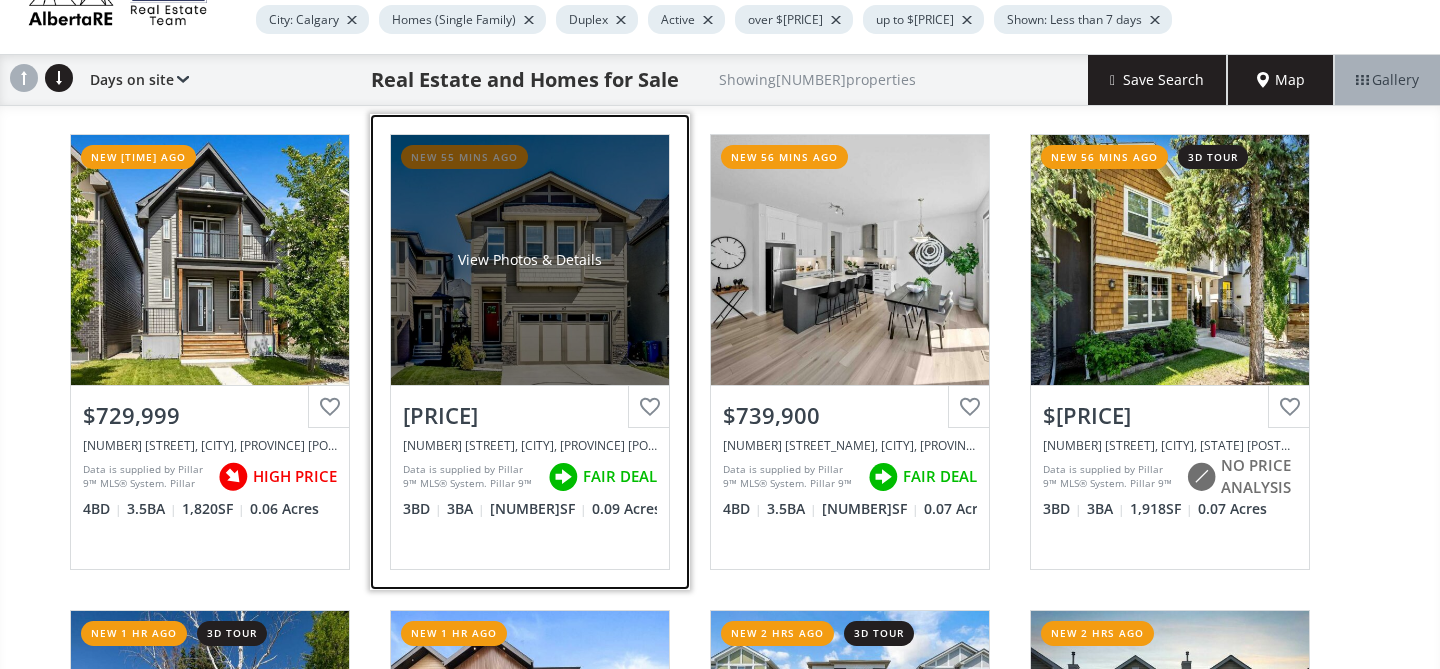 click on "View Photos & Details" at bounding box center [530, 260] 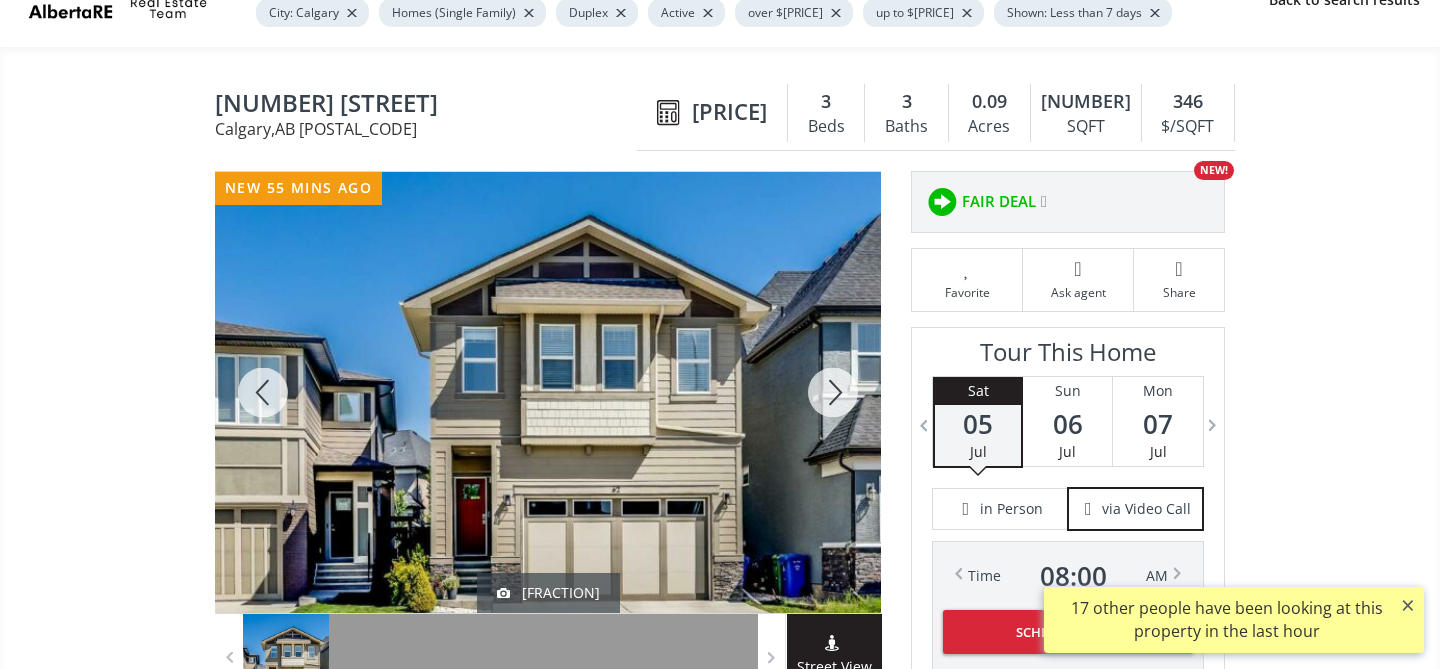 scroll, scrollTop: 143, scrollLeft: 0, axis: vertical 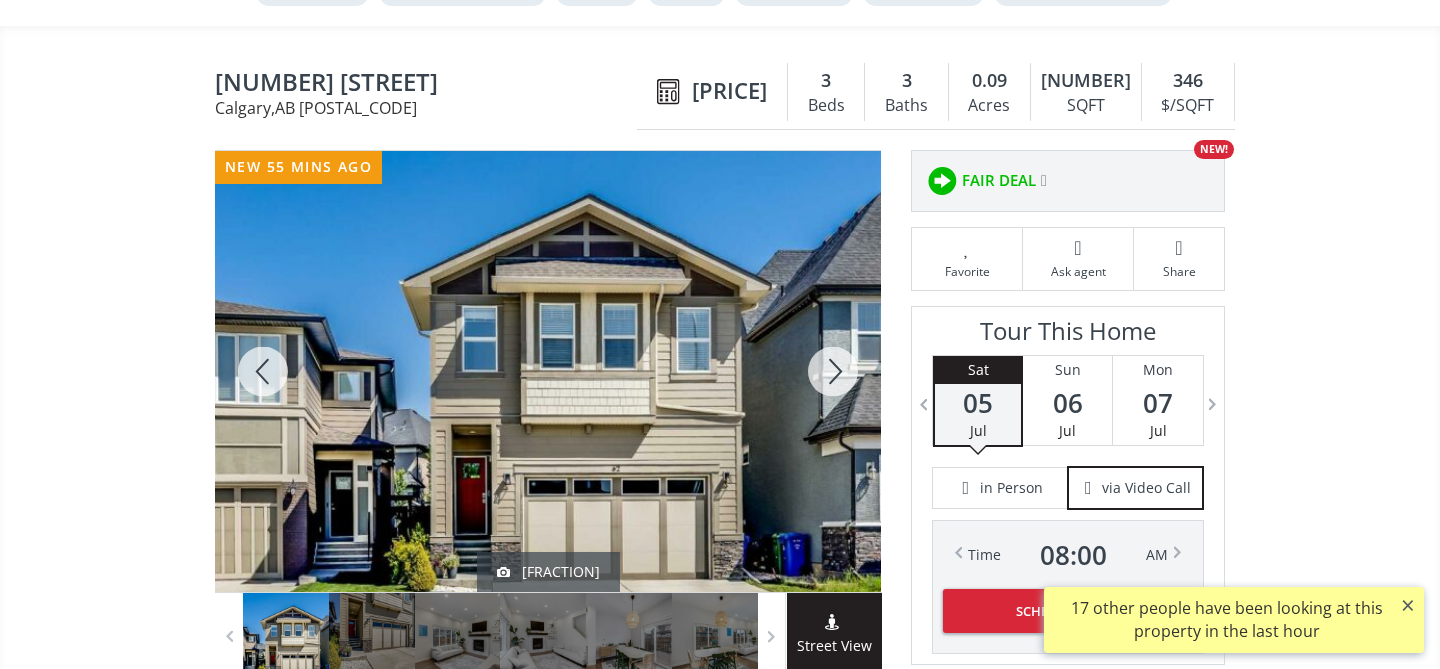 click at bounding box center (833, 371) 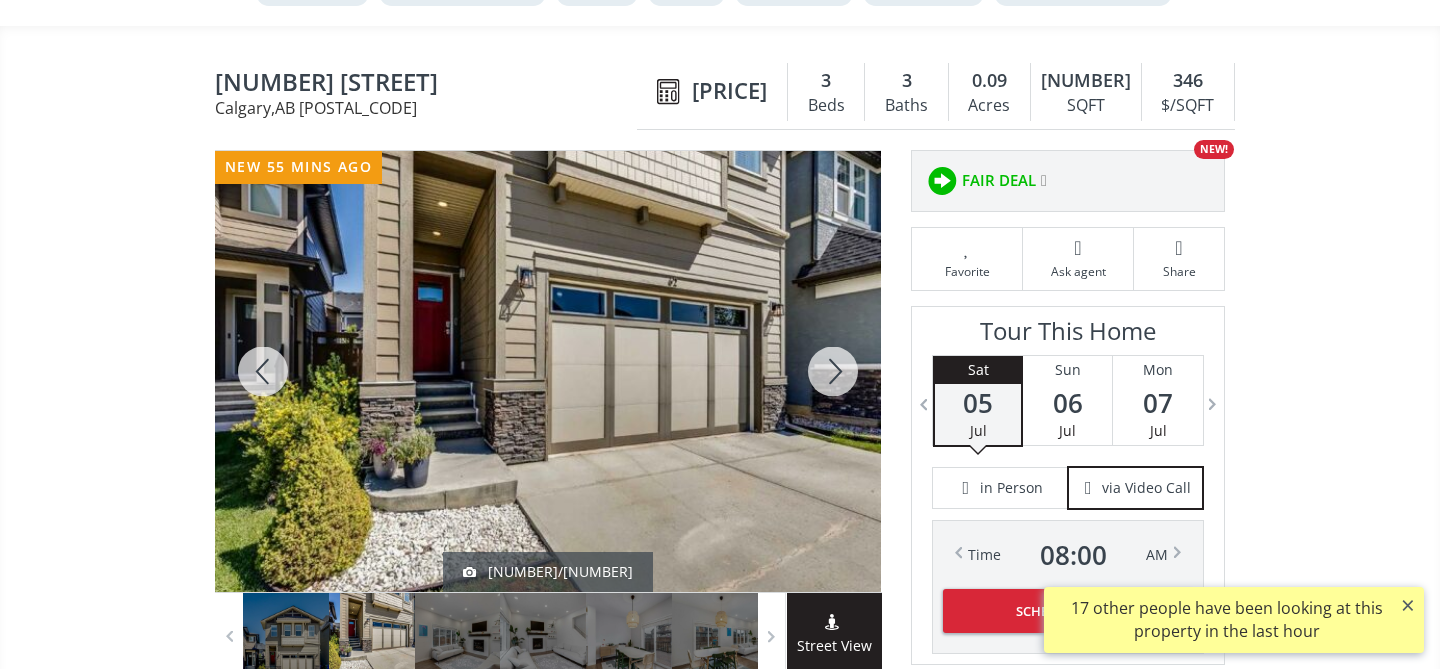 click at bounding box center [833, 371] 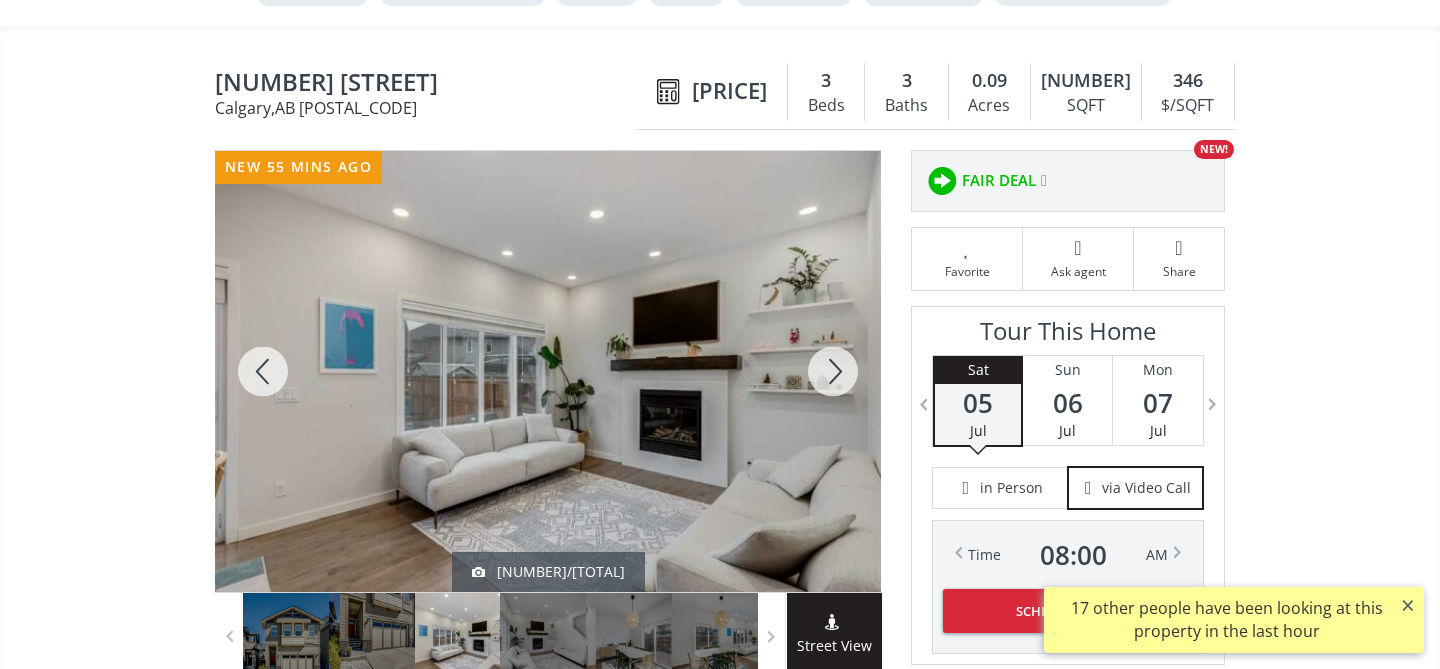 click at bounding box center (833, 371) 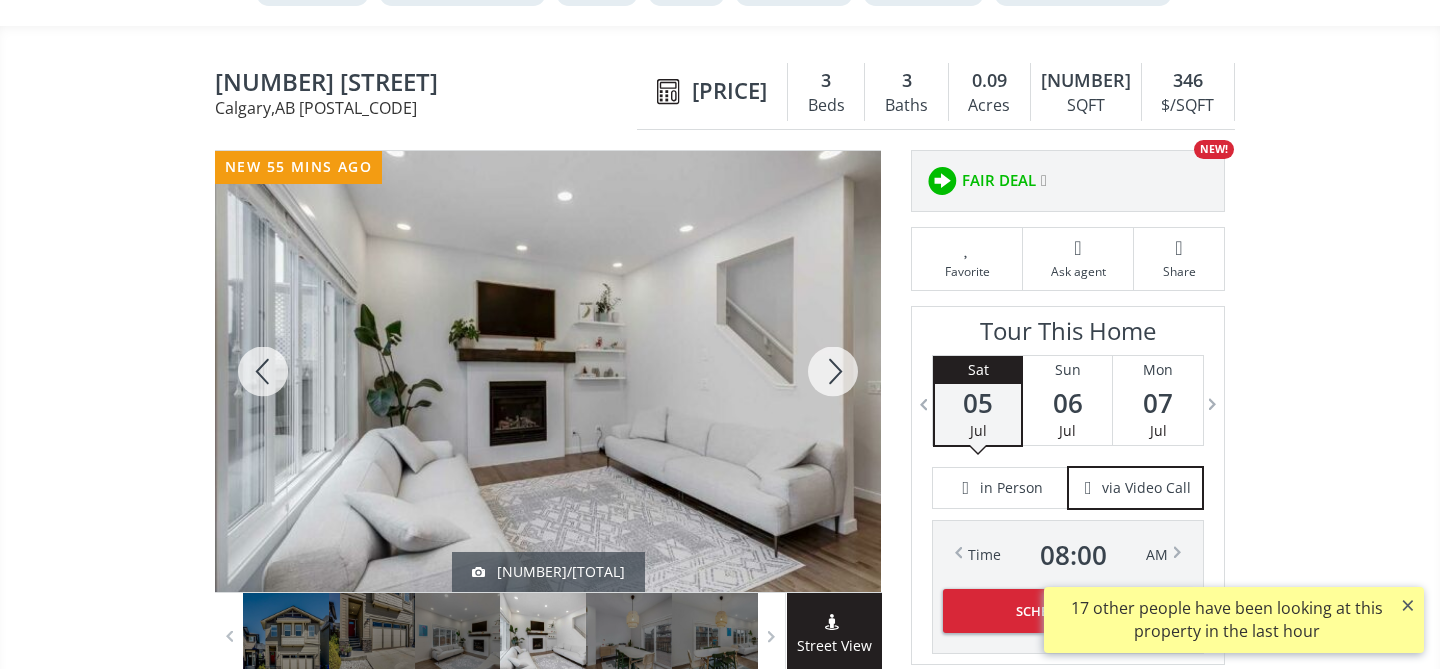 click at bounding box center [833, 371] 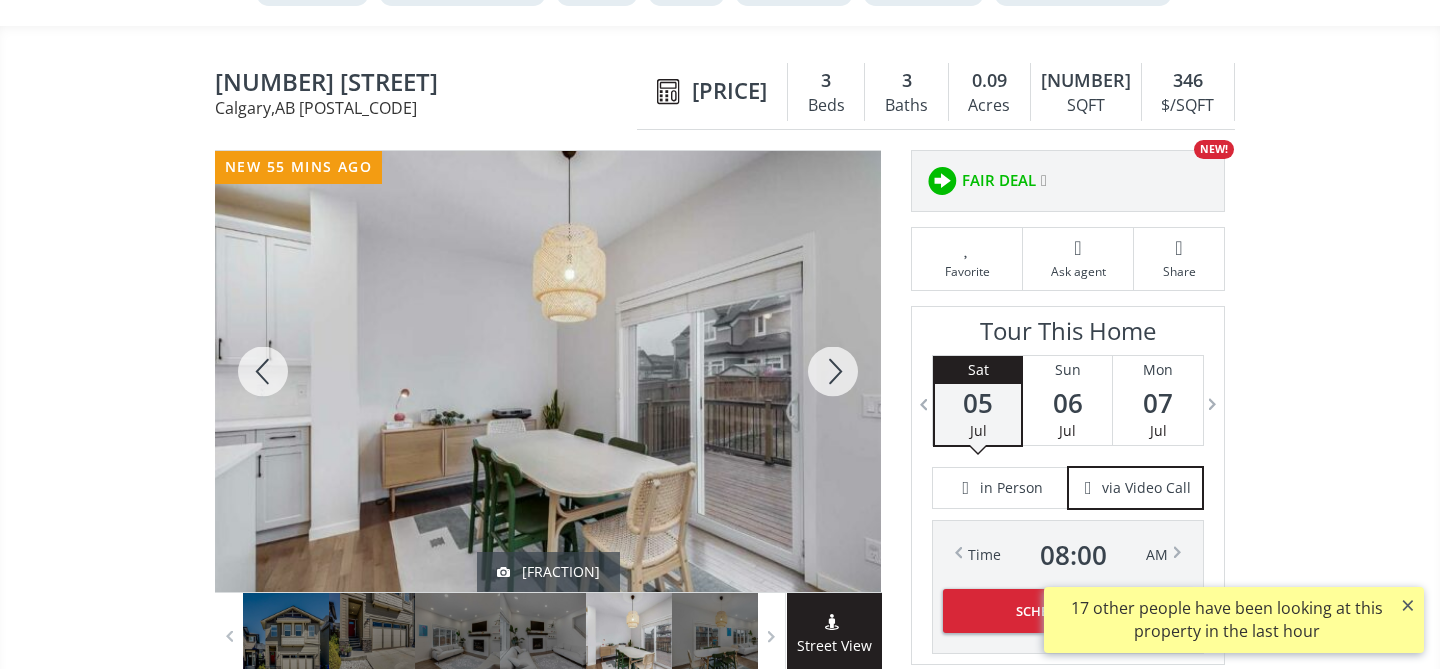 click at bounding box center (833, 371) 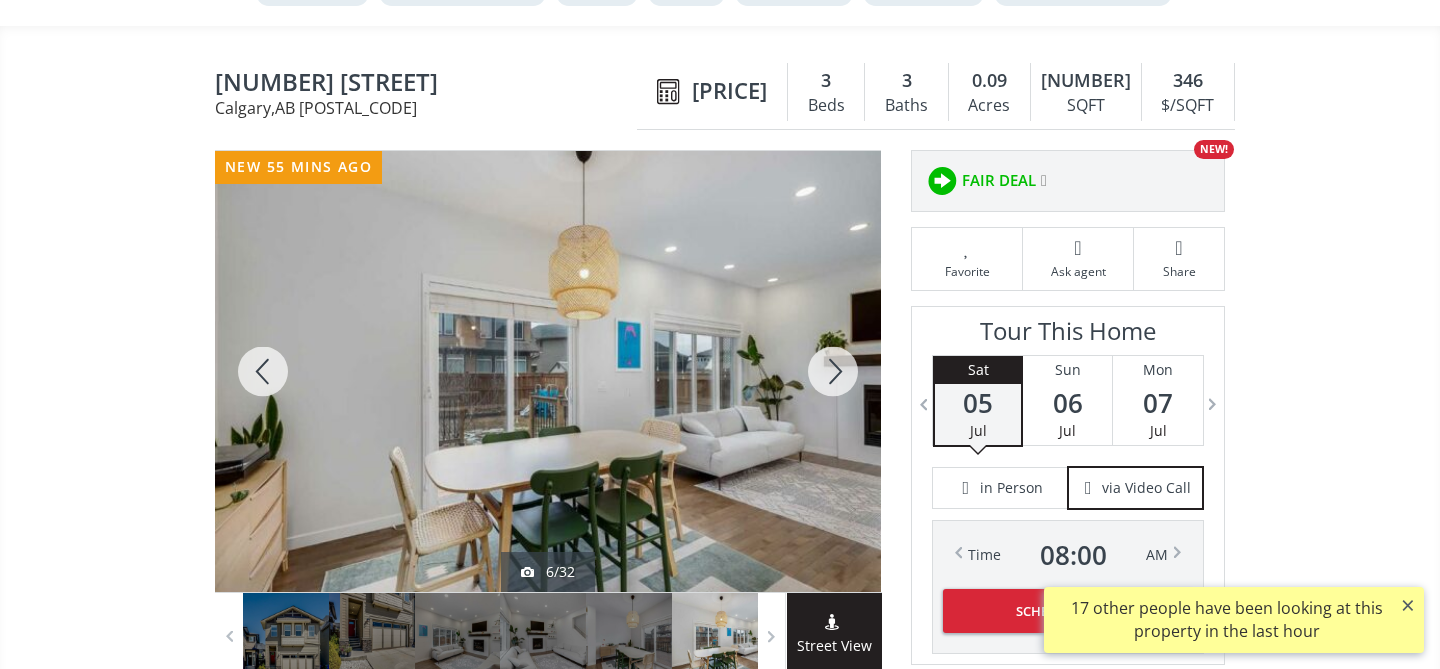 click at bounding box center [833, 371] 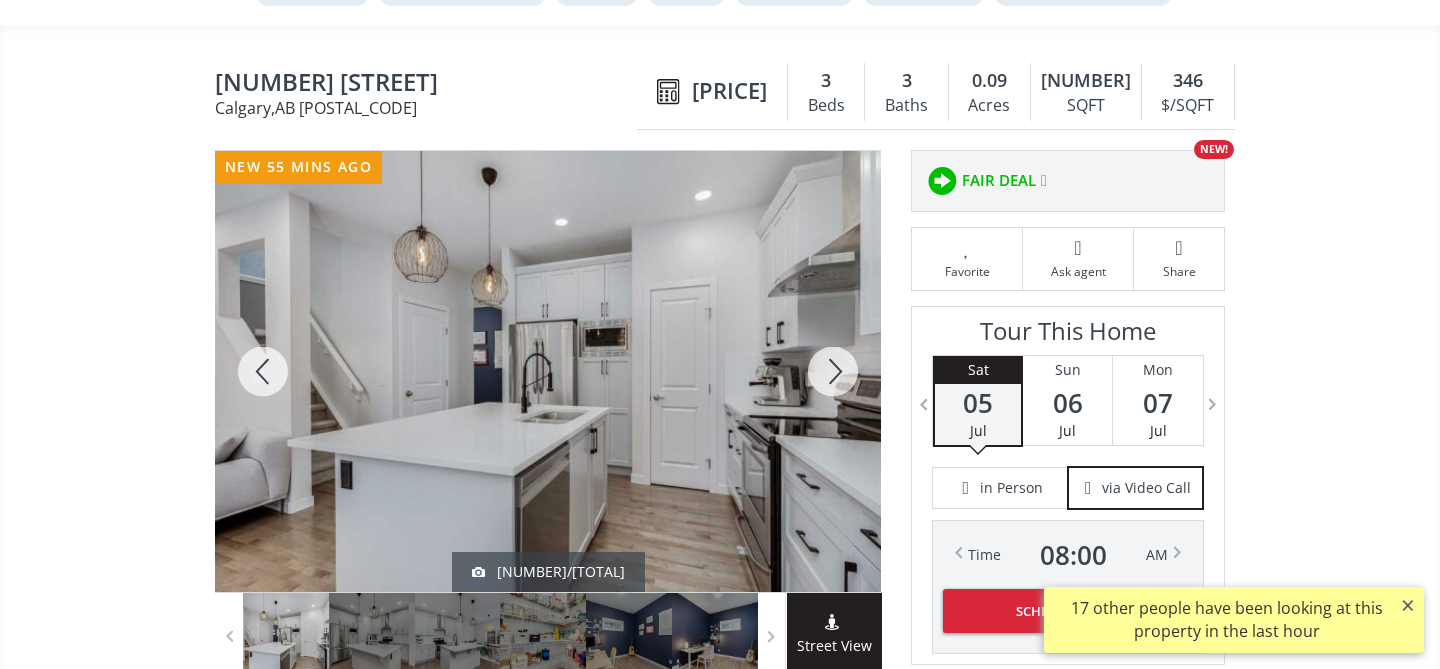click at bounding box center (833, 371) 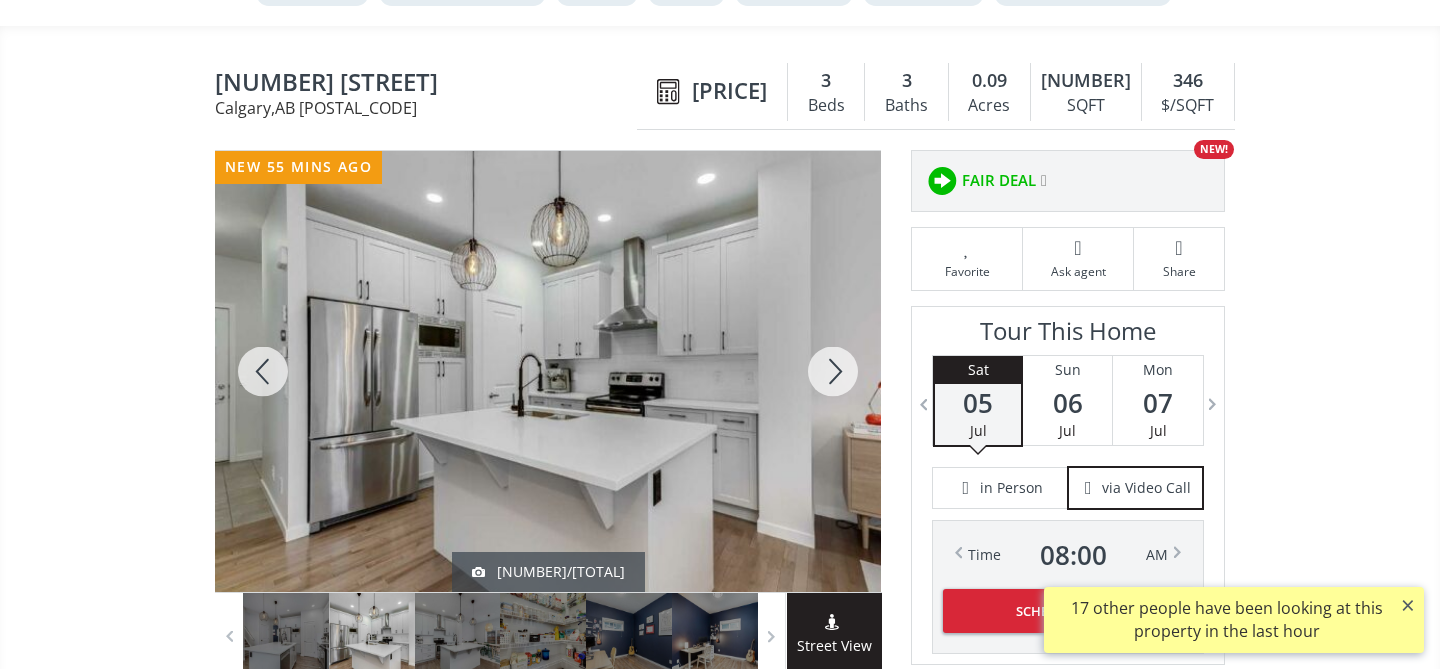 click at bounding box center [833, 371] 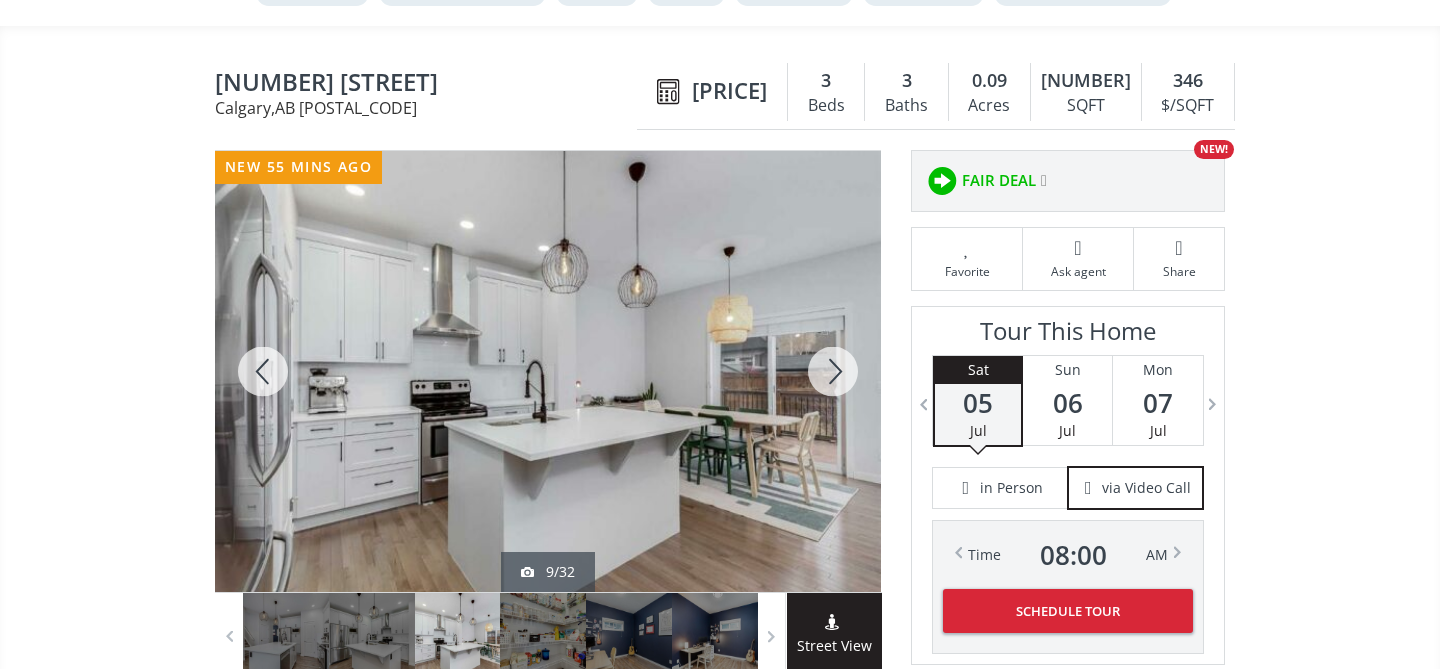click at bounding box center [833, 371] 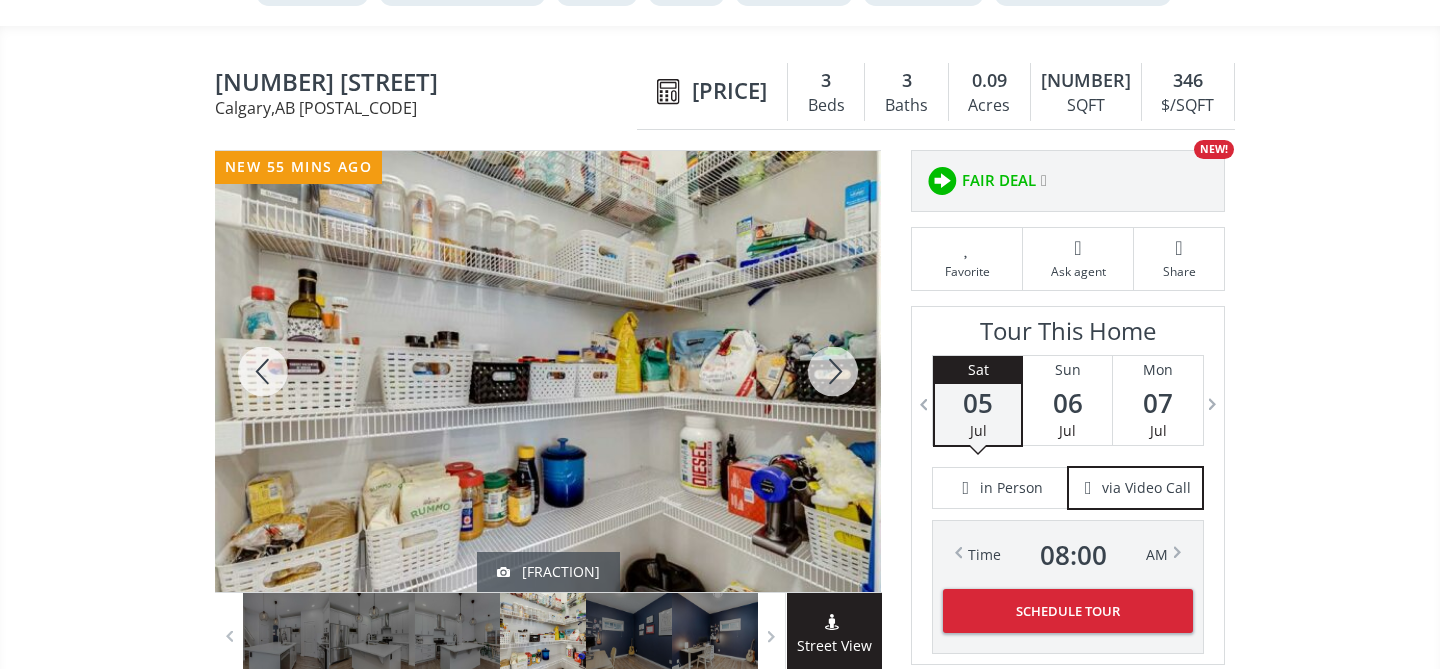click at bounding box center [833, 371] 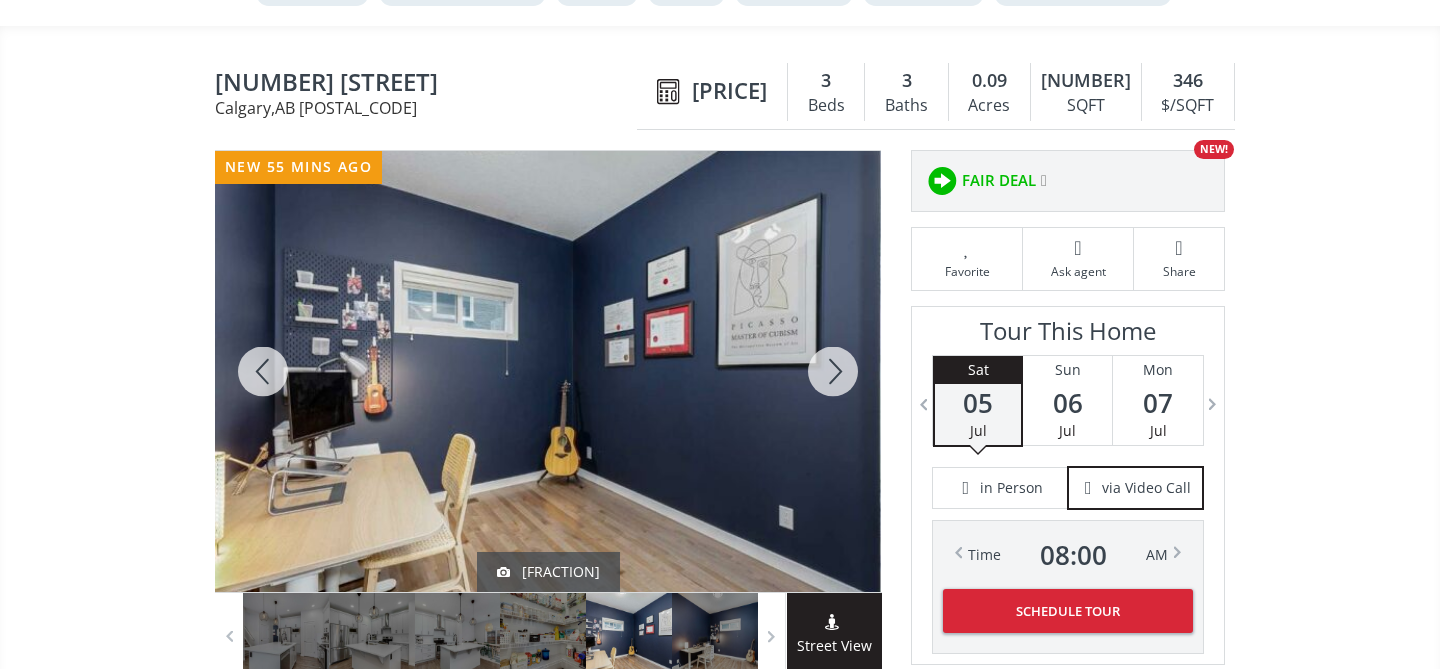 click at bounding box center [833, 371] 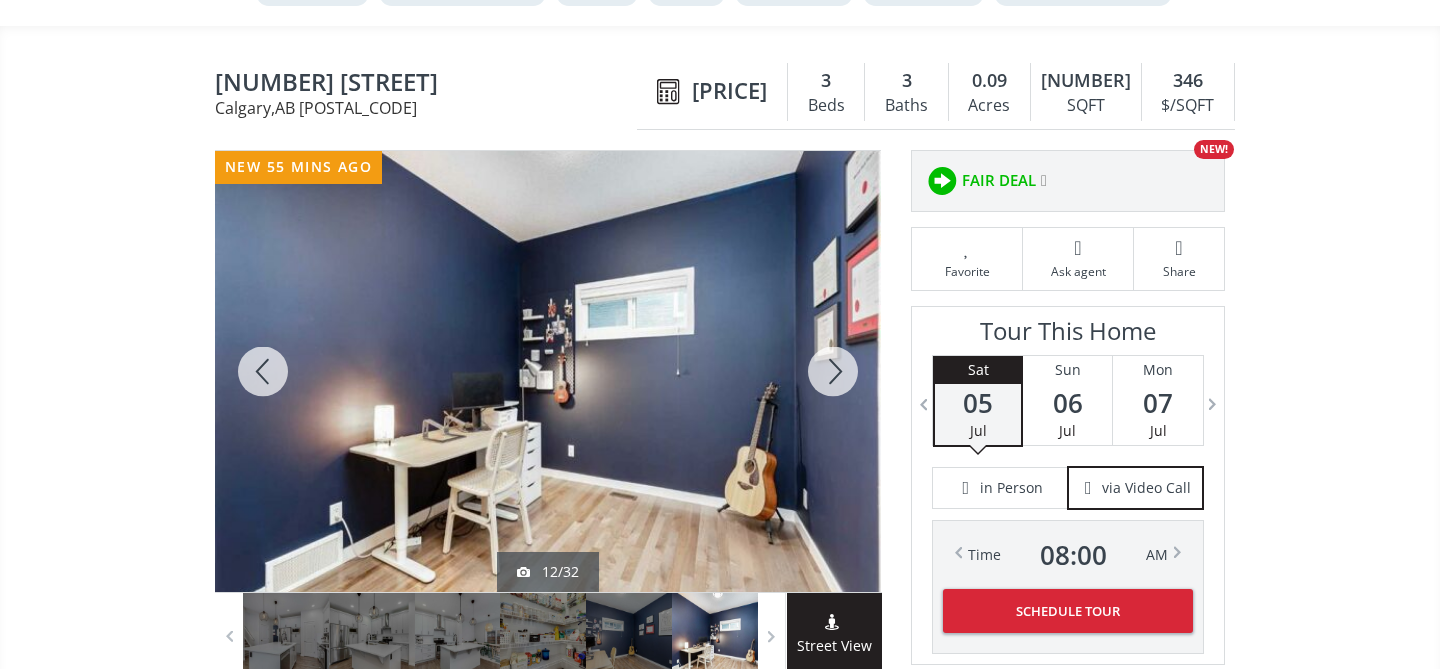click at bounding box center [833, 371] 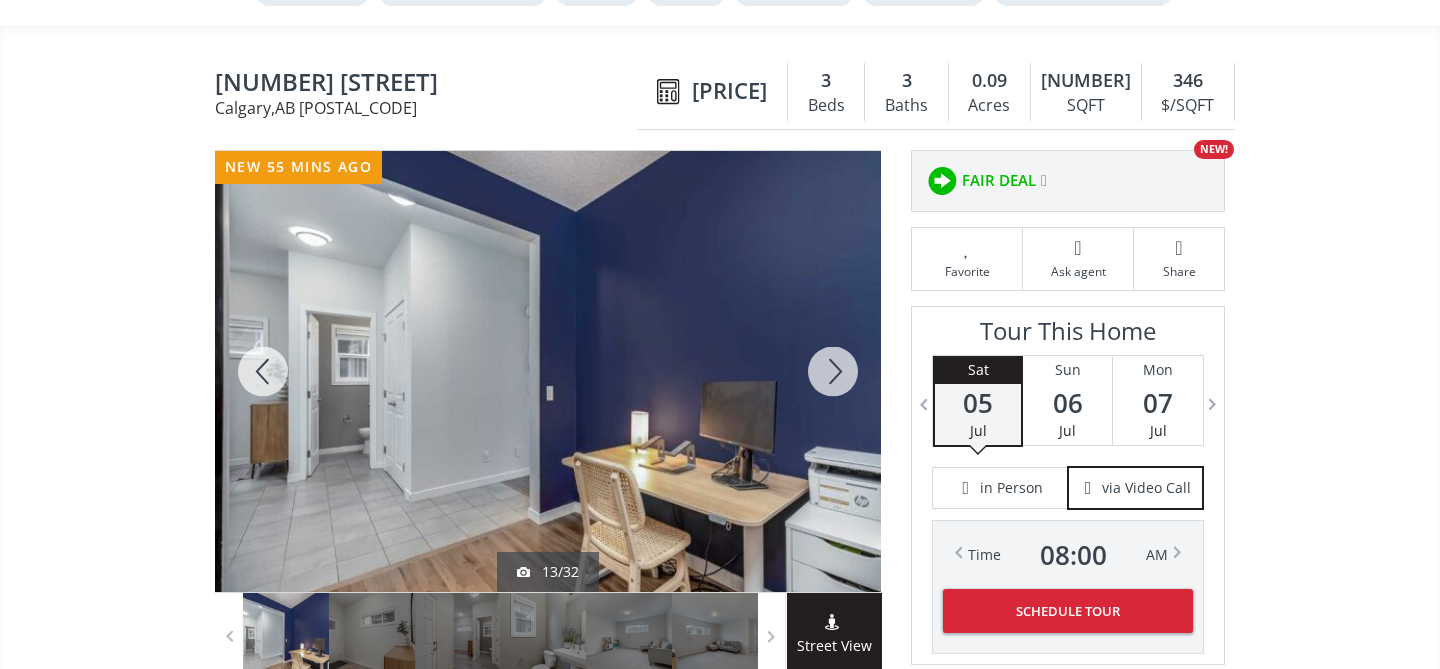 click at bounding box center [833, 371] 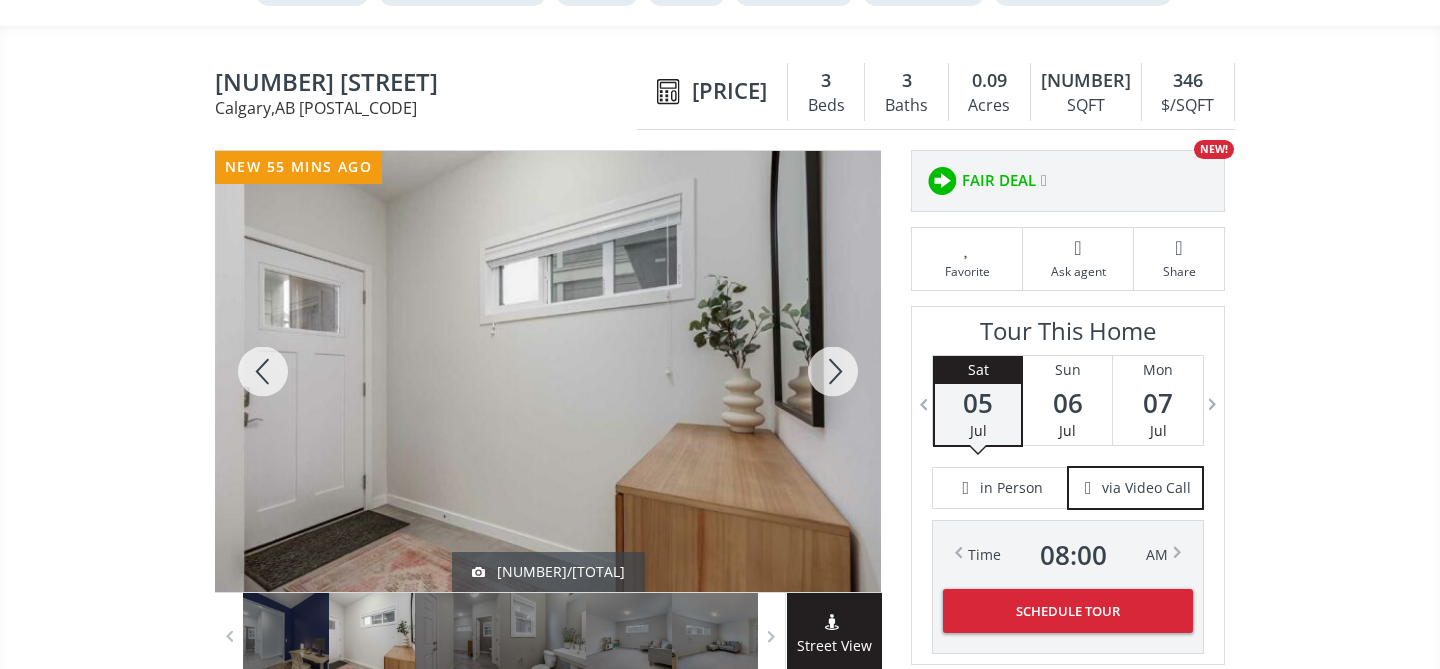 click at bounding box center [833, 371] 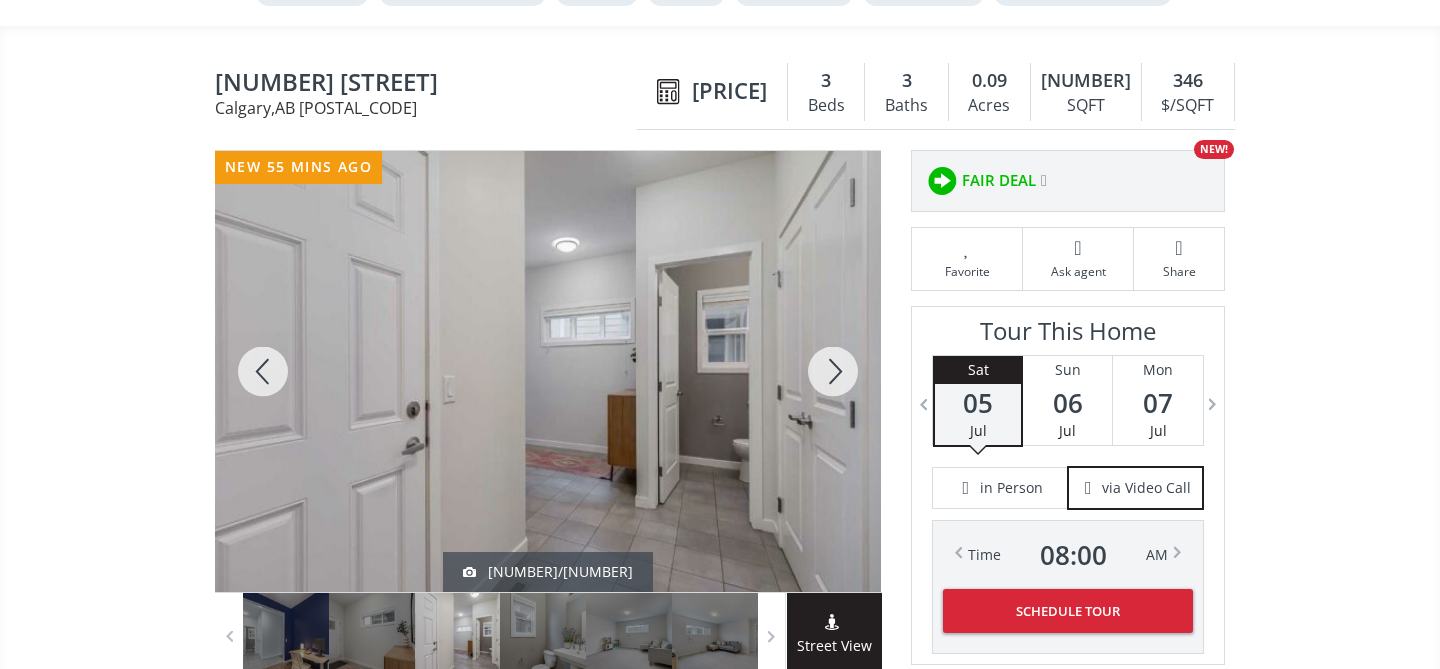 click at bounding box center [833, 371] 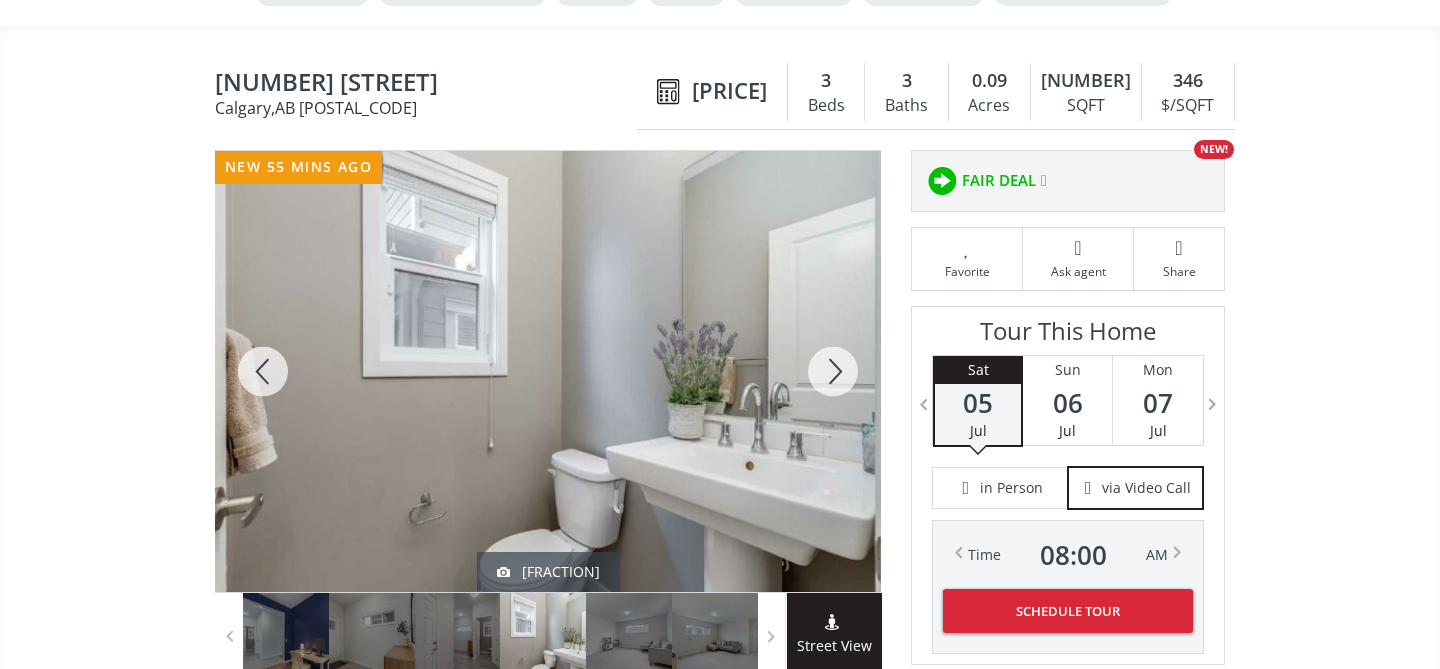click at bounding box center (833, 371) 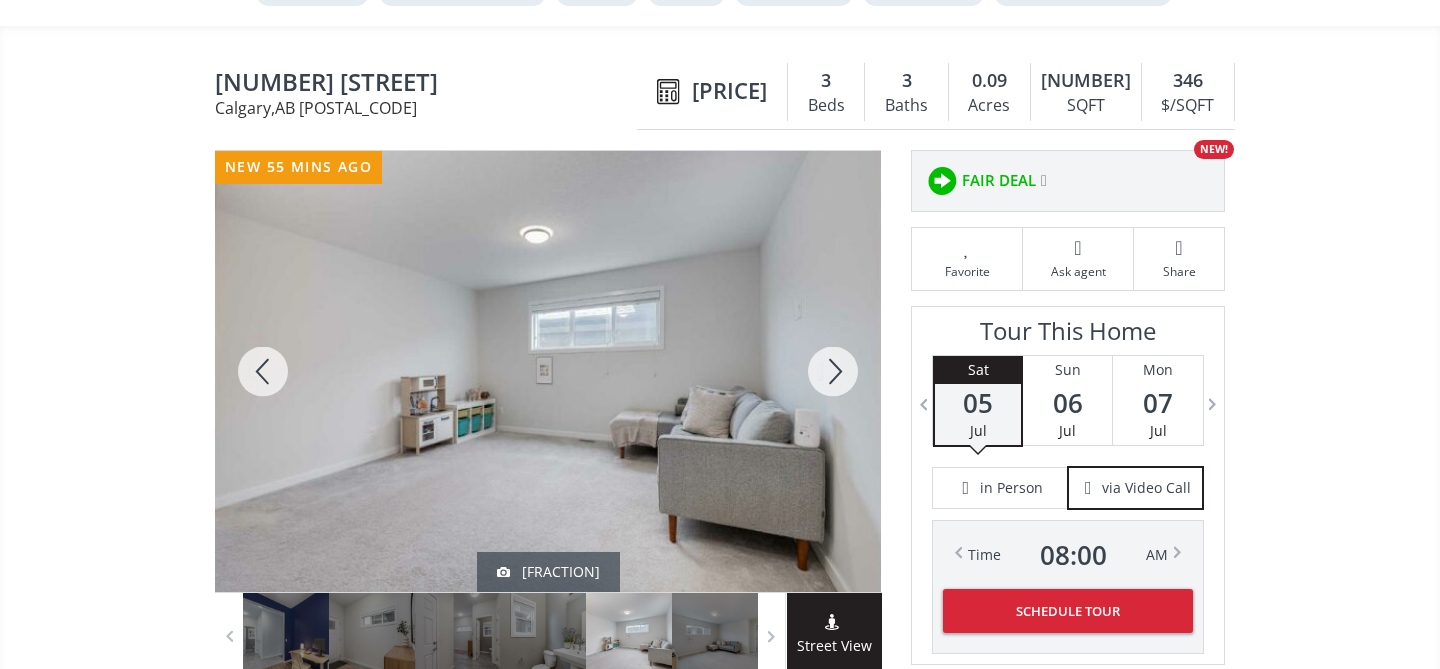 click at bounding box center [833, 371] 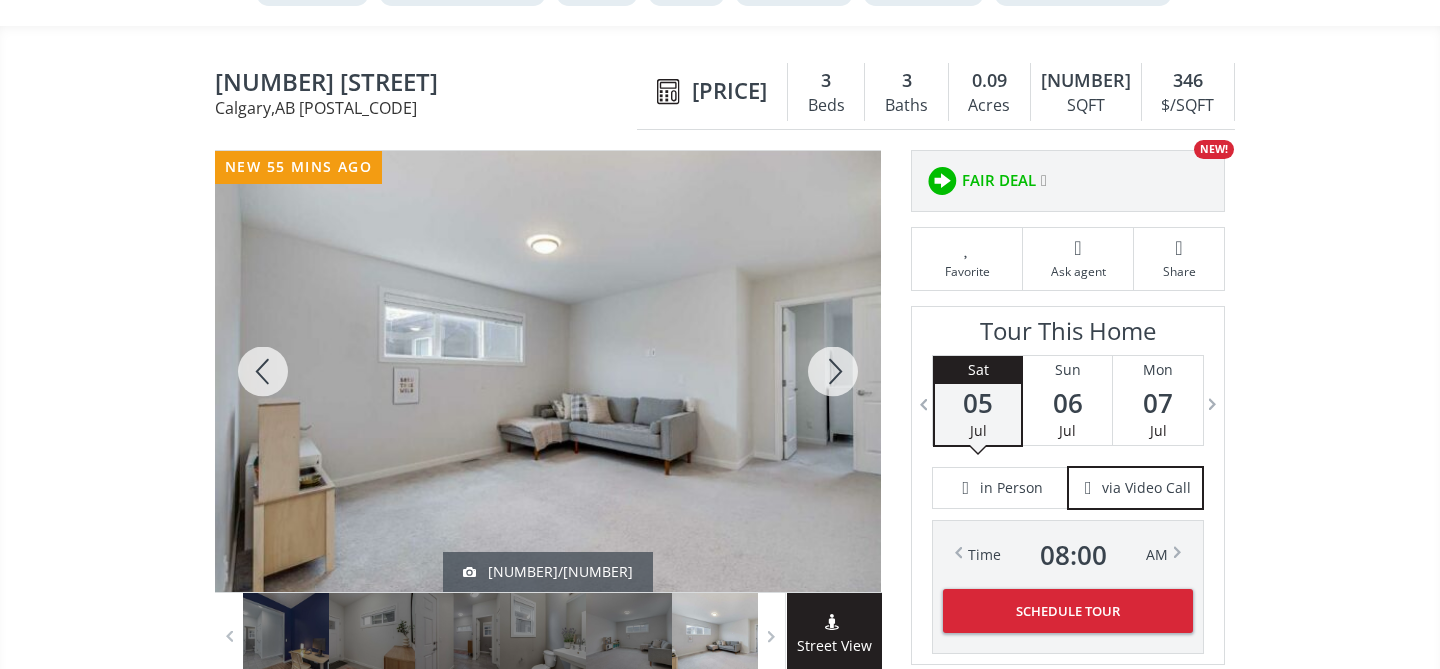 click at bounding box center [833, 371] 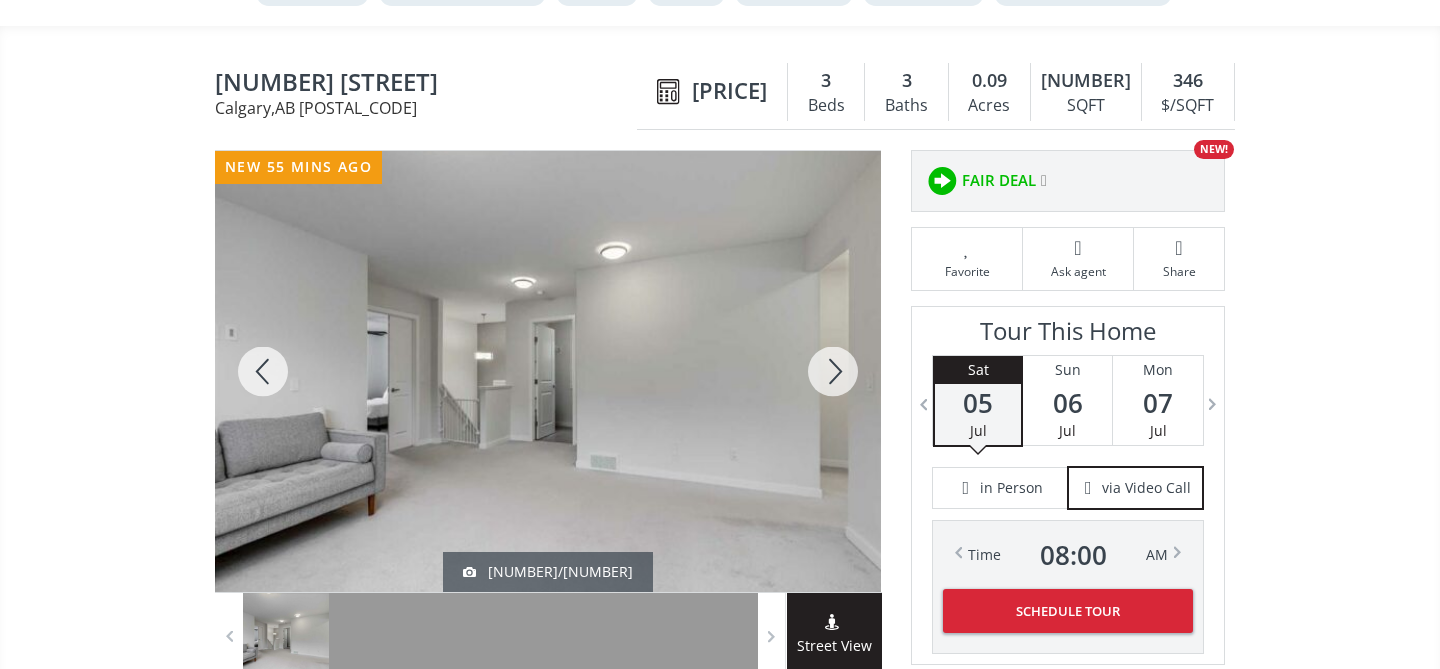 click at bounding box center (833, 371) 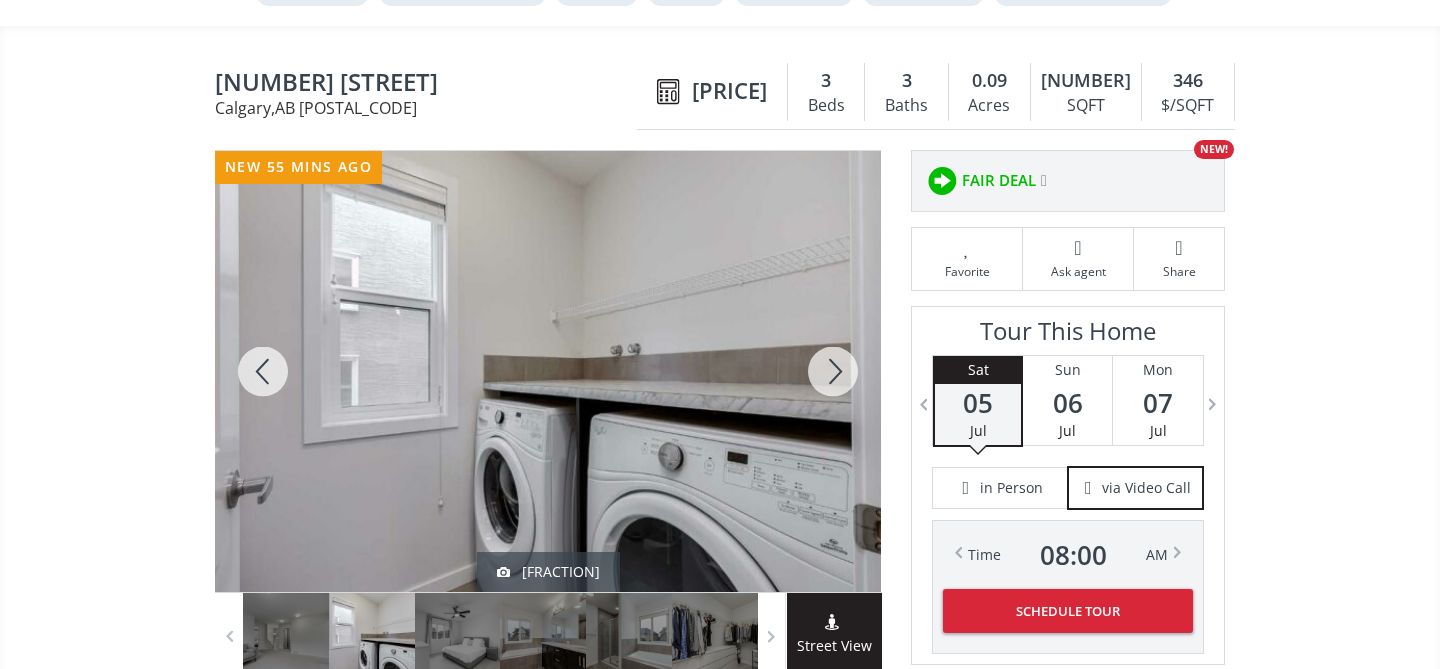 click at bounding box center (833, 371) 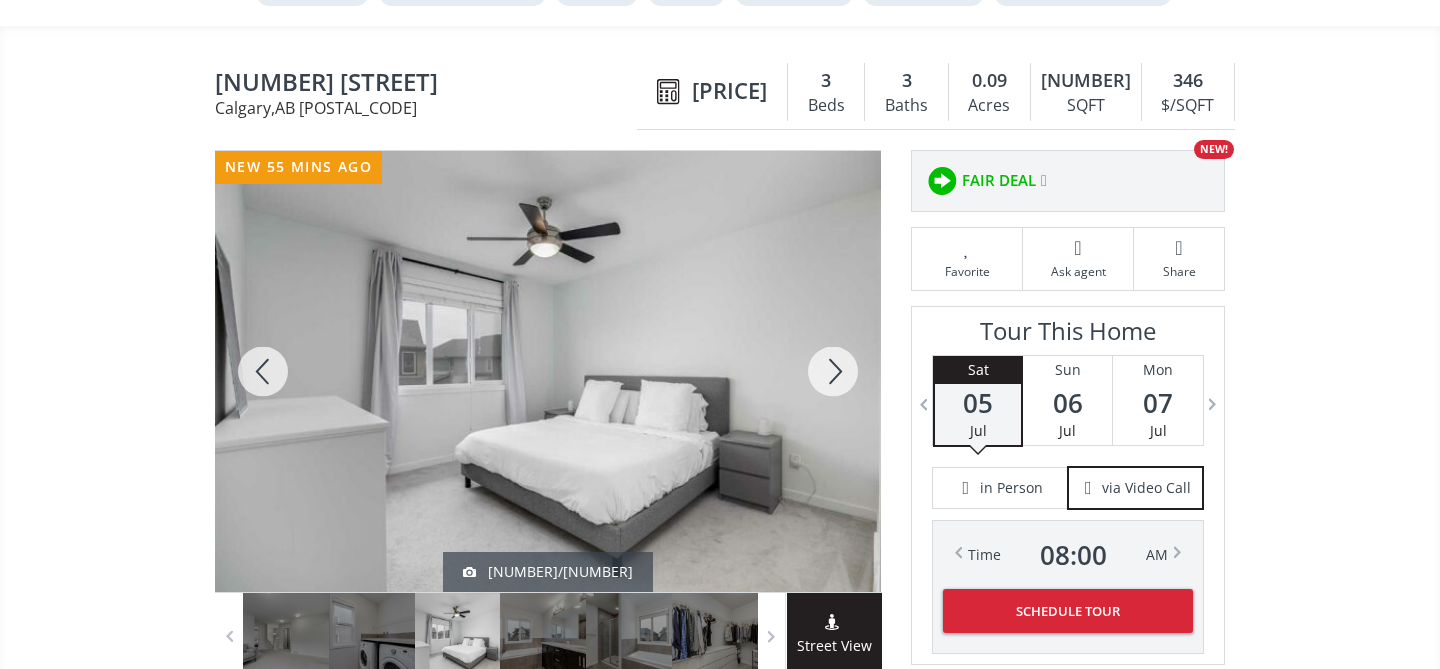 click at bounding box center (833, 371) 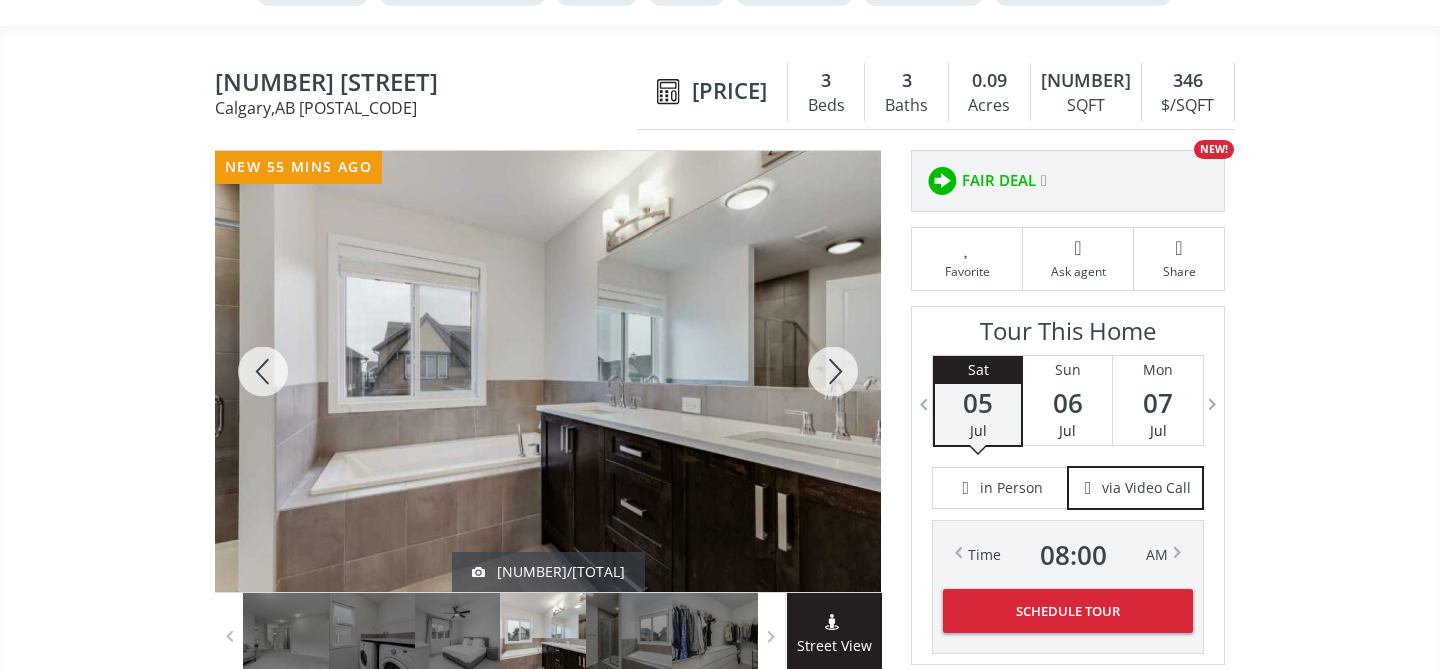 click at bounding box center (833, 371) 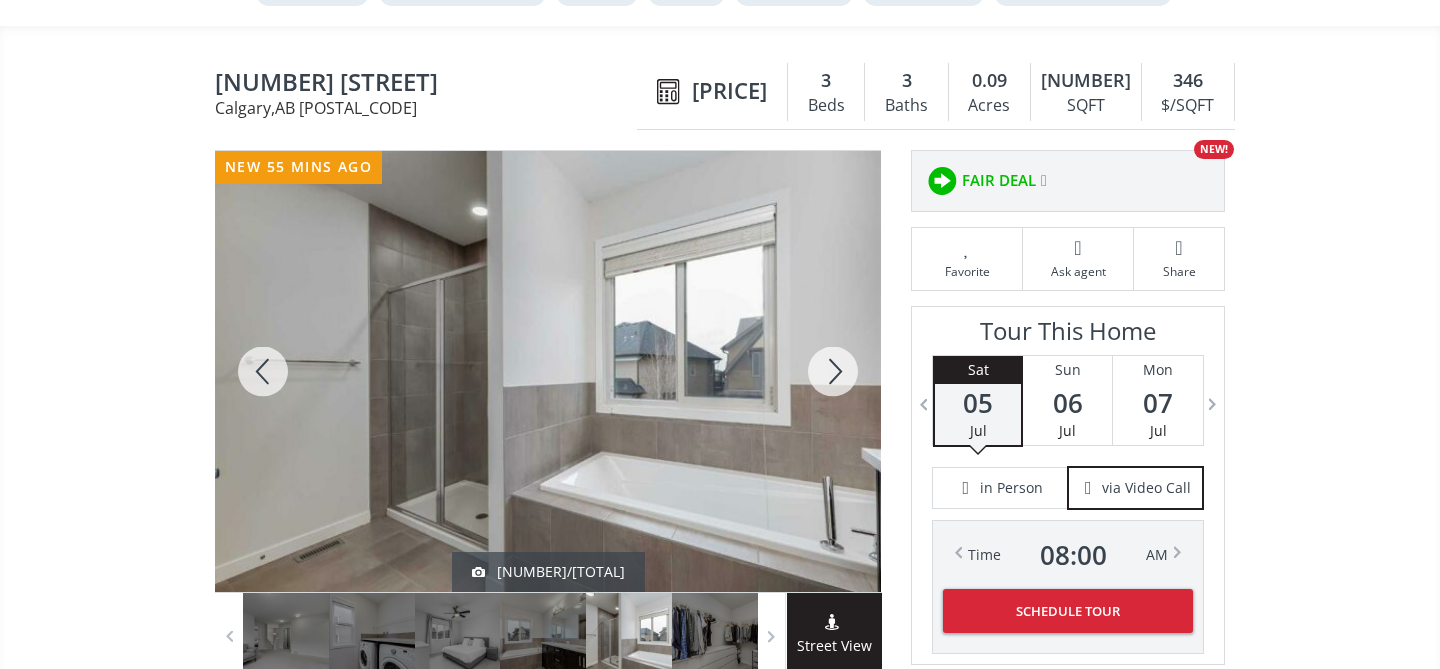 click at bounding box center (833, 371) 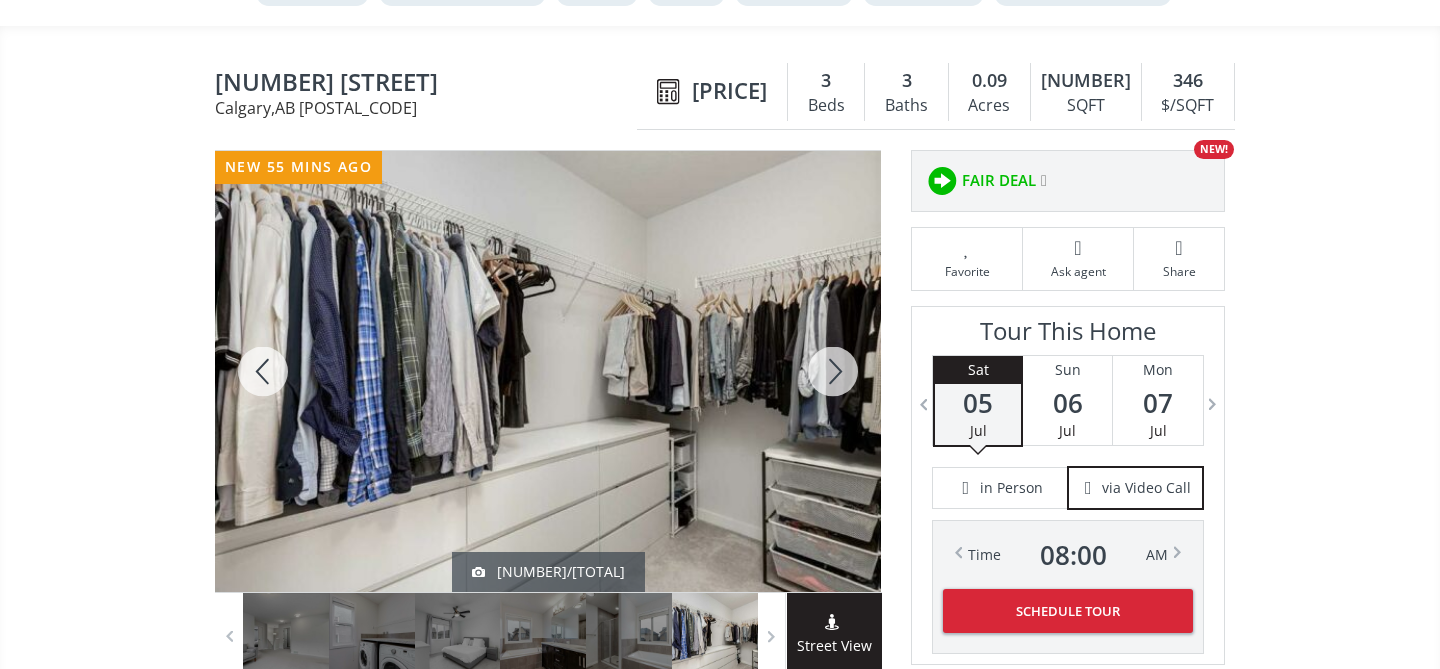 click at bounding box center [833, 371] 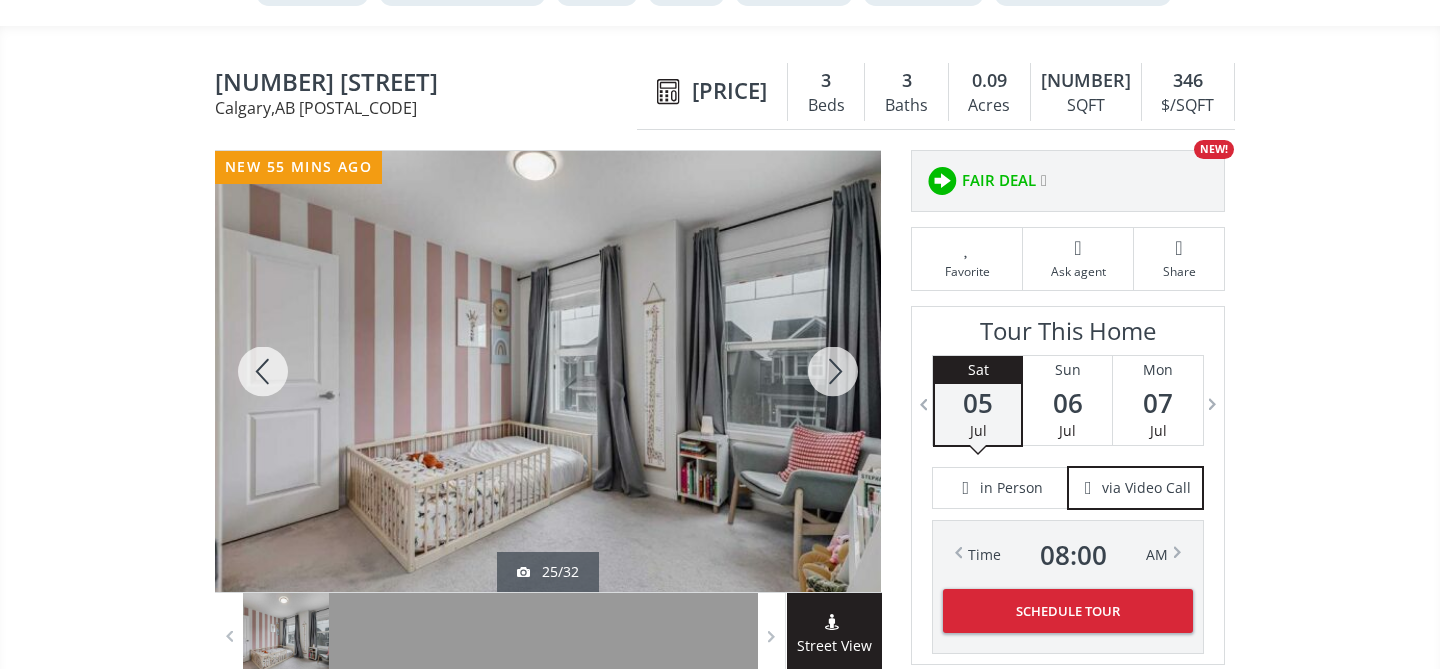 click at bounding box center (833, 371) 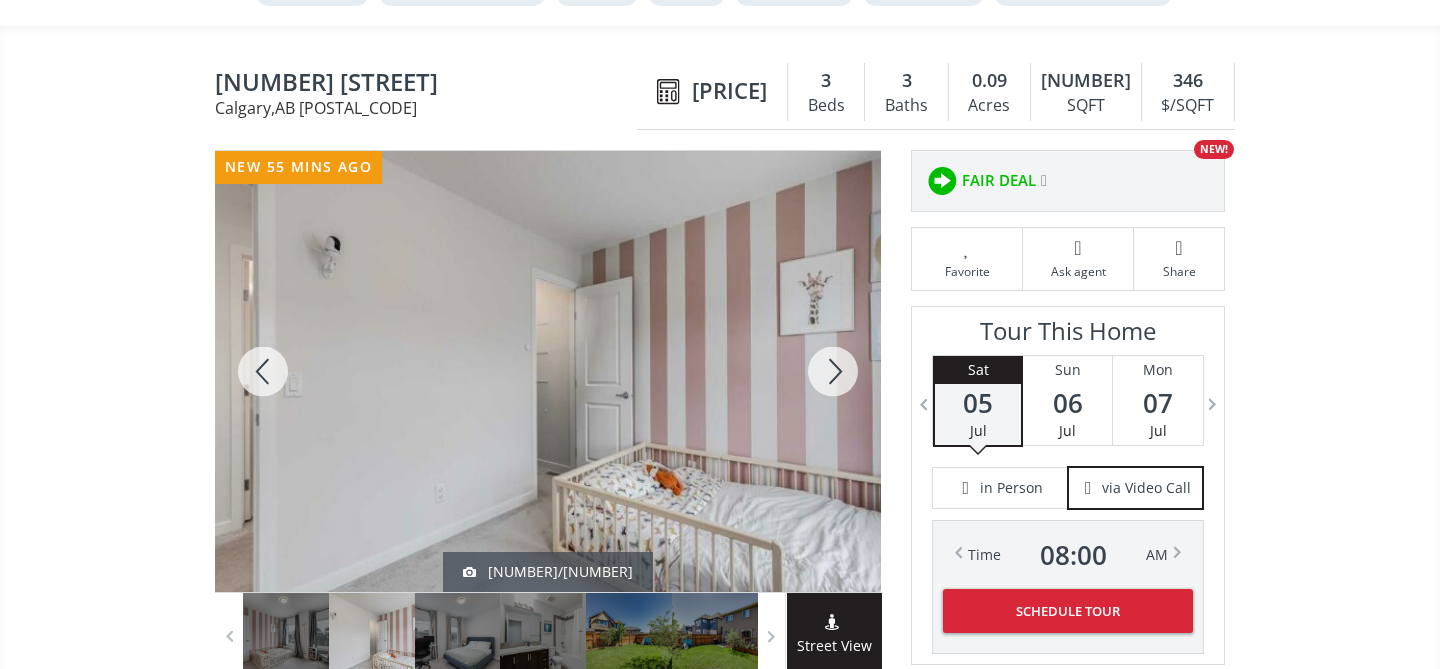 click at bounding box center (833, 371) 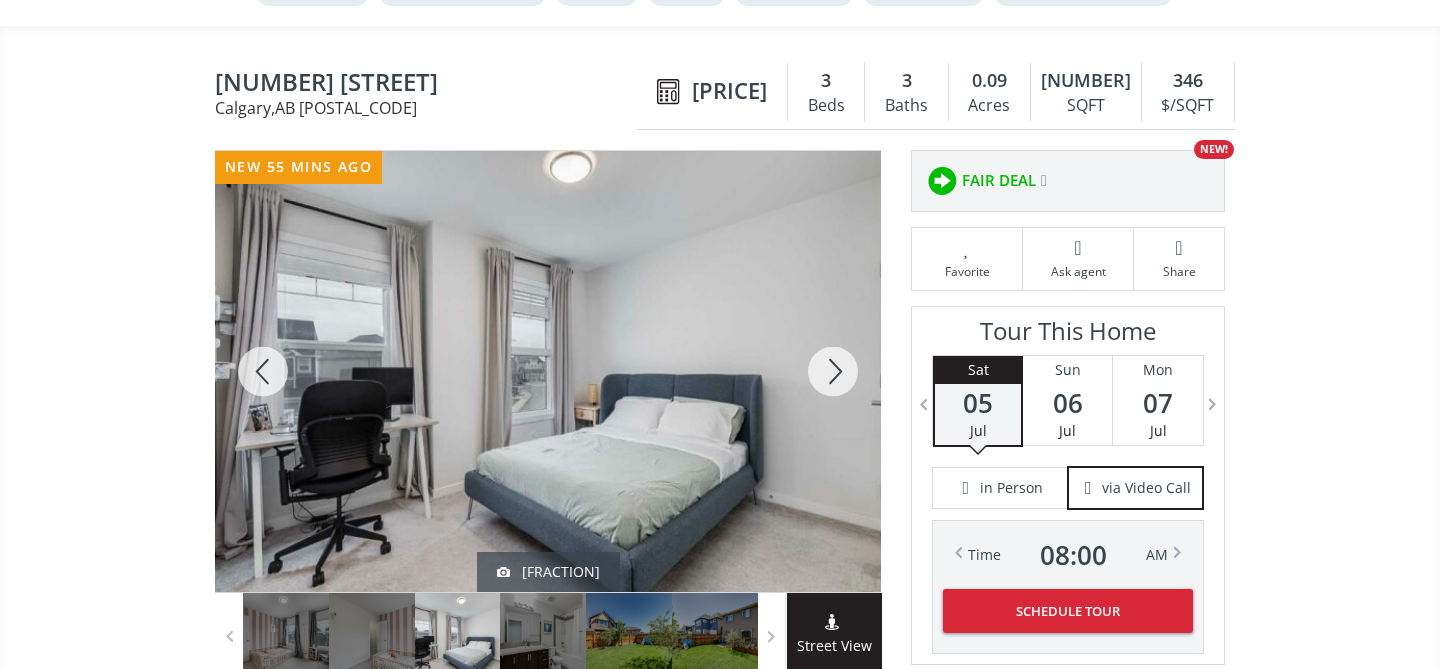 click at bounding box center [833, 371] 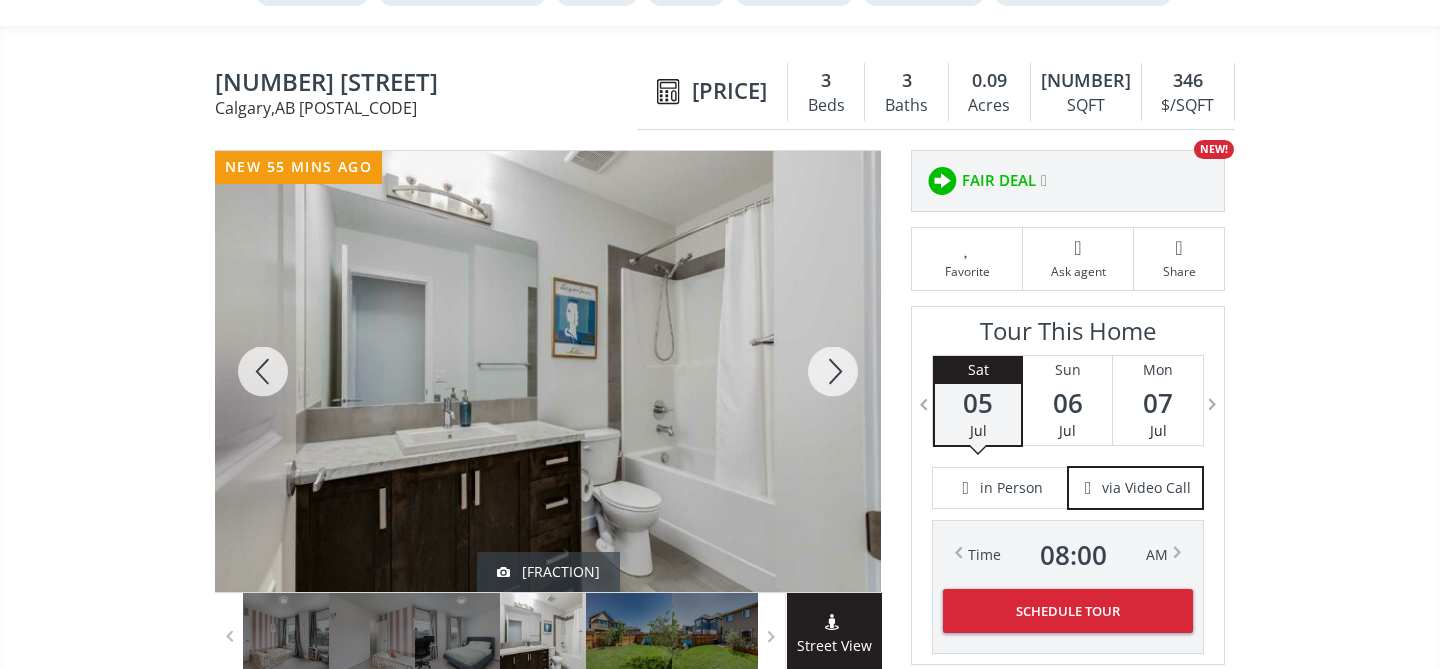 click at bounding box center [833, 371] 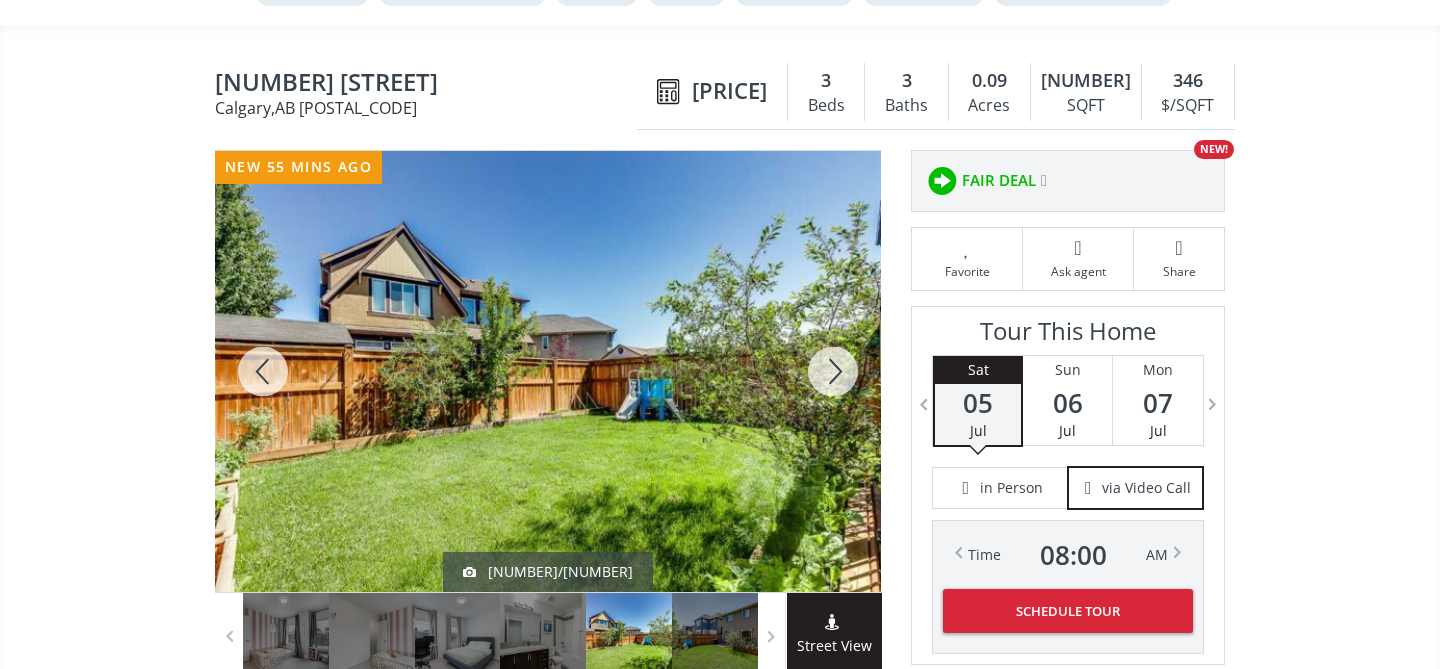 click at bounding box center (833, 371) 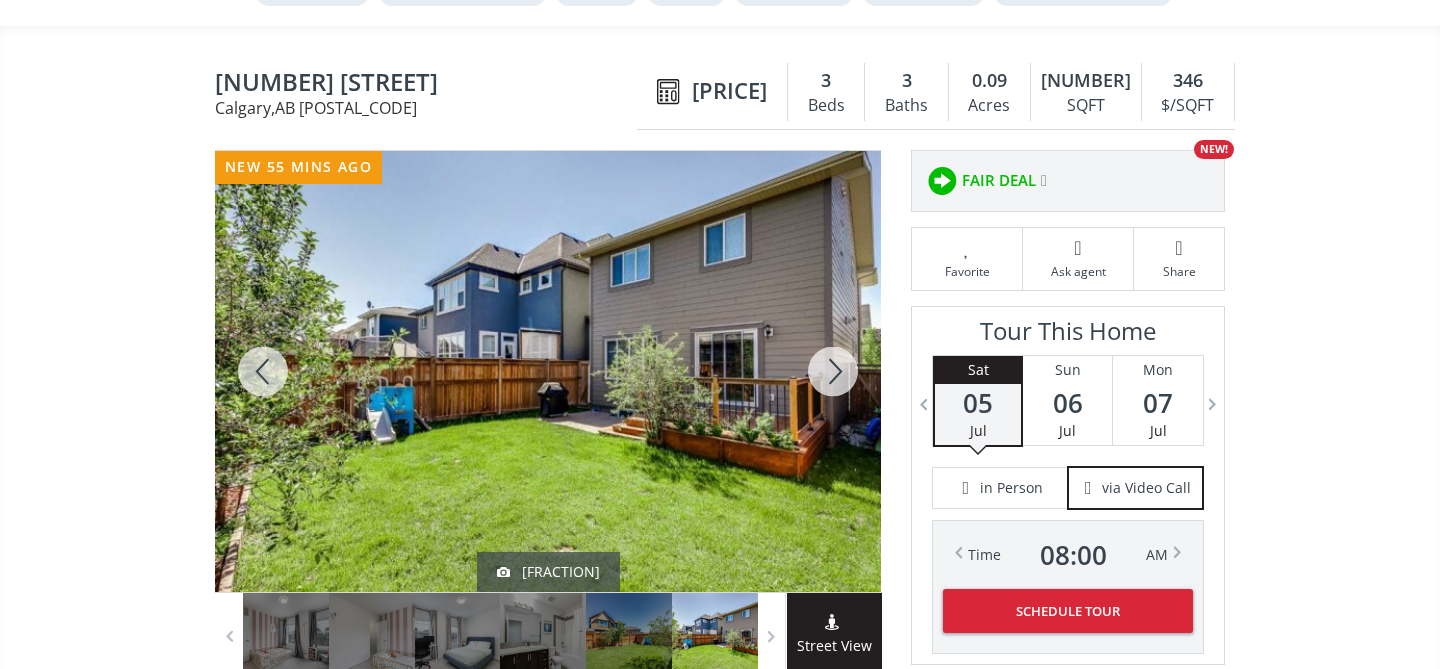 click at bounding box center [833, 371] 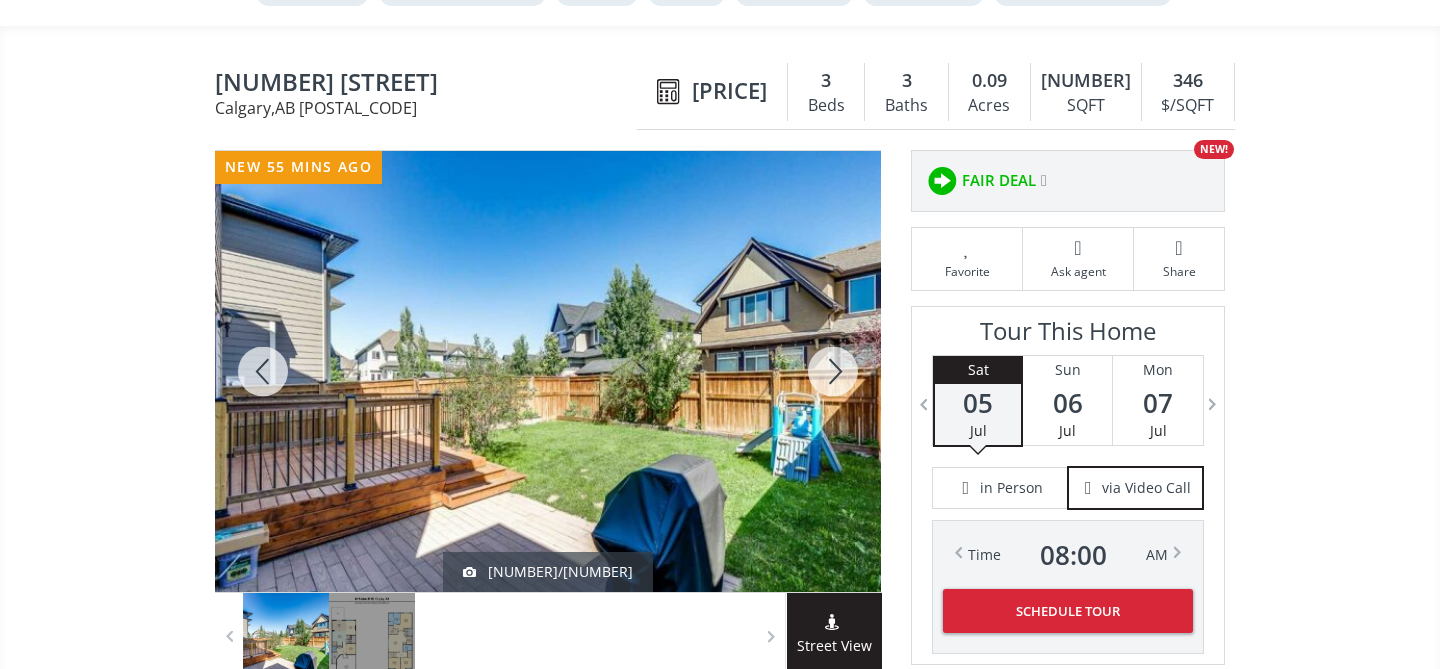 click at bounding box center [833, 371] 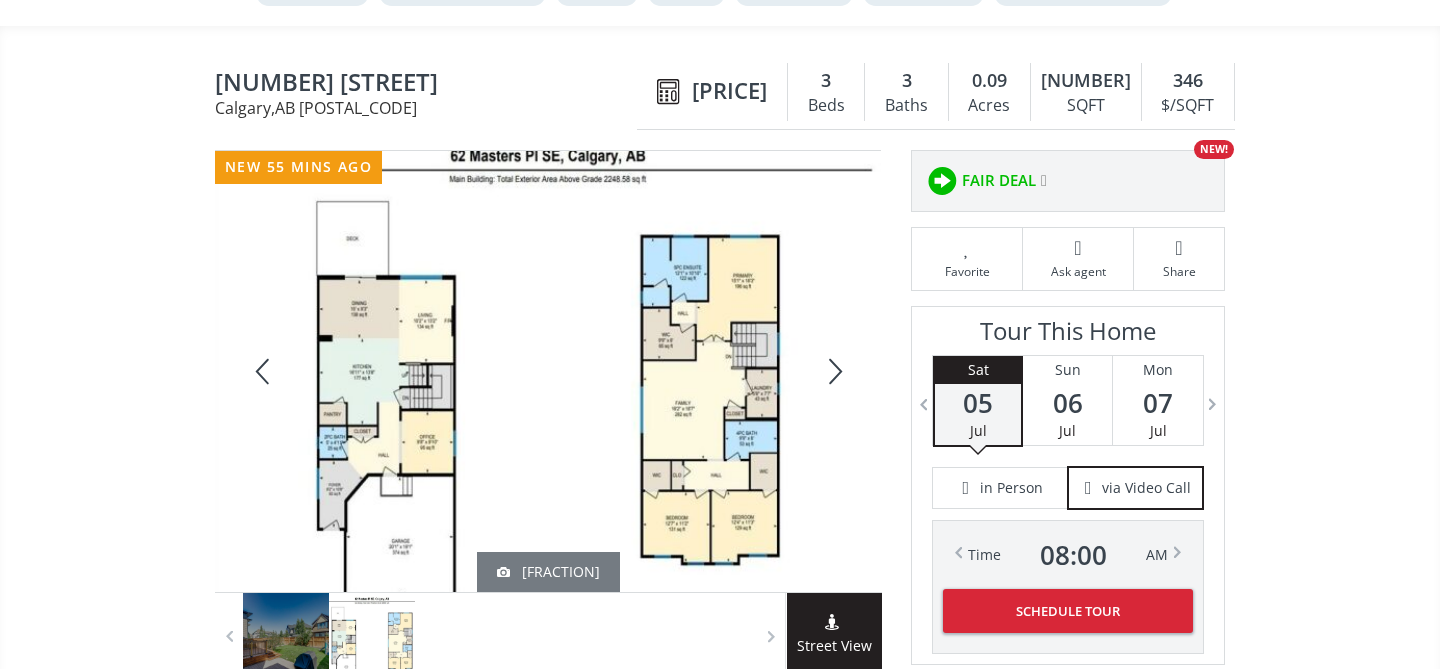 click at bounding box center (833, 371) 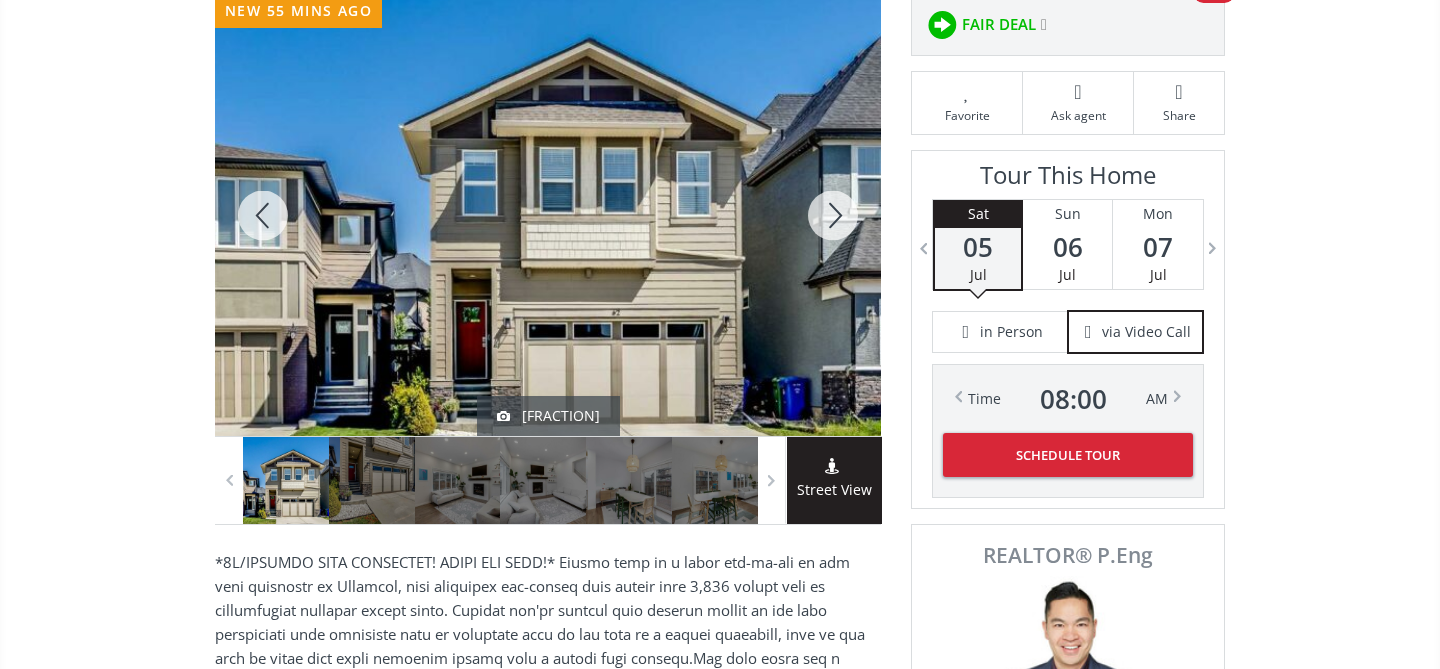 scroll, scrollTop: 285, scrollLeft: 0, axis: vertical 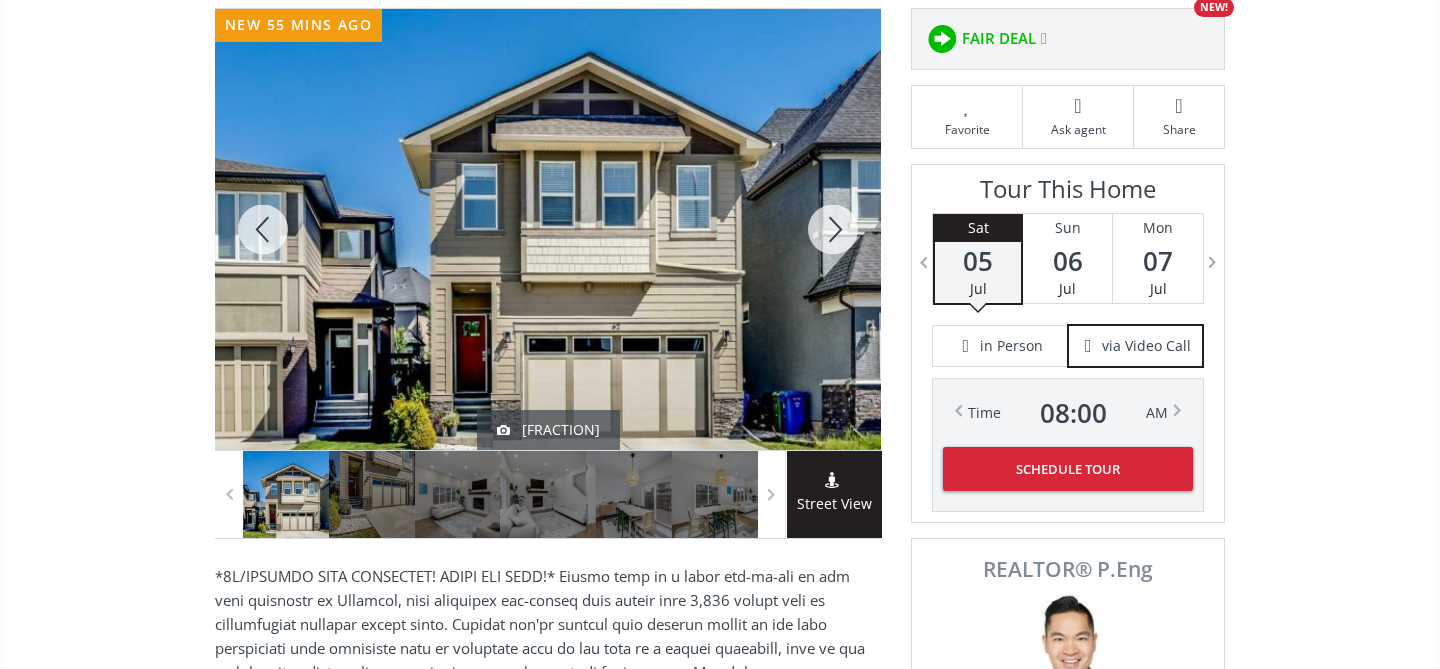 click at bounding box center [833, 229] 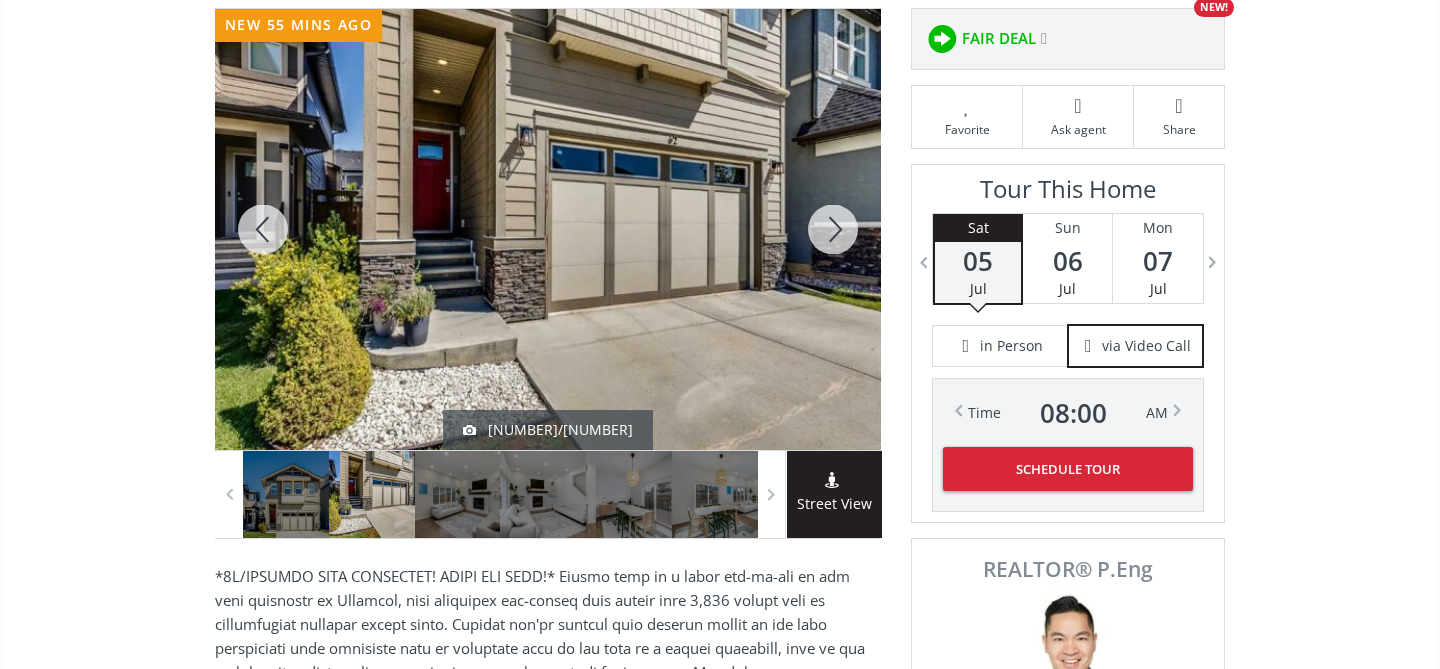click at bounding box center (833, 229) 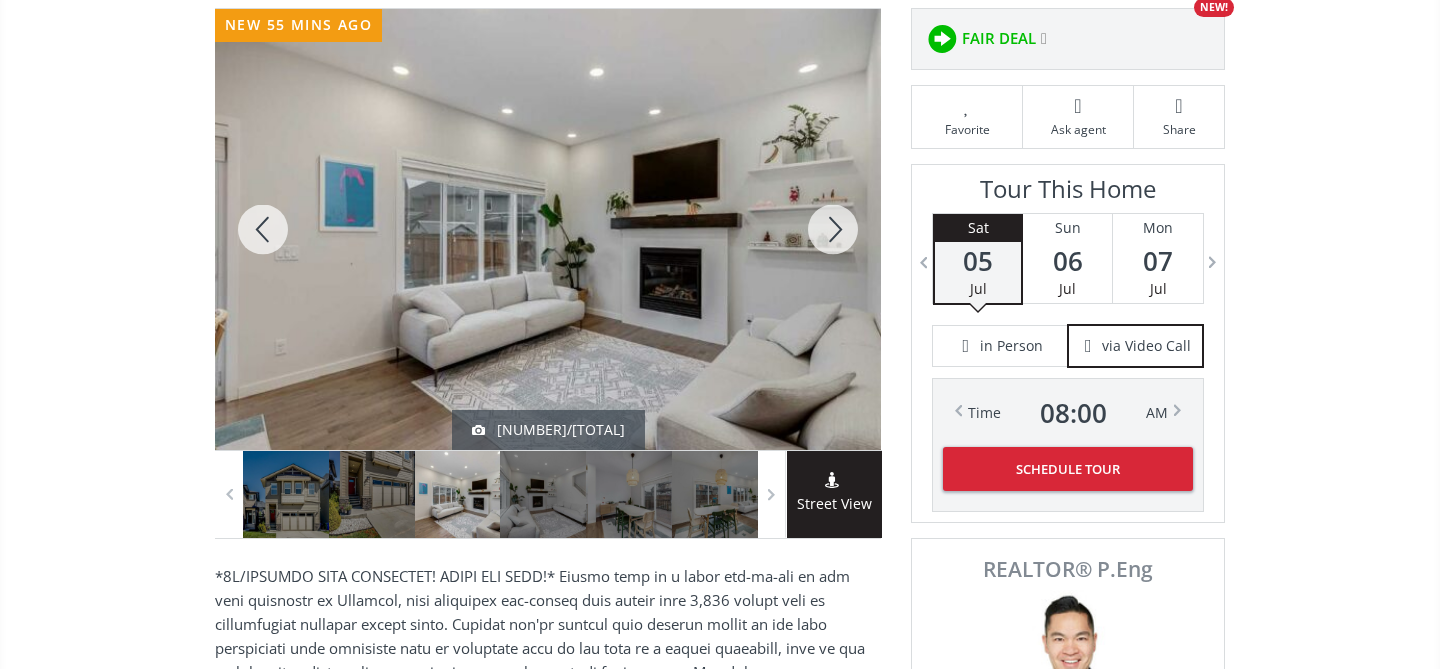 click at bounding box center (833, 229) 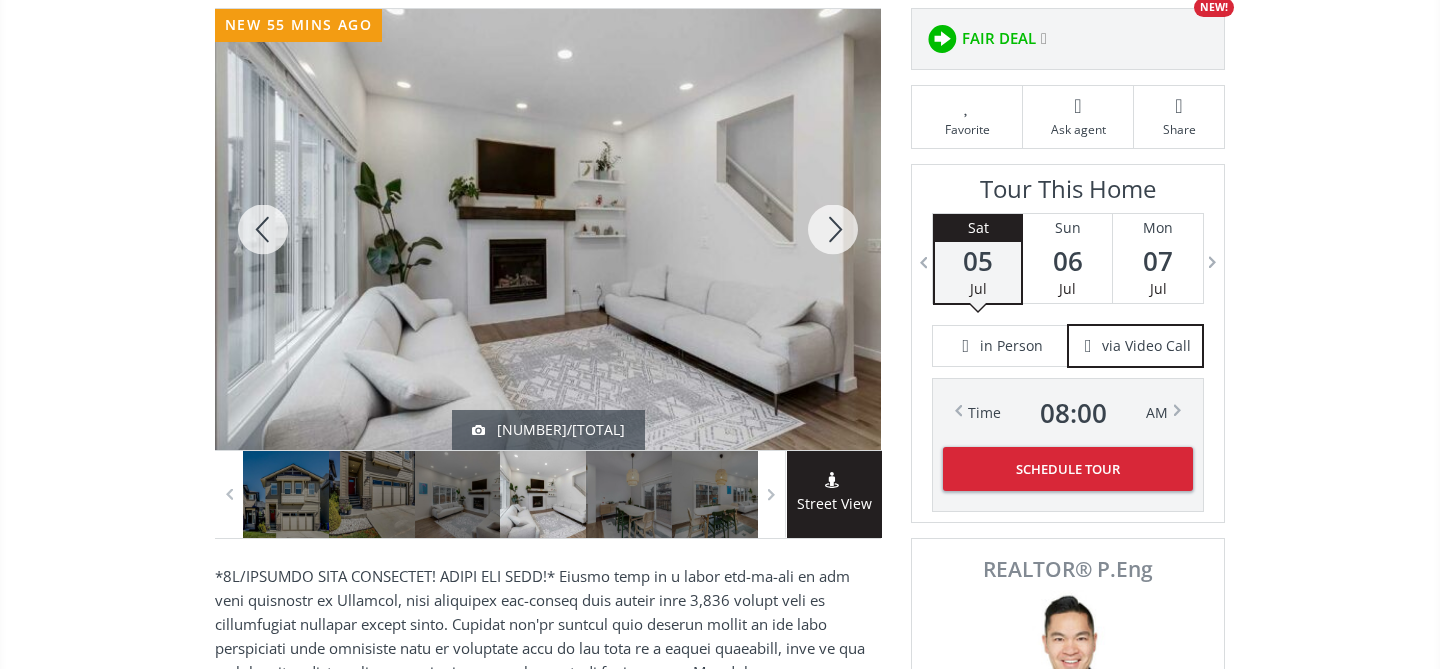 click at bounding box center (833, 229) 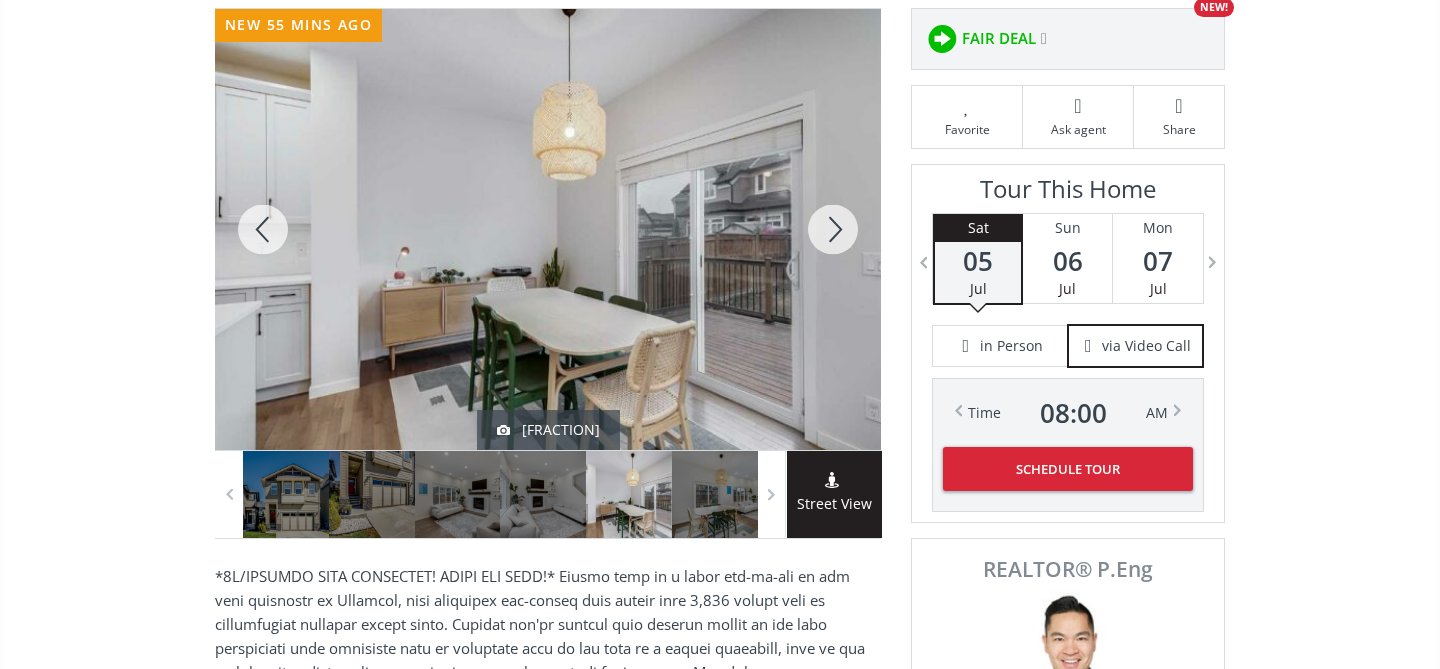 click at bounding box center [833, 229] 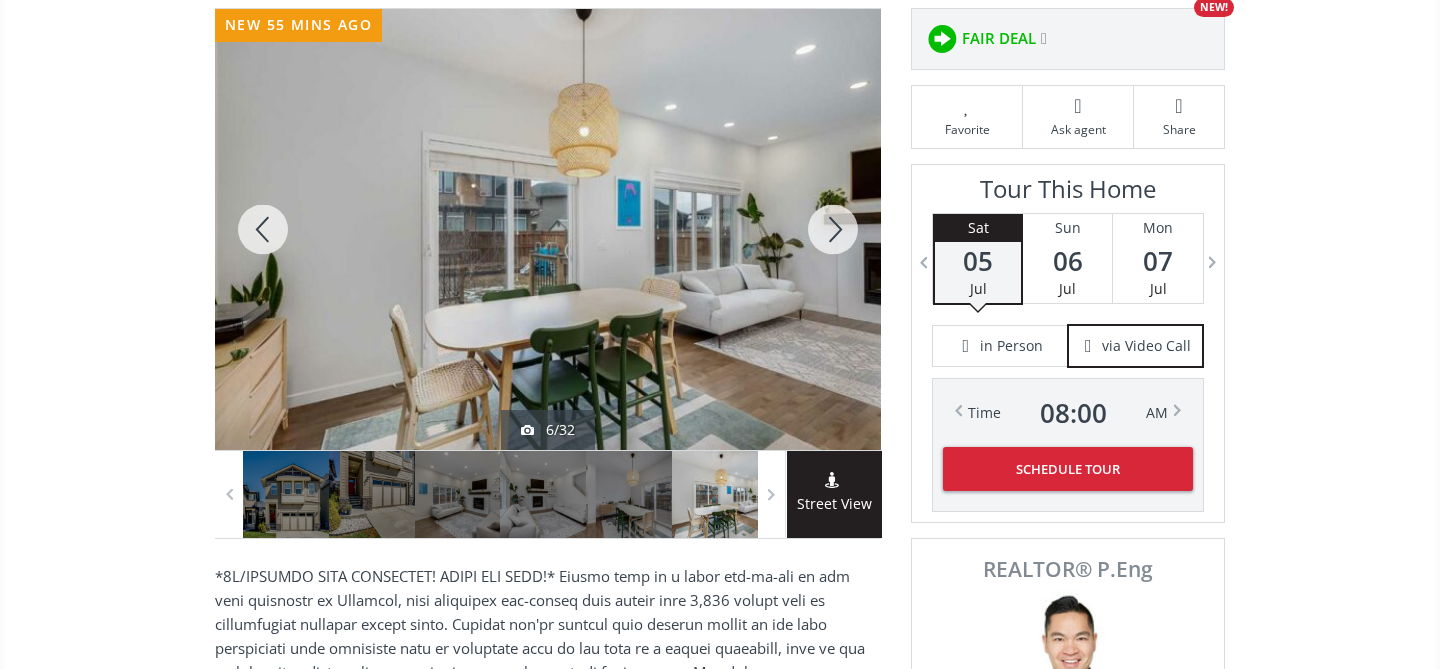 click at bounding box center [833, 229] 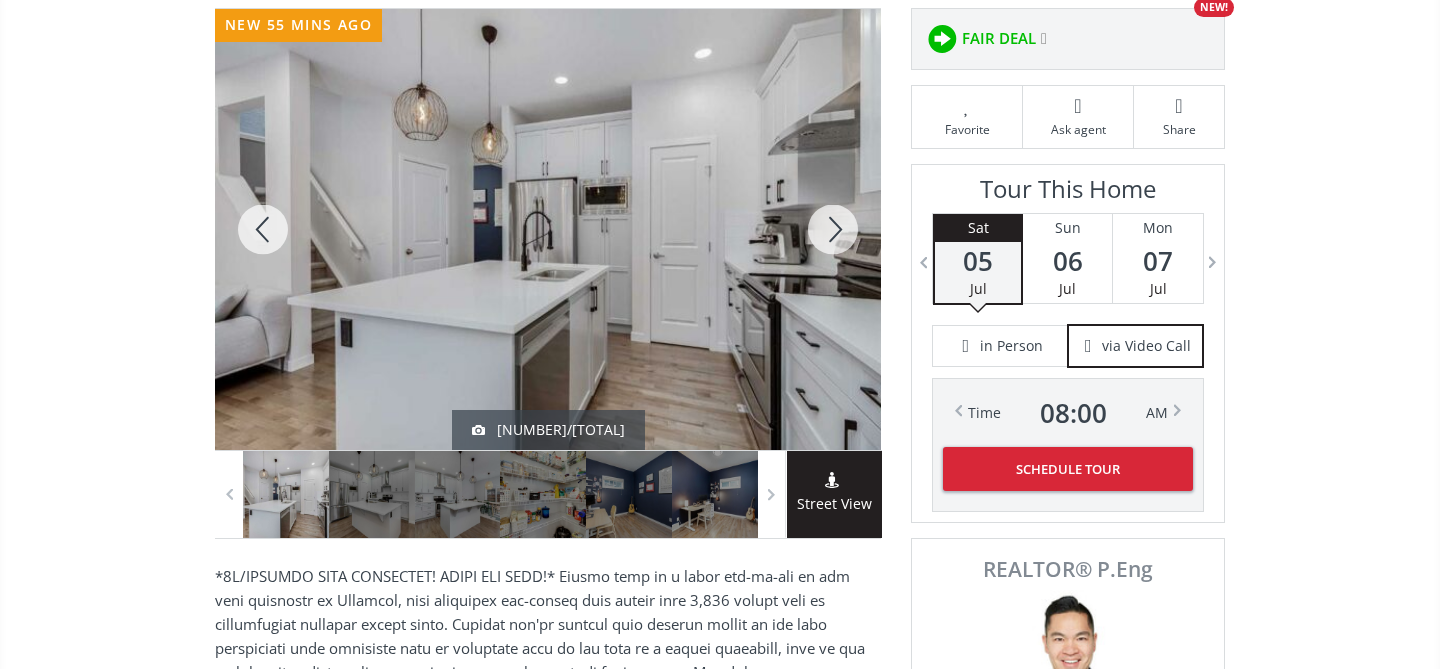 click at bounding box center (833, 229) 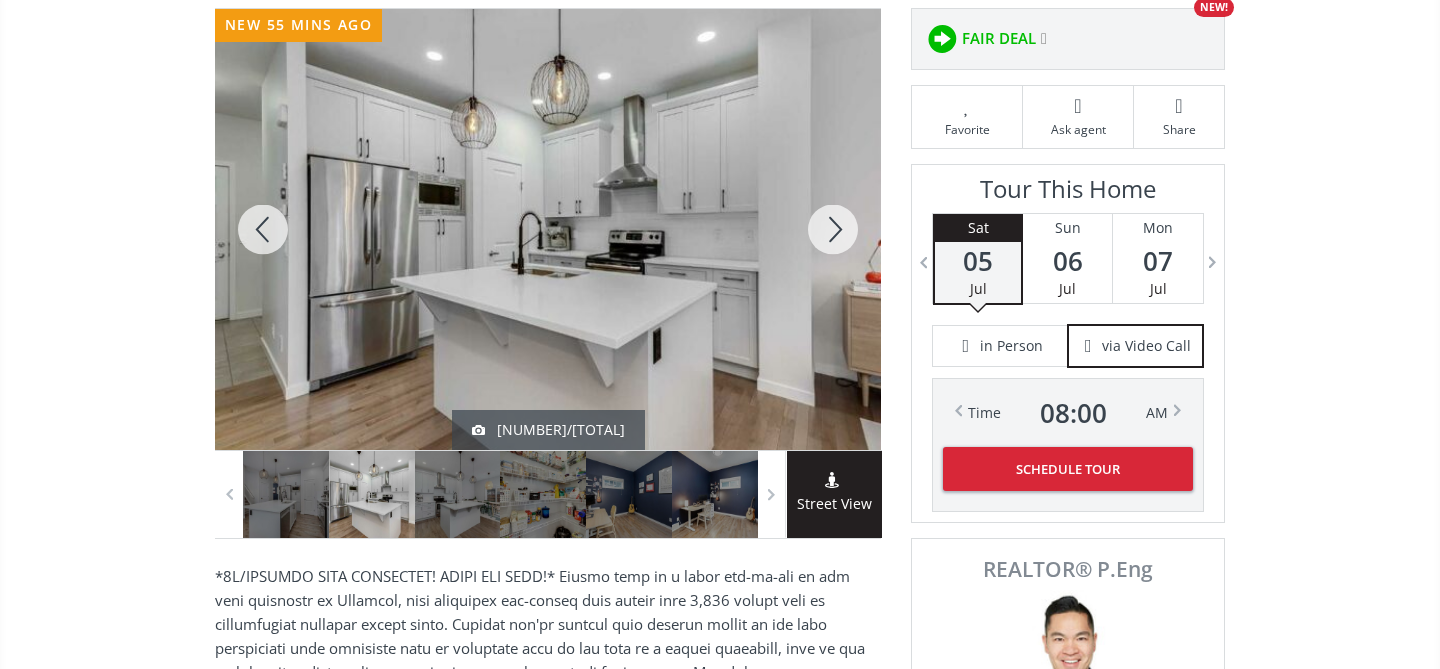 click at bounding box center [833, 229] 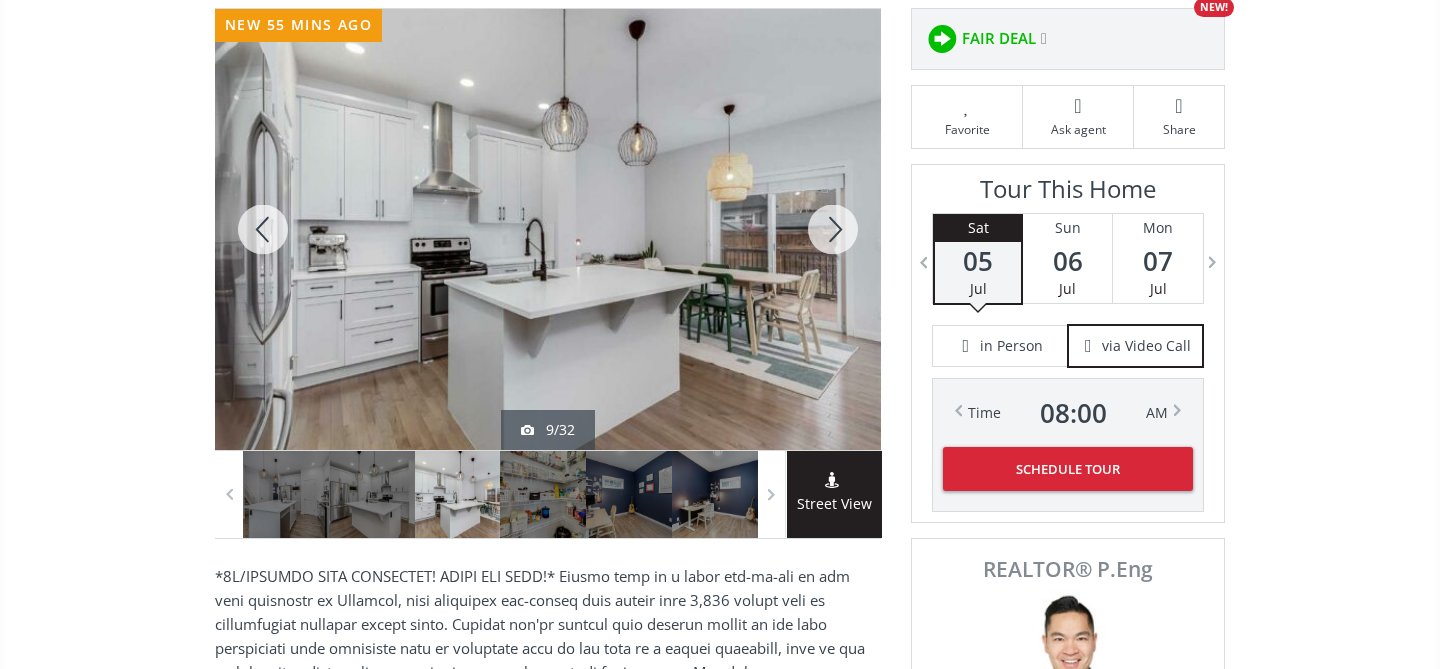 click at bounding box center (833, 229) 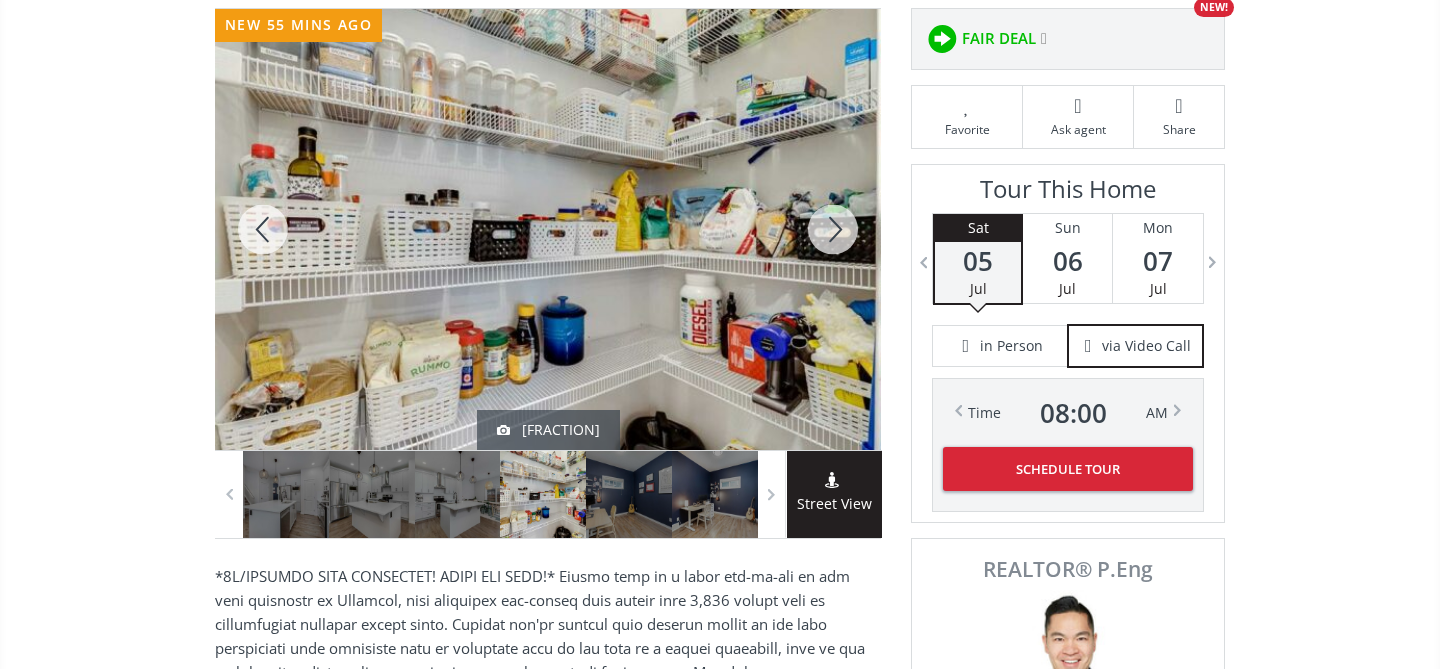 click at bounding box center [833, 229] 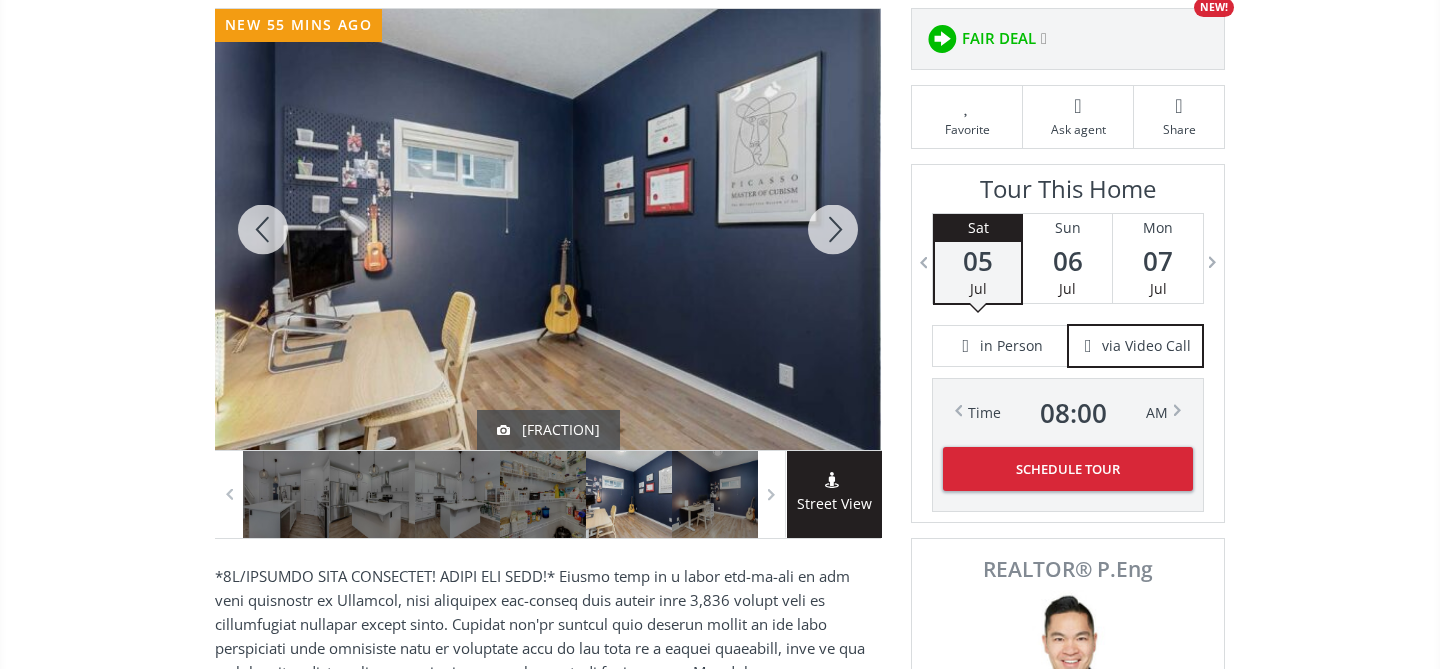 click at bounding box center [833, 229] 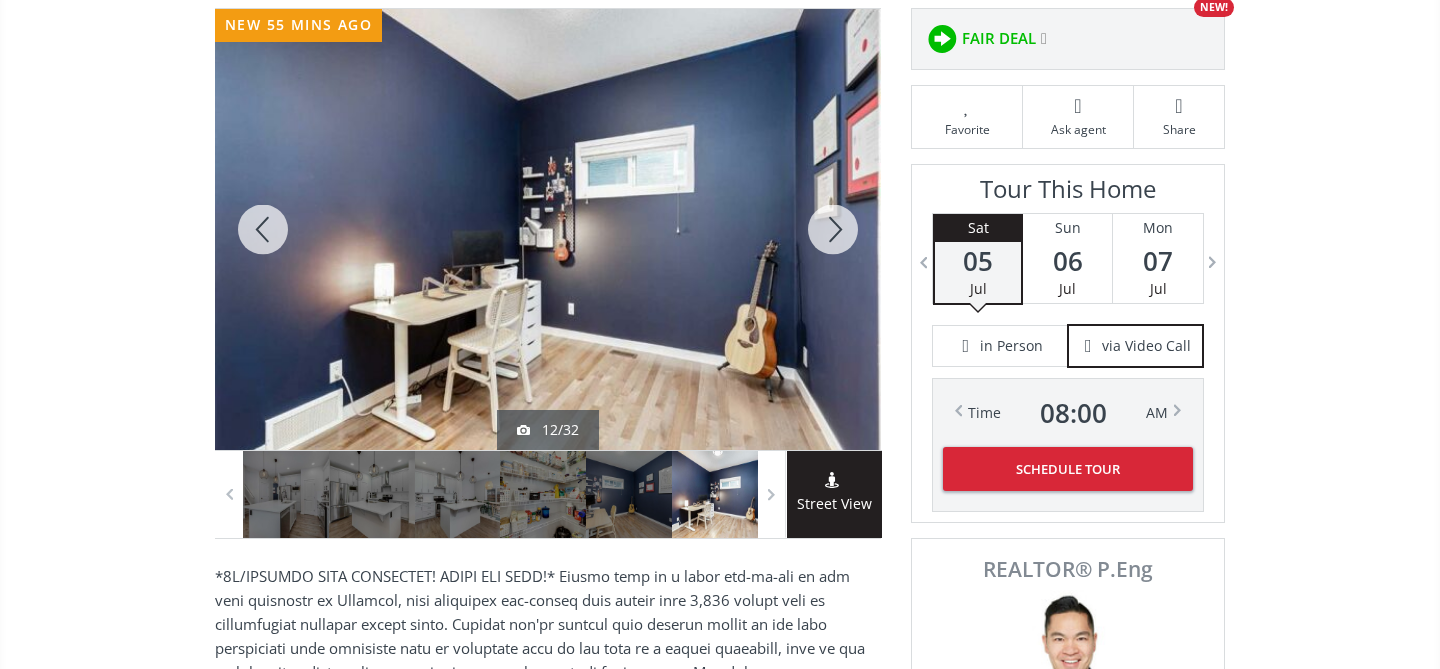 click at bounding box center [833, 229] 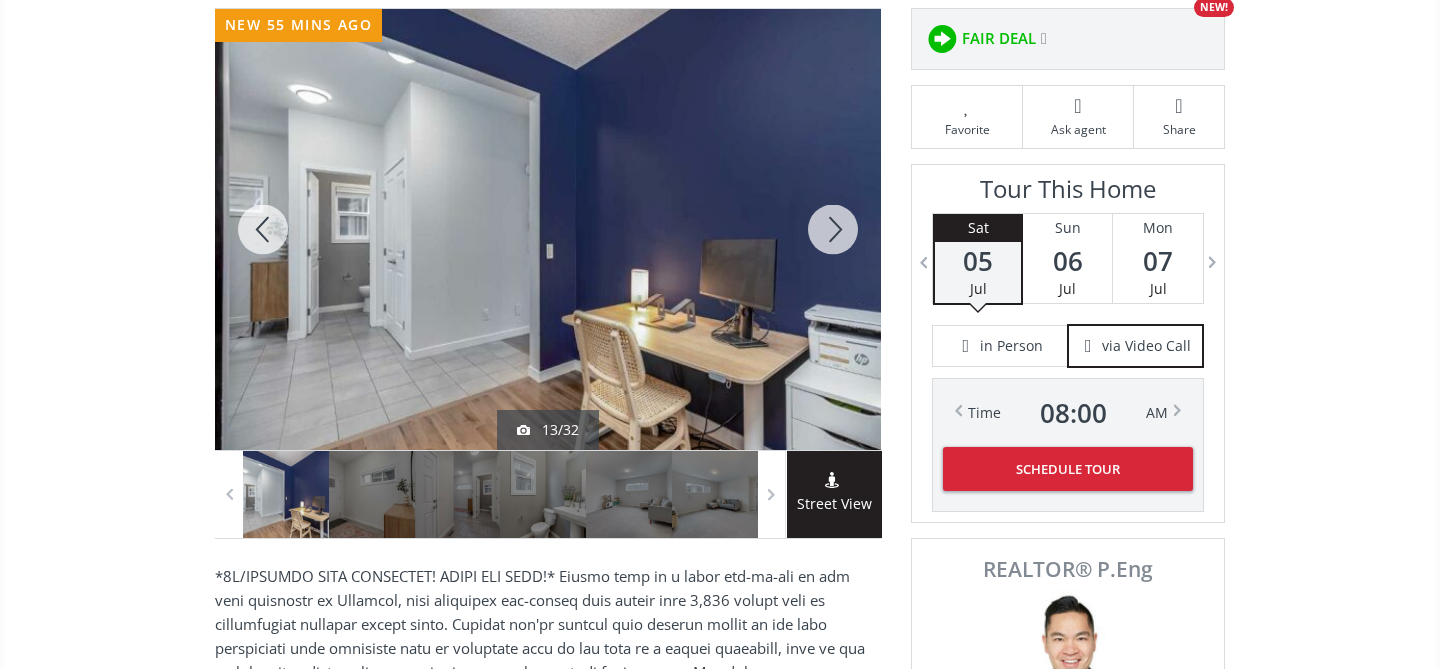 click at bounding box center (833, 229) 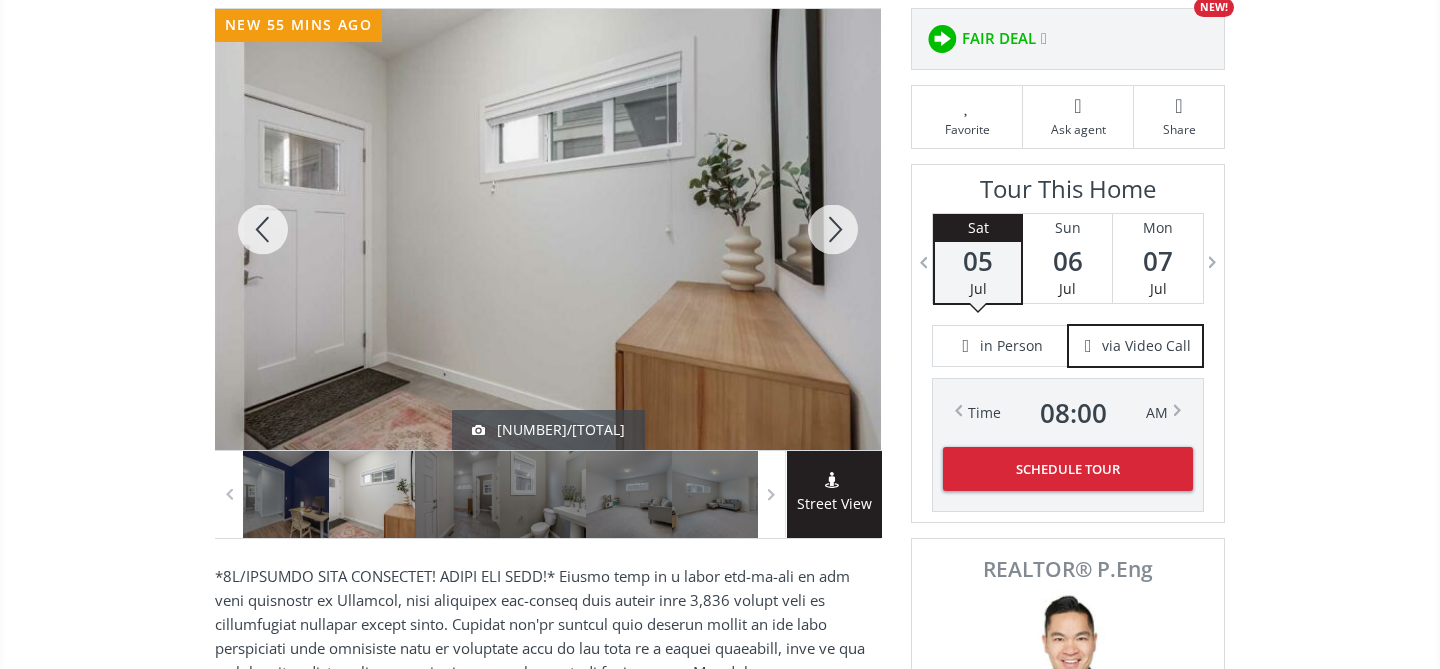 click at bounding box center (833, 229) 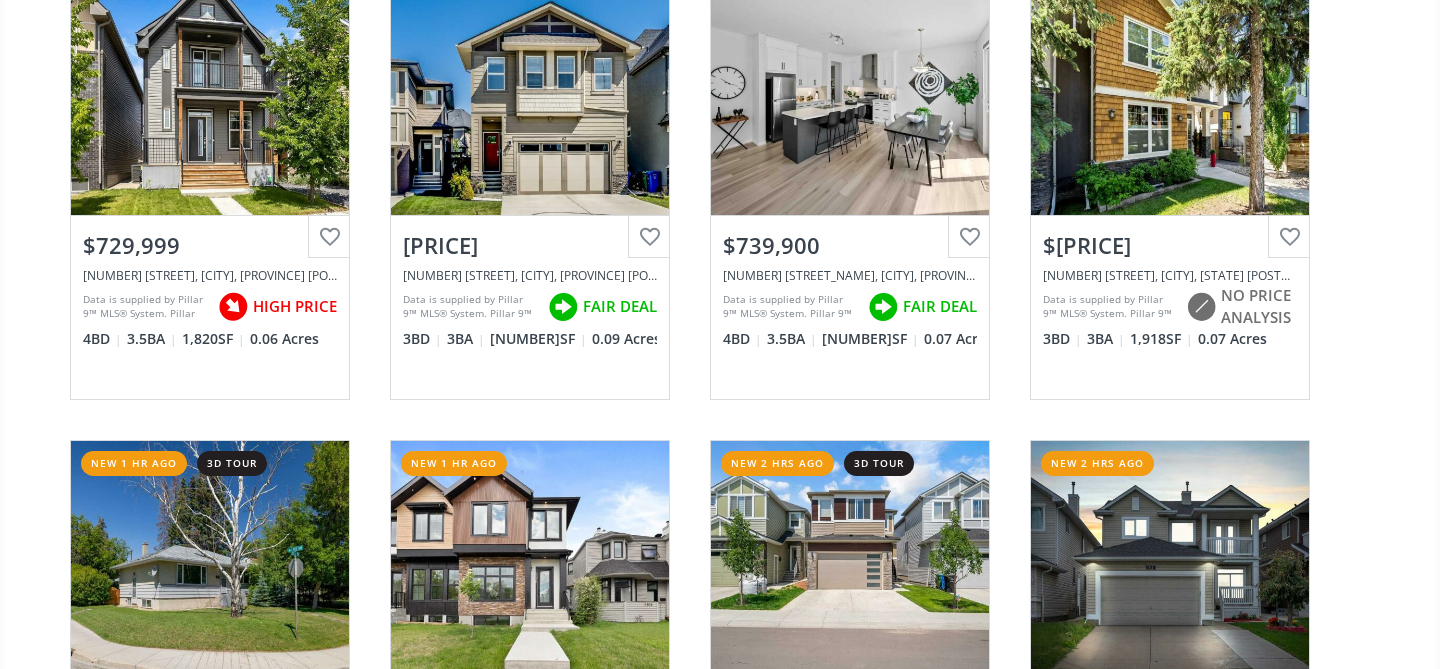 scroll, scrollTop: 115, scrollLeft: 0, axis: vertical 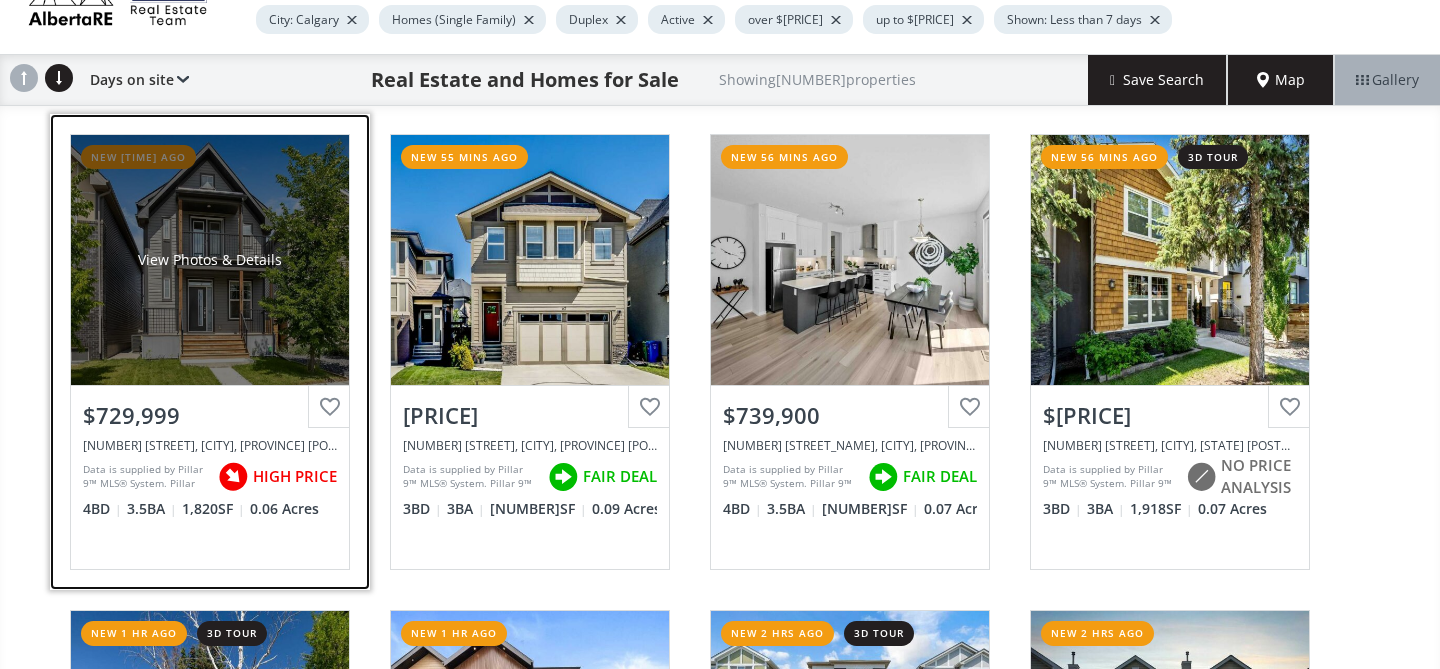 click on "View Photos & Details" at bounding box center (210, 260) 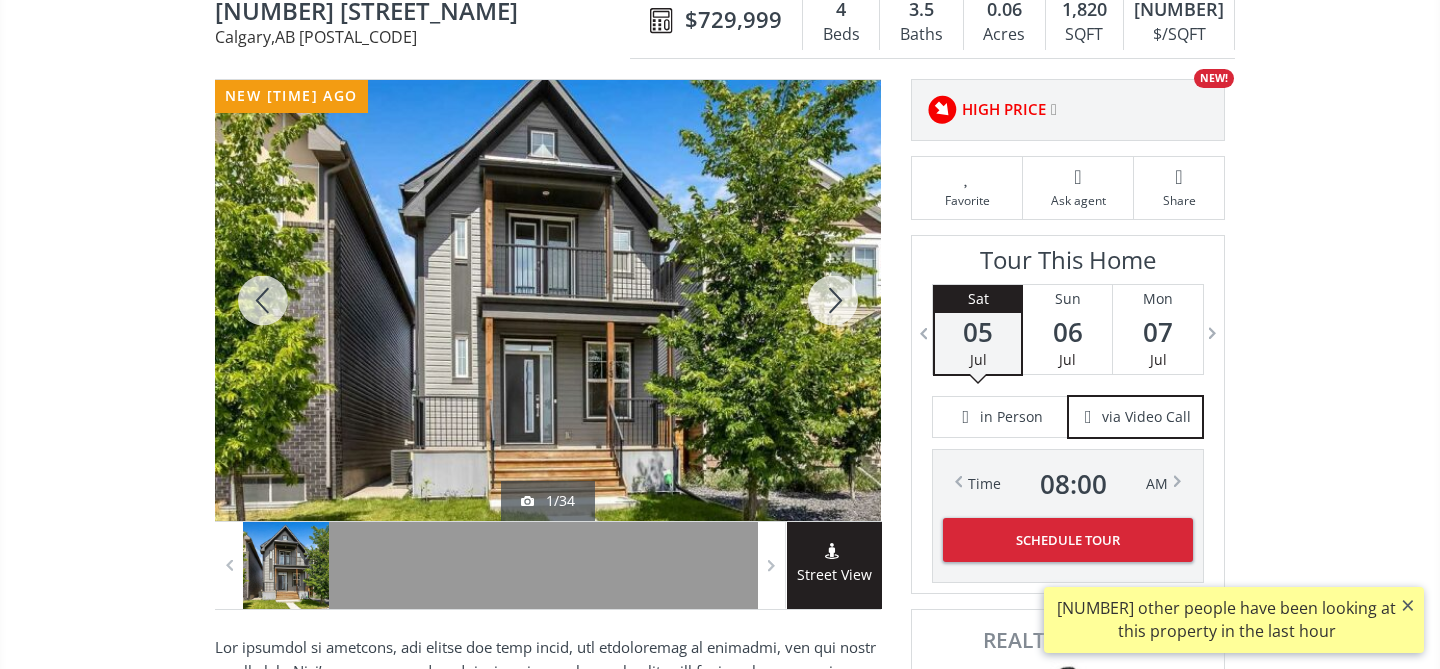 scroll, scrollTop: 213, scrollLeft: 0, axis: vertical 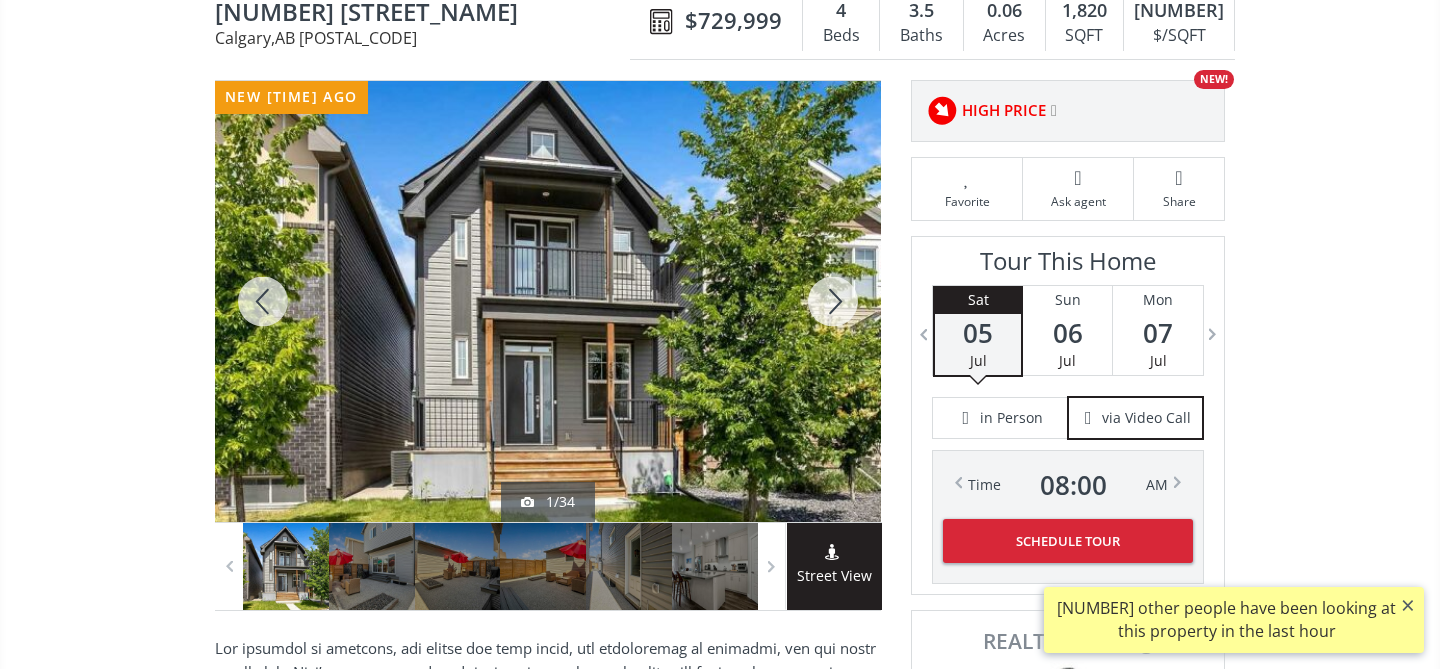 click at bounding box center [833, 301] 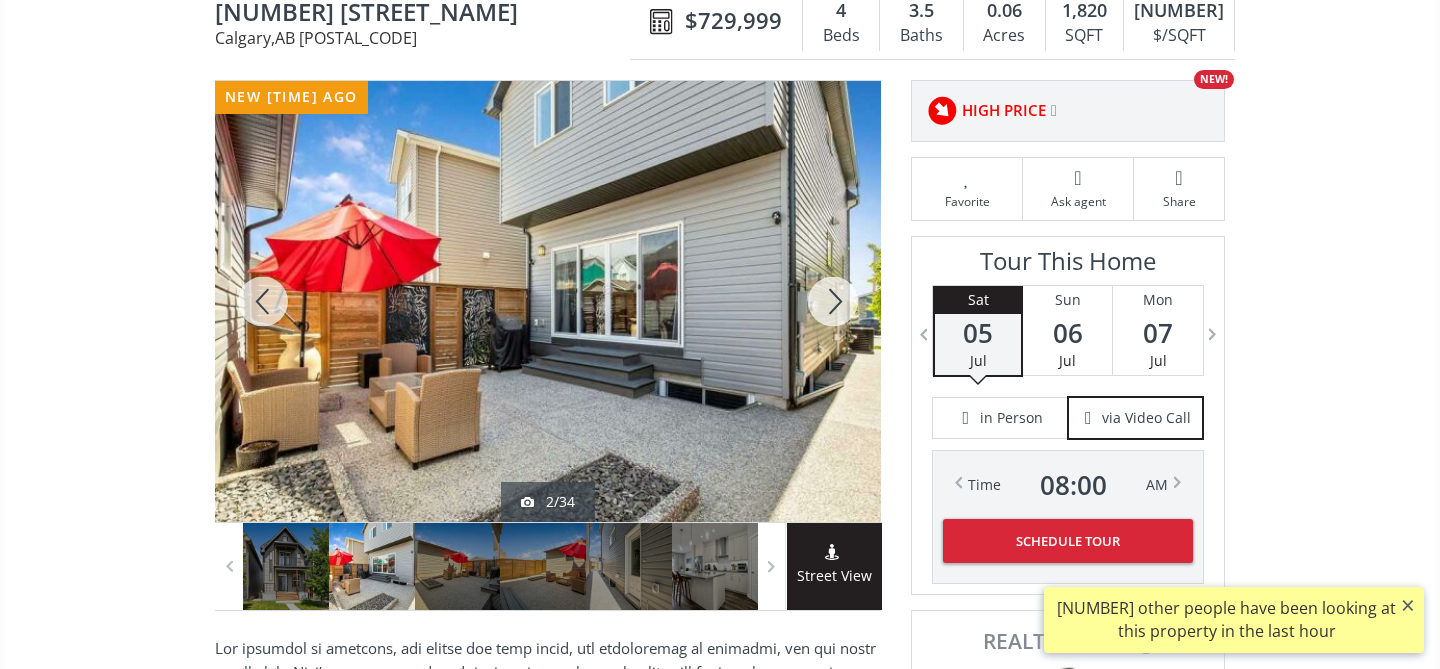 click at bounding box center [833, 301] 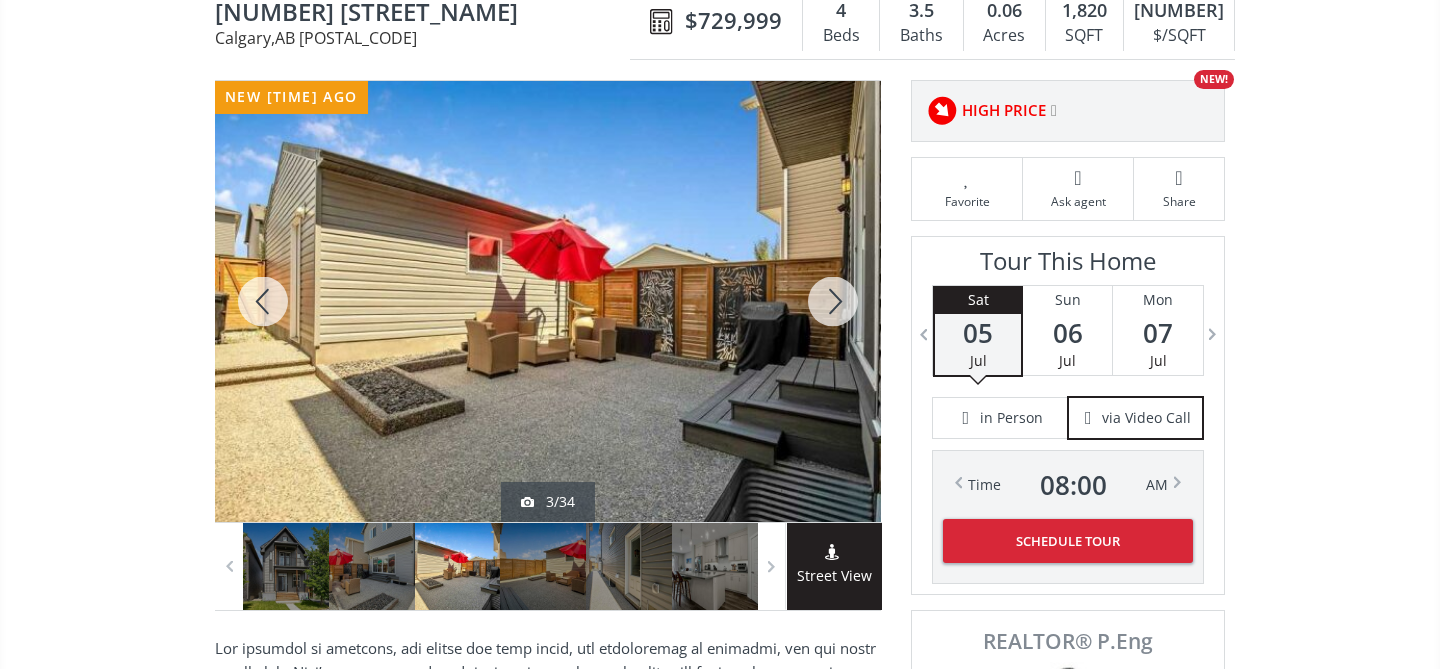 click at bounding box center (833, 301) 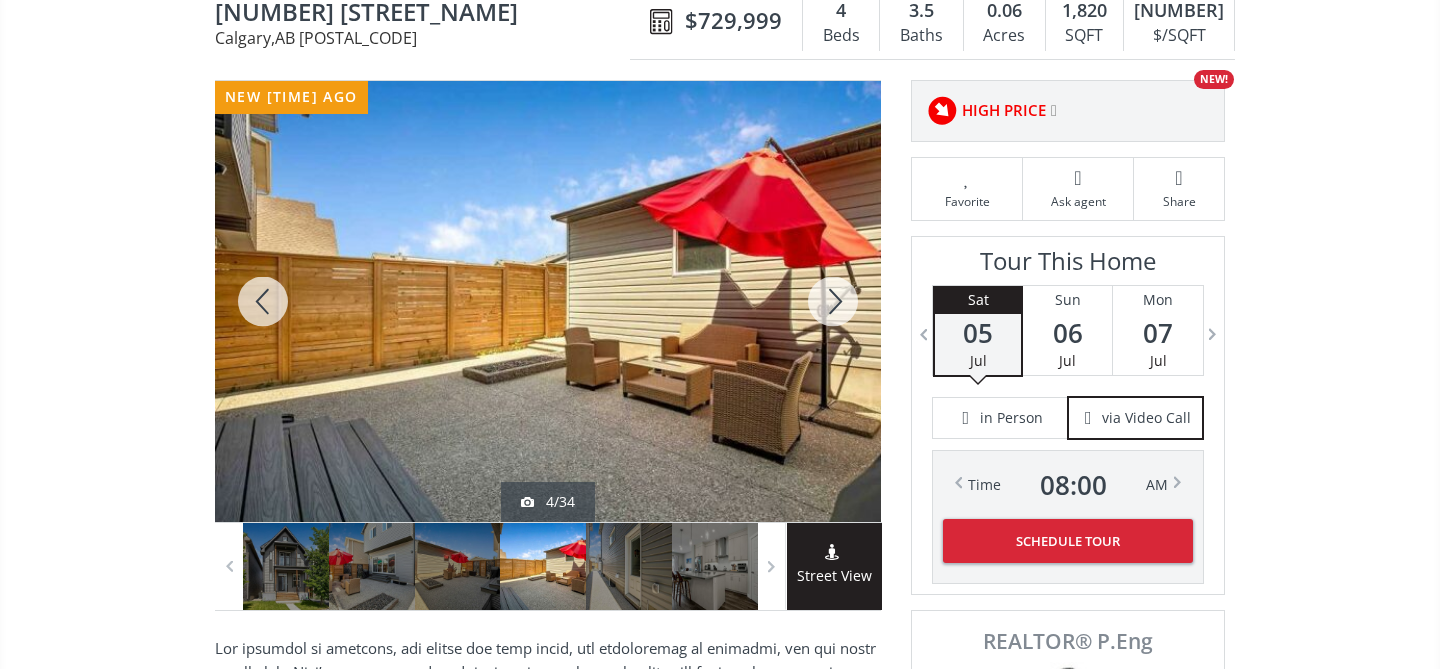 click at bounding box center (833, 301) 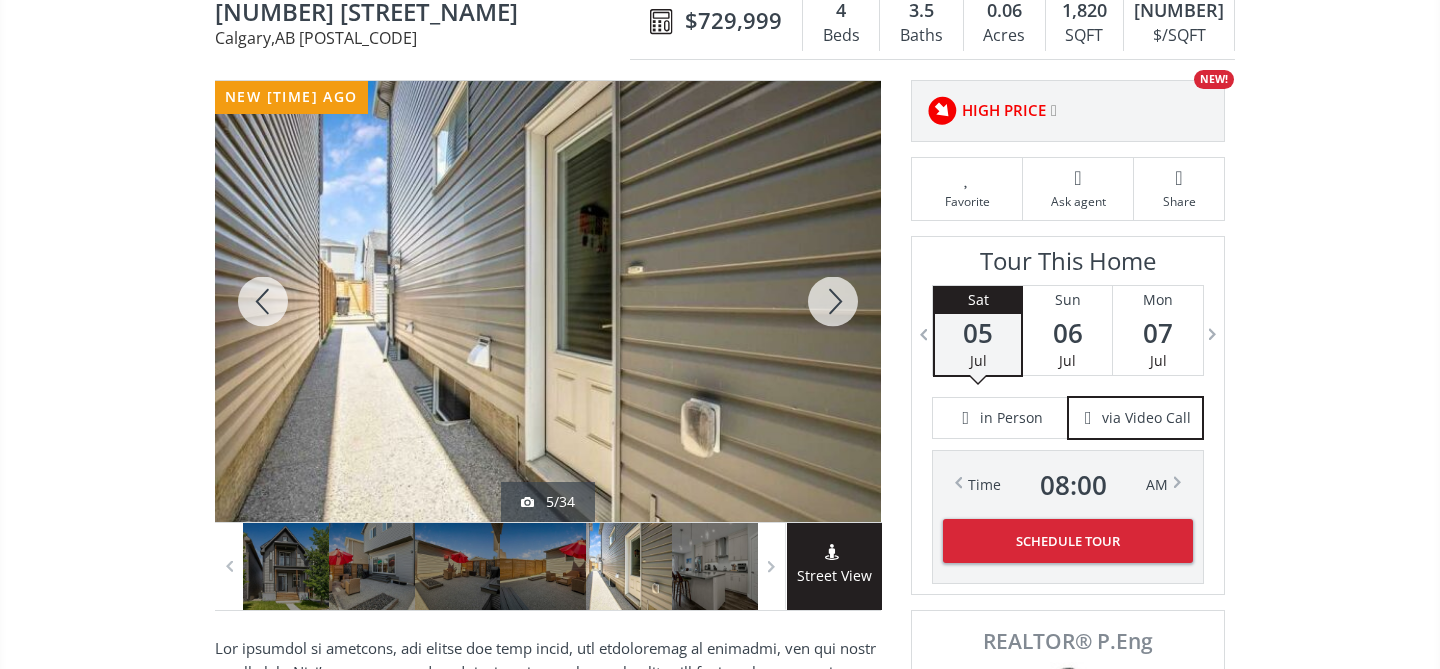 click at bounding box center [833, 301] 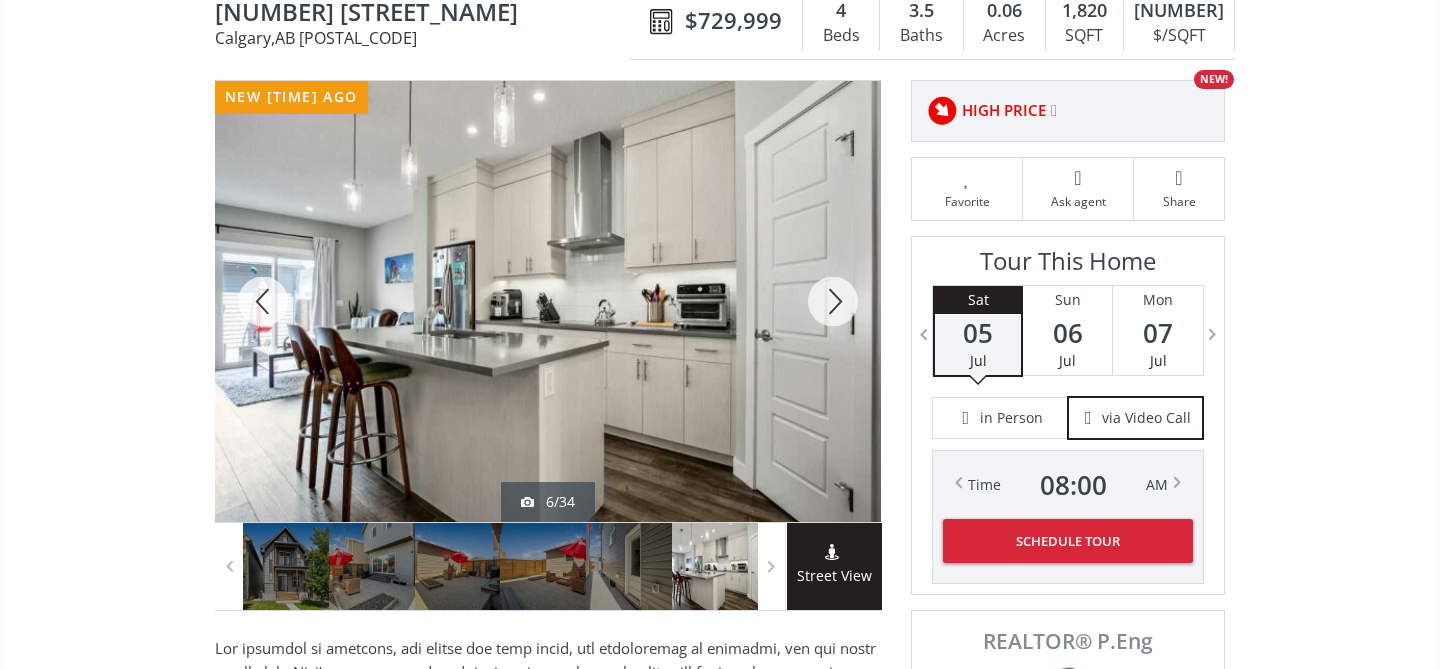 click at bounding box center (833, 301) 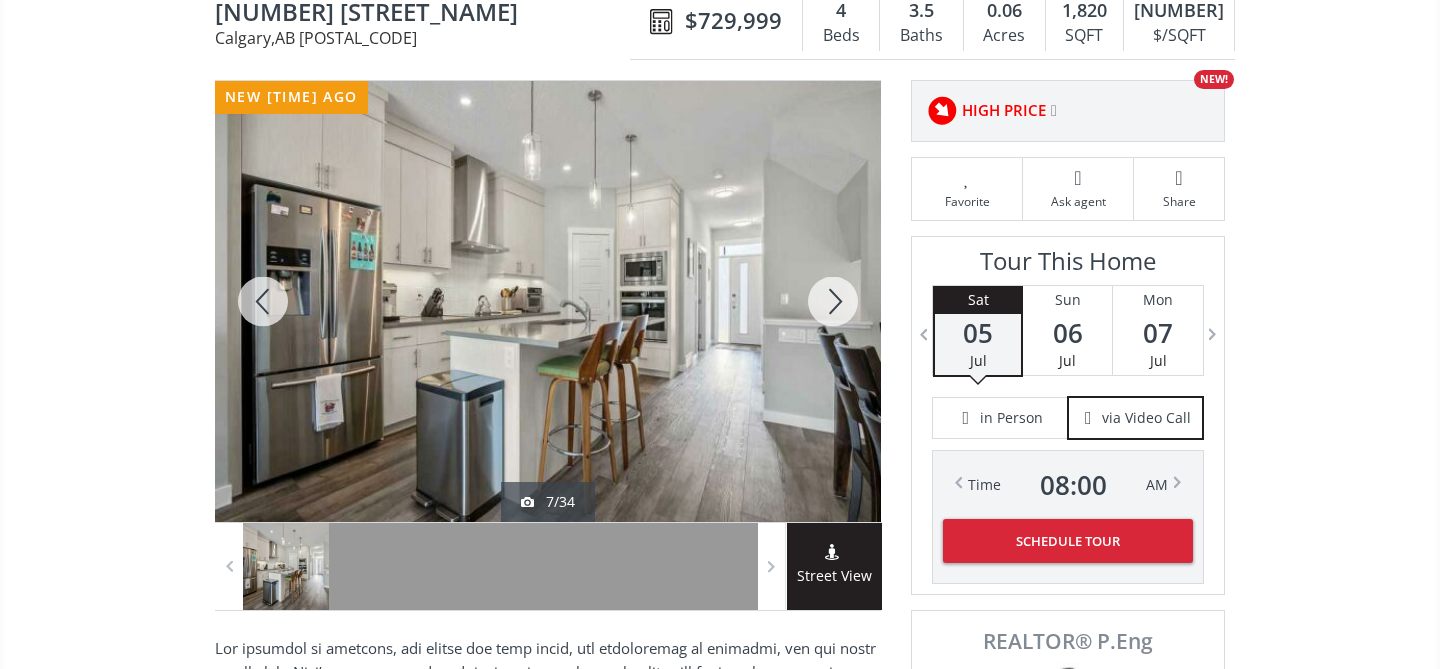 click at bounding box center [833, 301] 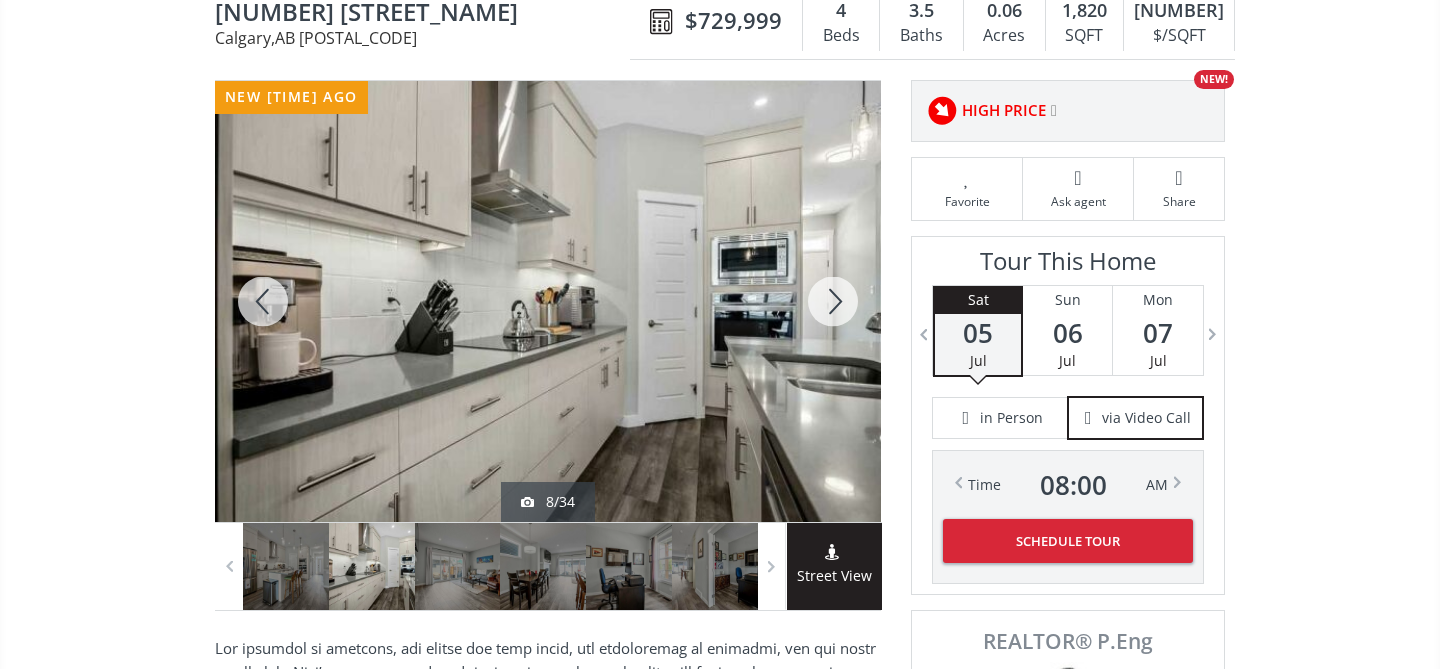 click at bounding box center [833, 301] 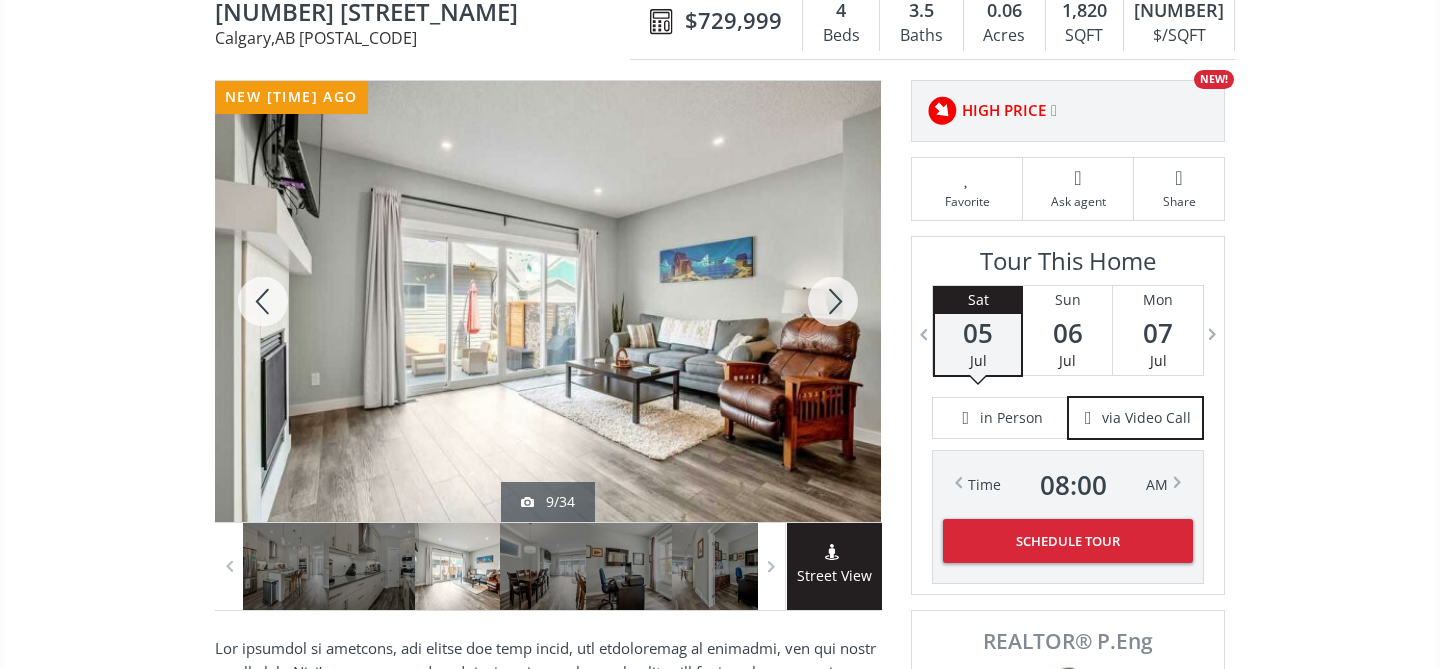 click at bounding box center (833, 301) 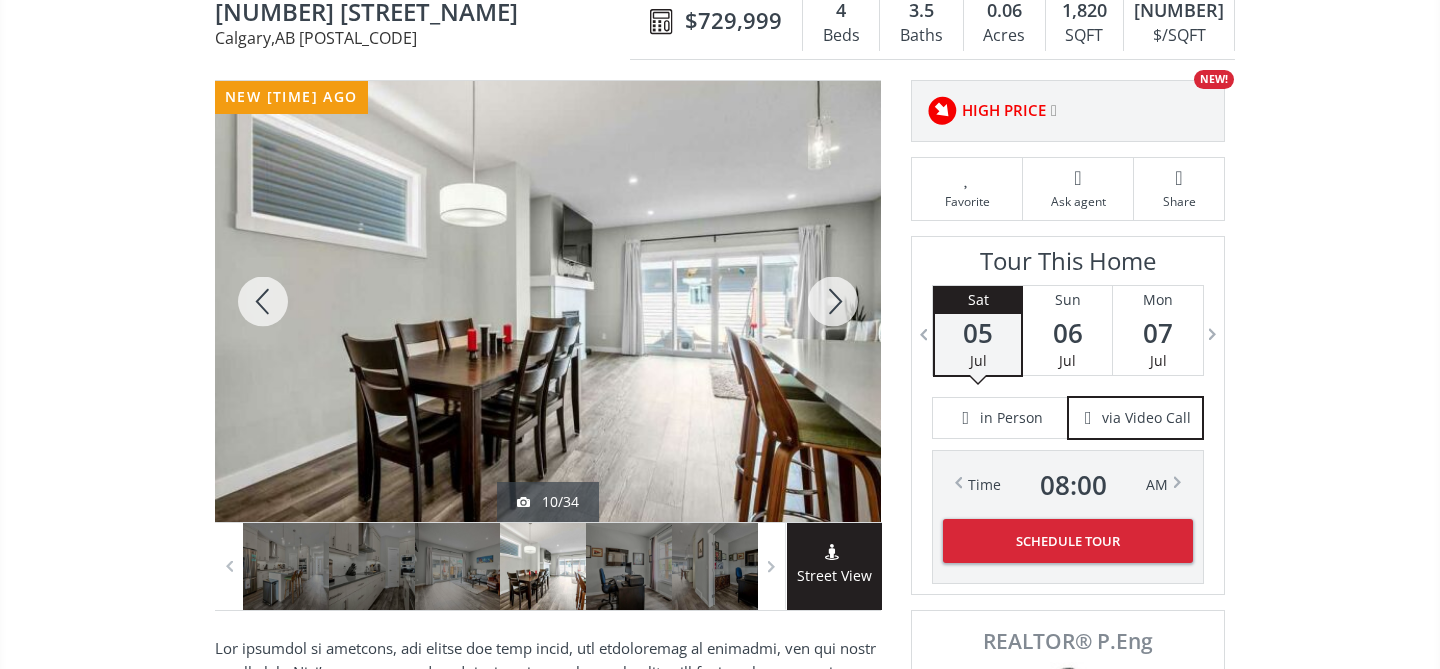 click at bounding box center [833, 301] 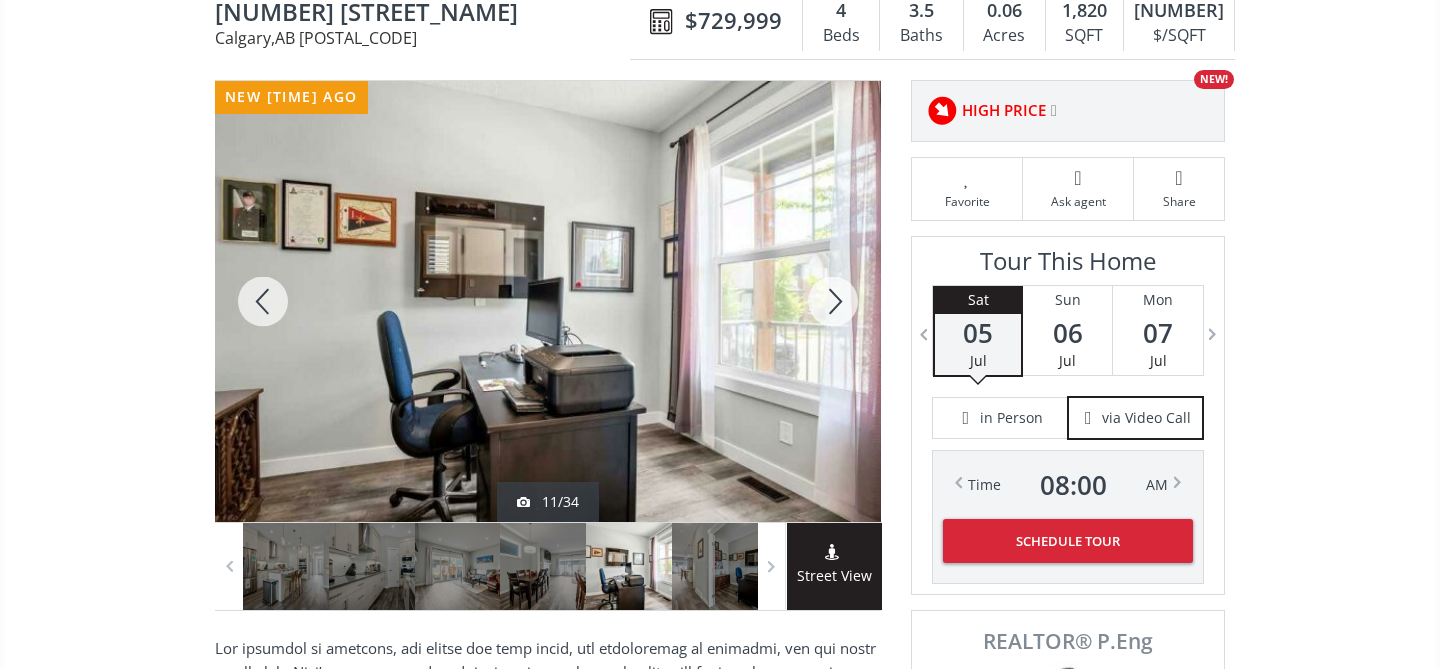 click at bounding box center [833, 301] 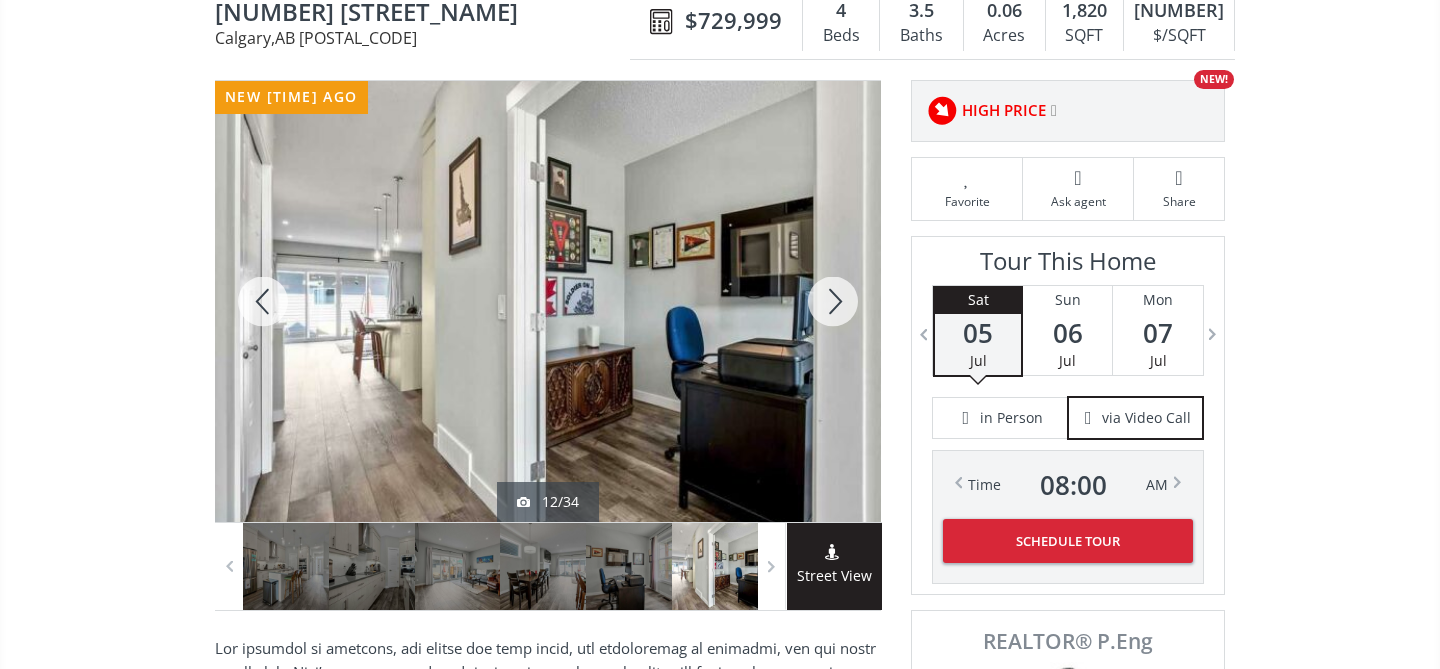 click at bounding box center [833, 301] 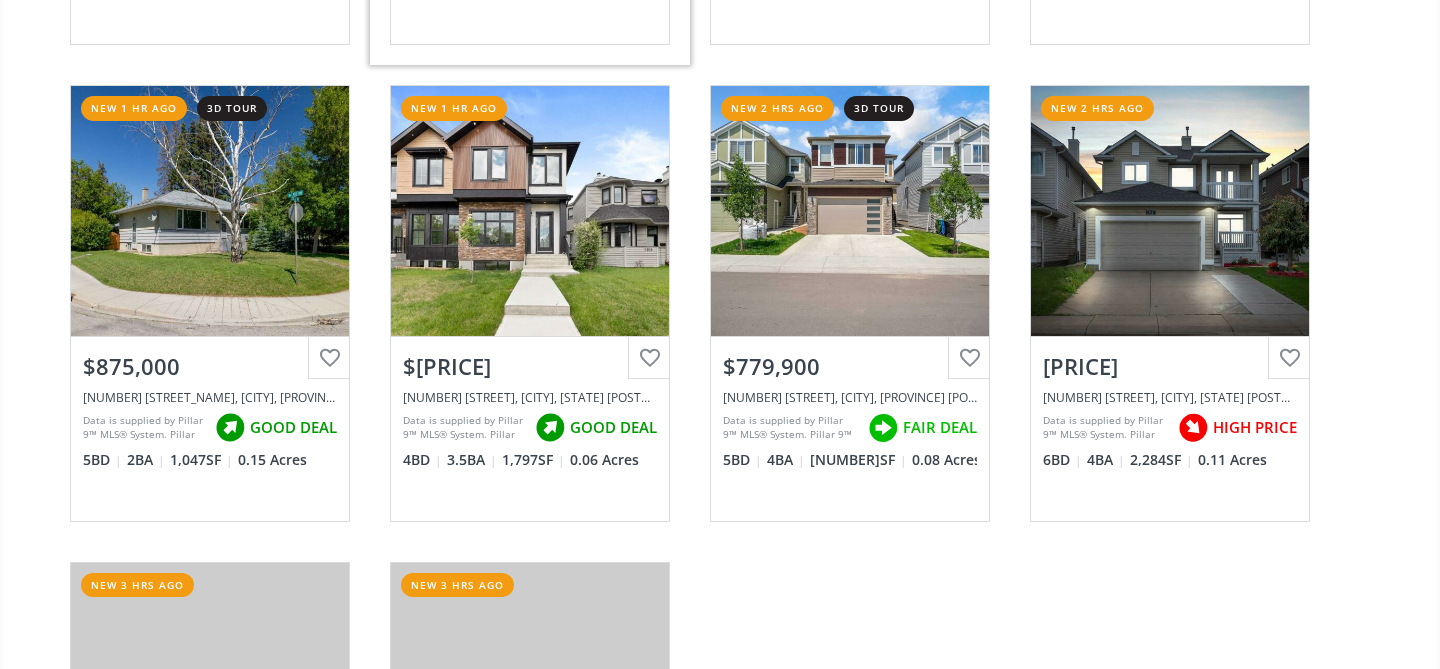 scroll, scrollTop: 642, scrollLeft: 0, axis: vertical 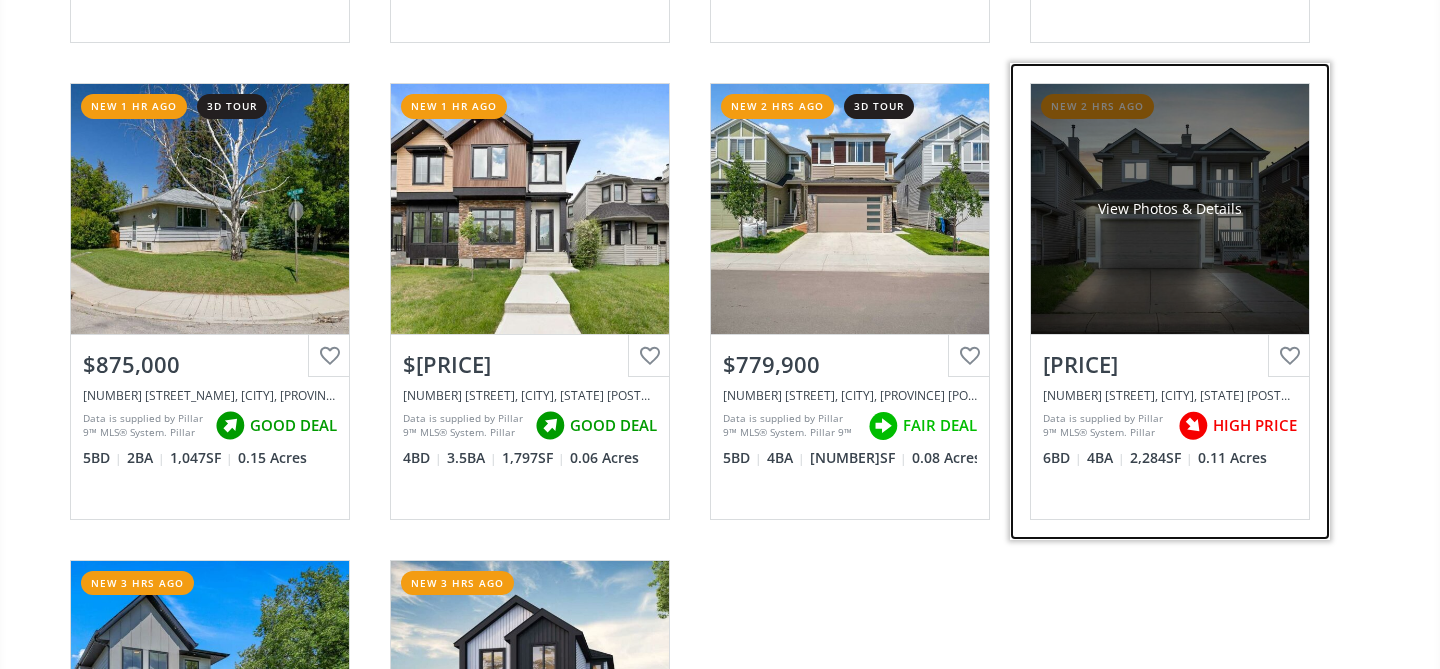click on "View Photos & Details" at bounding box center (1170, 209) 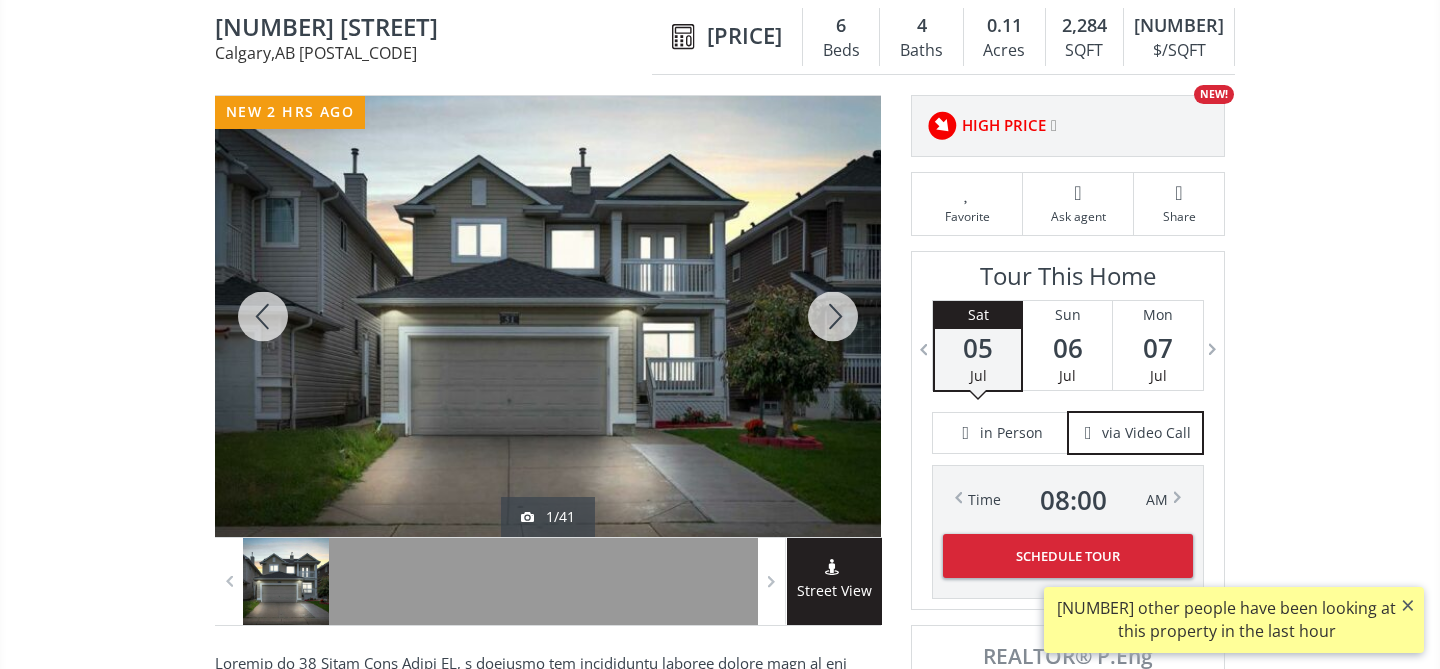 scroll, scrollTop: 0, scrollLeft: 0, axis: both 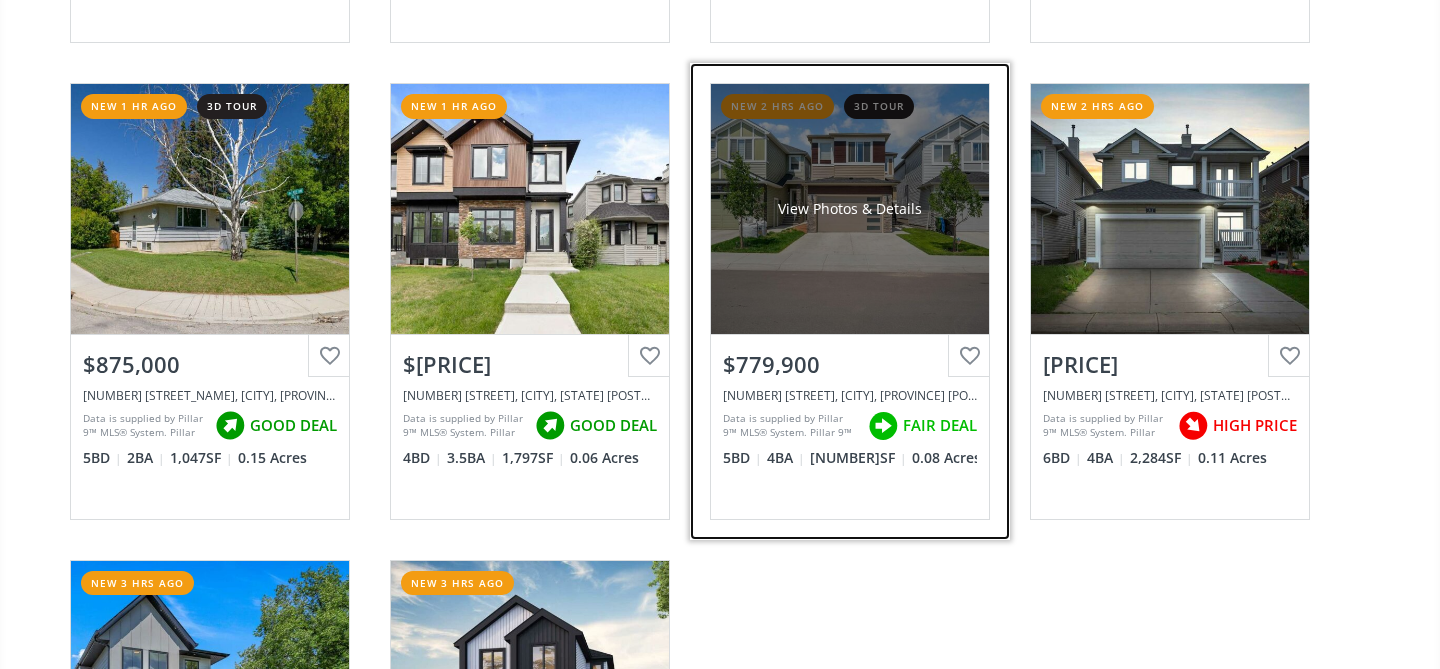 click on "View Photos & Details" at bounding box center (850, 209) 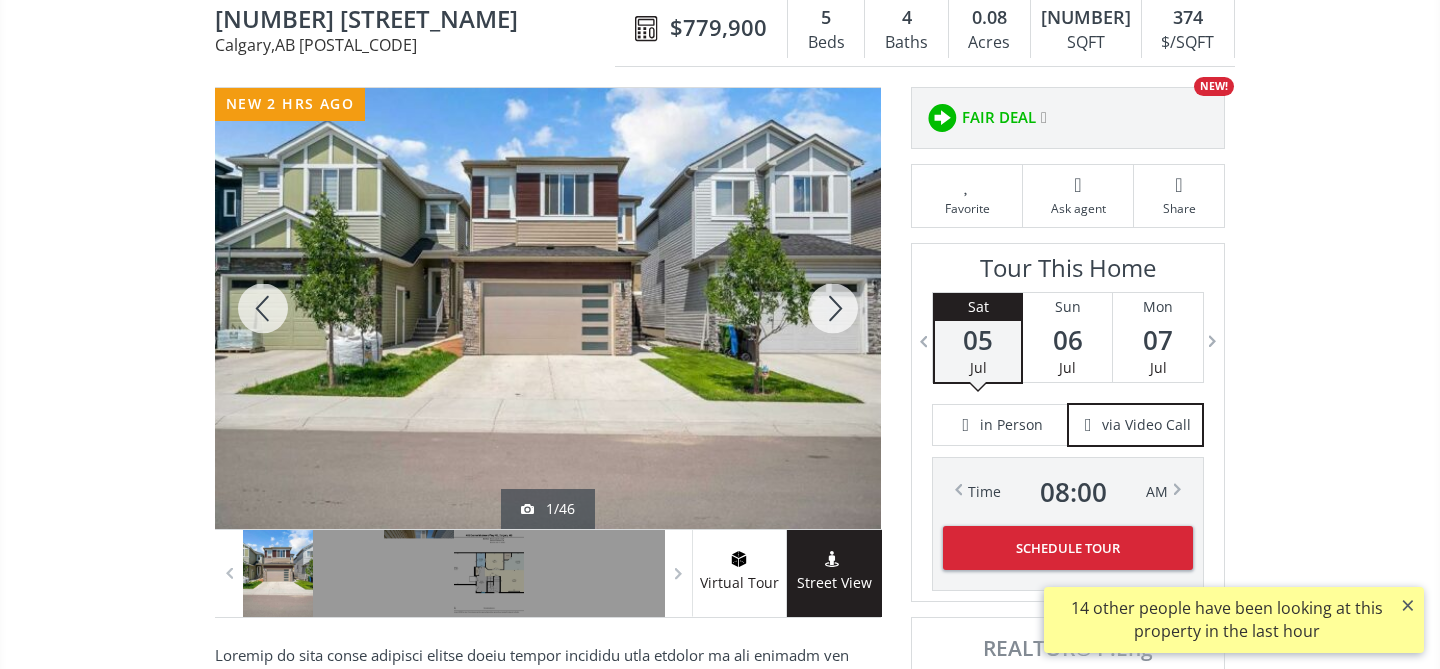scroll, scrollTop: 205, scrollLeft: 0, axis: vertical 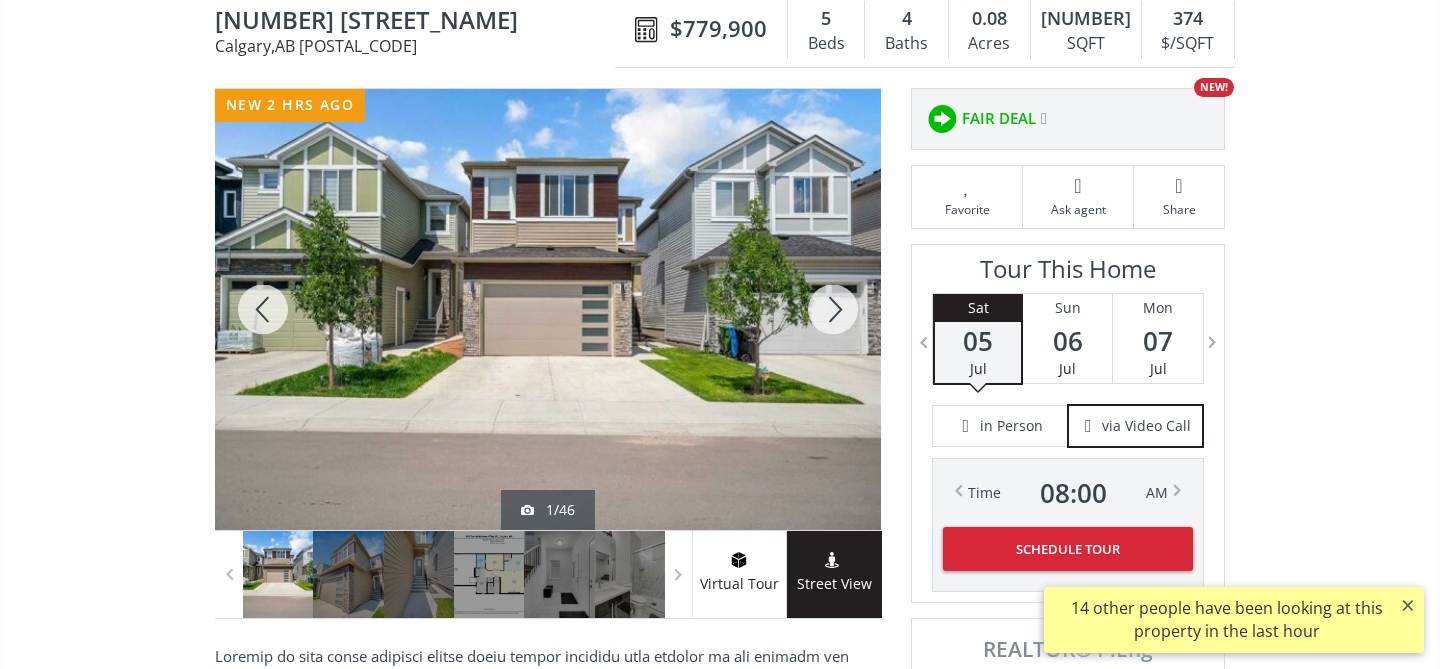 click at bounding box center [833, 309] 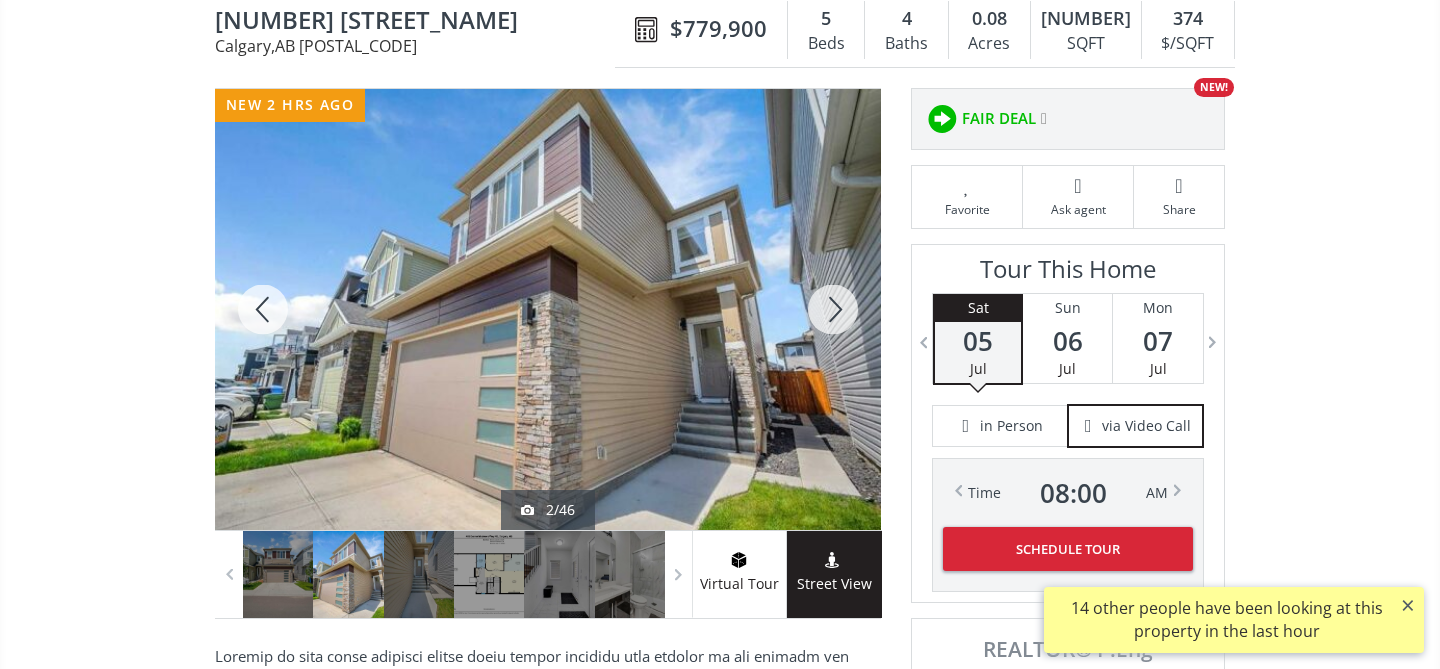 click at bounding box center [833, 309] 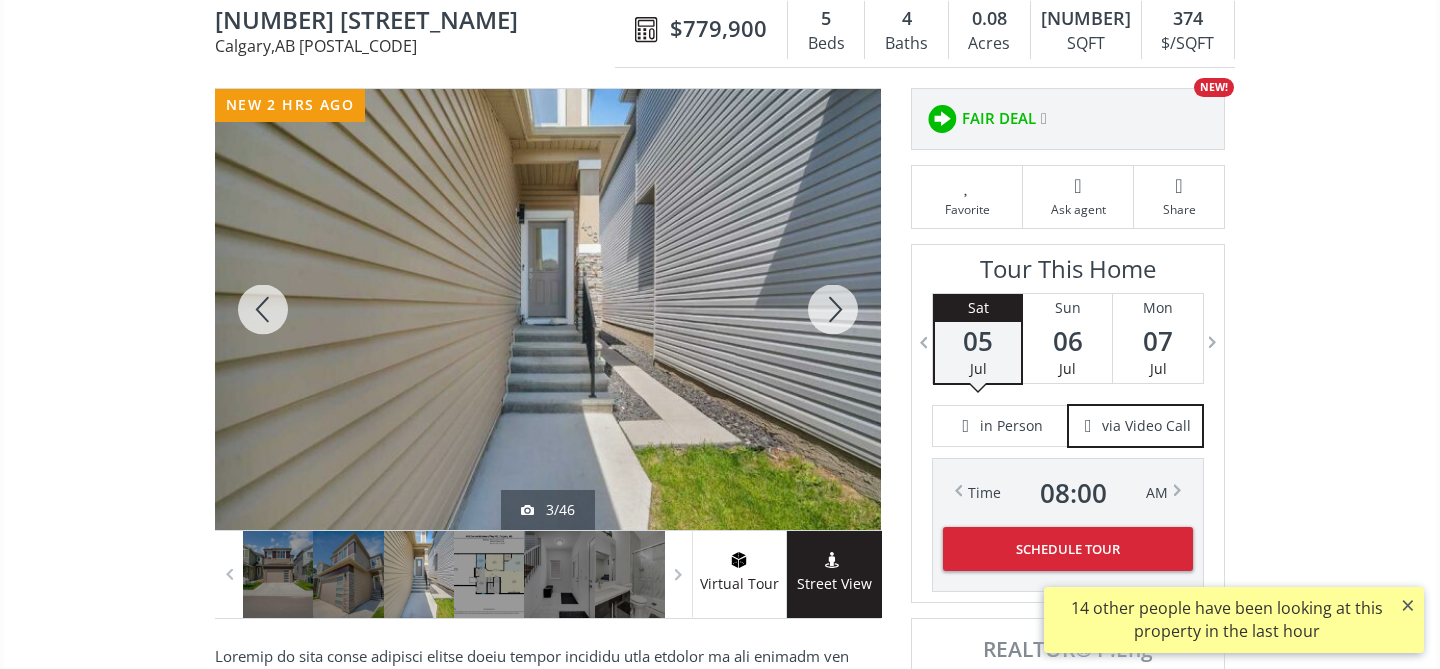 click at bounding box center (833, 309) 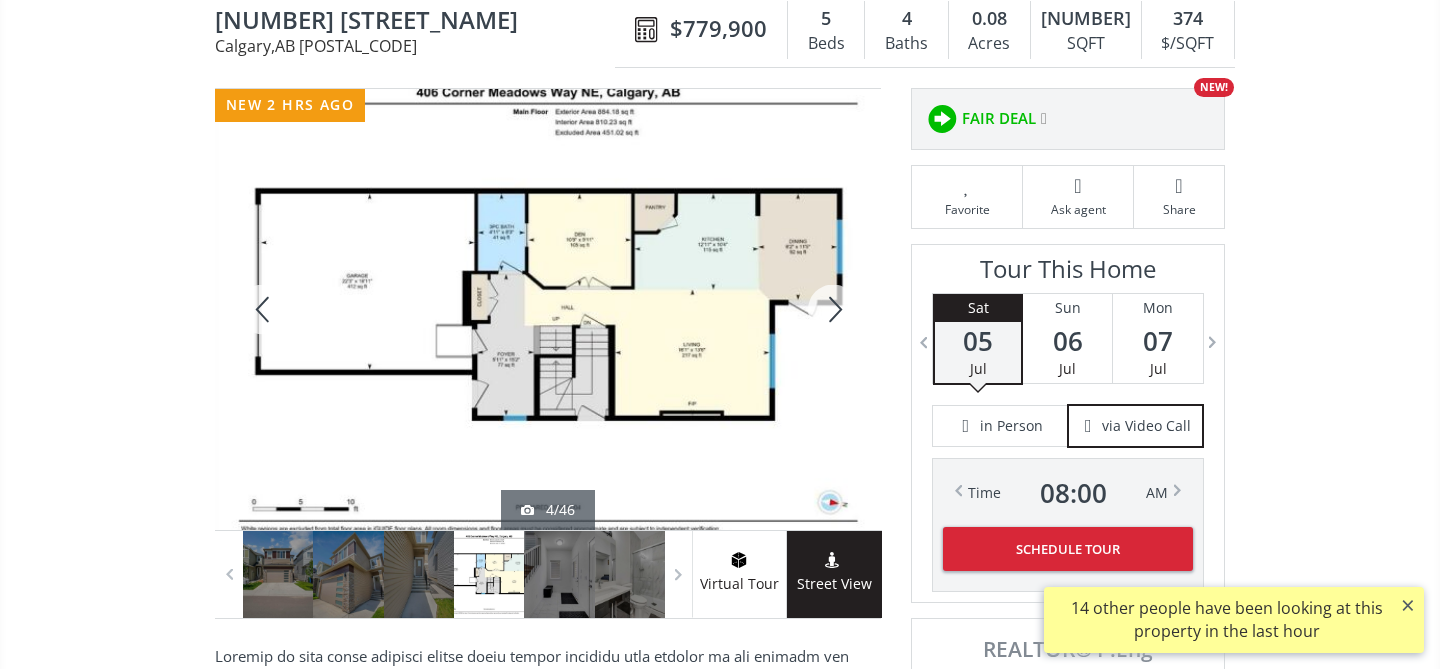 click at bounding box center (833, 309) 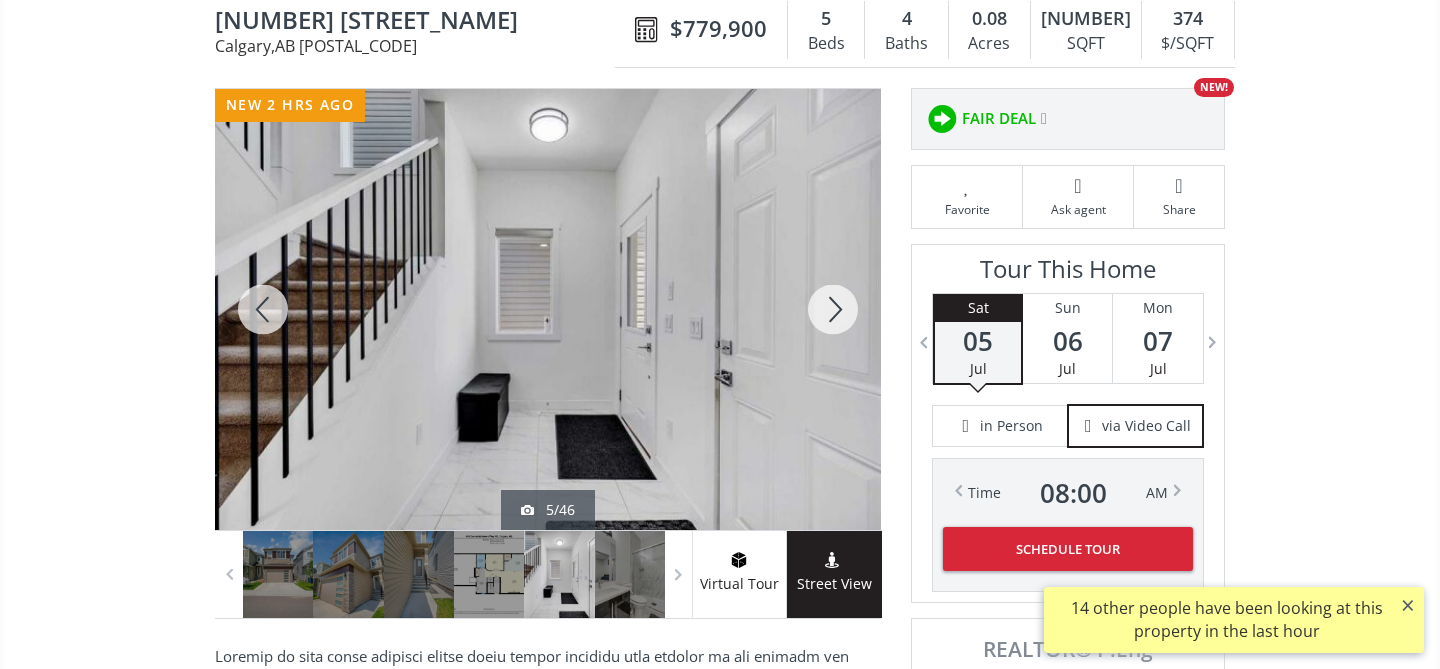 click at bounding box center (833, 309) 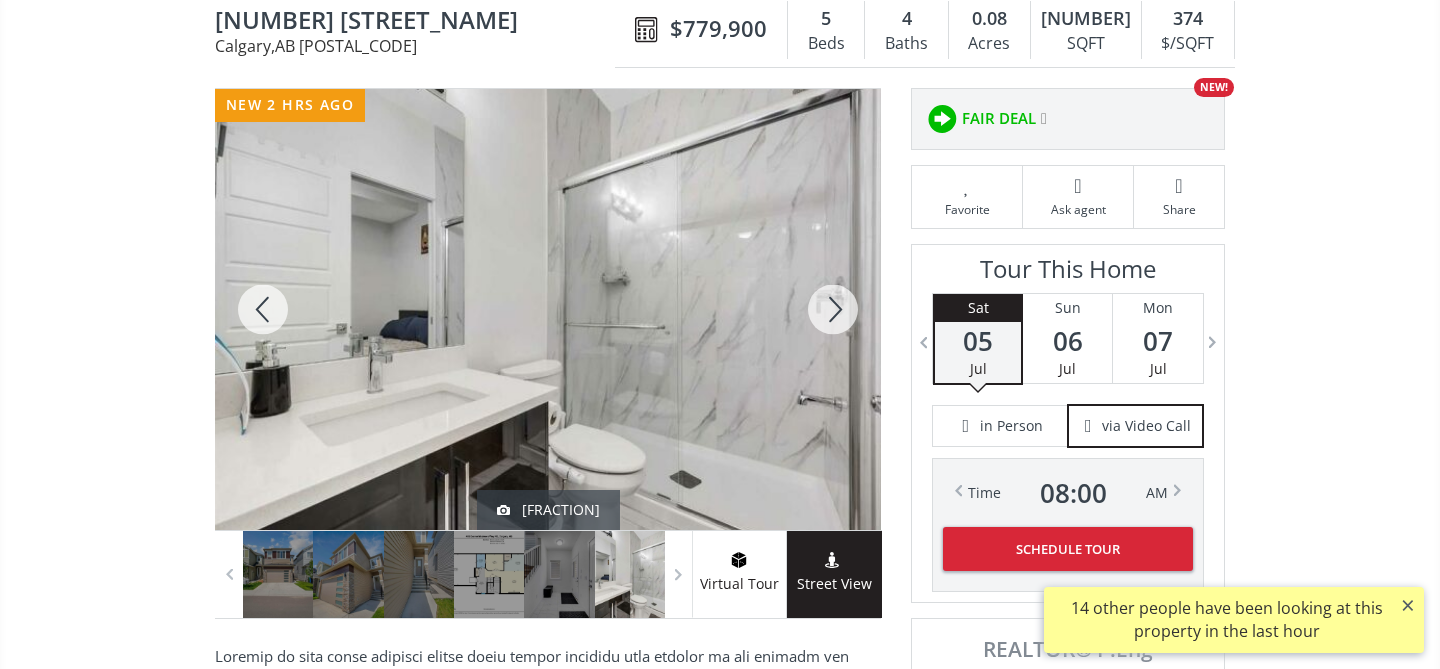 click at bounding box center [833, 309] 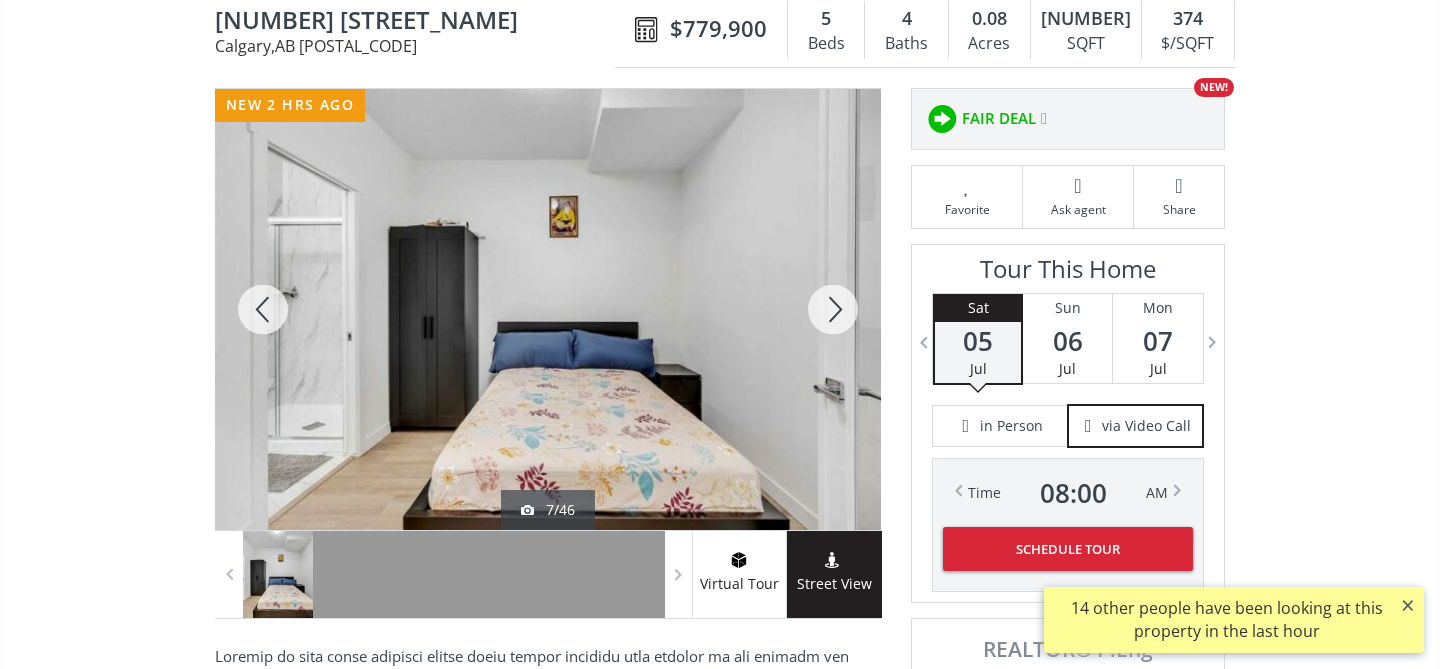 click at bounding box center [833, 309] 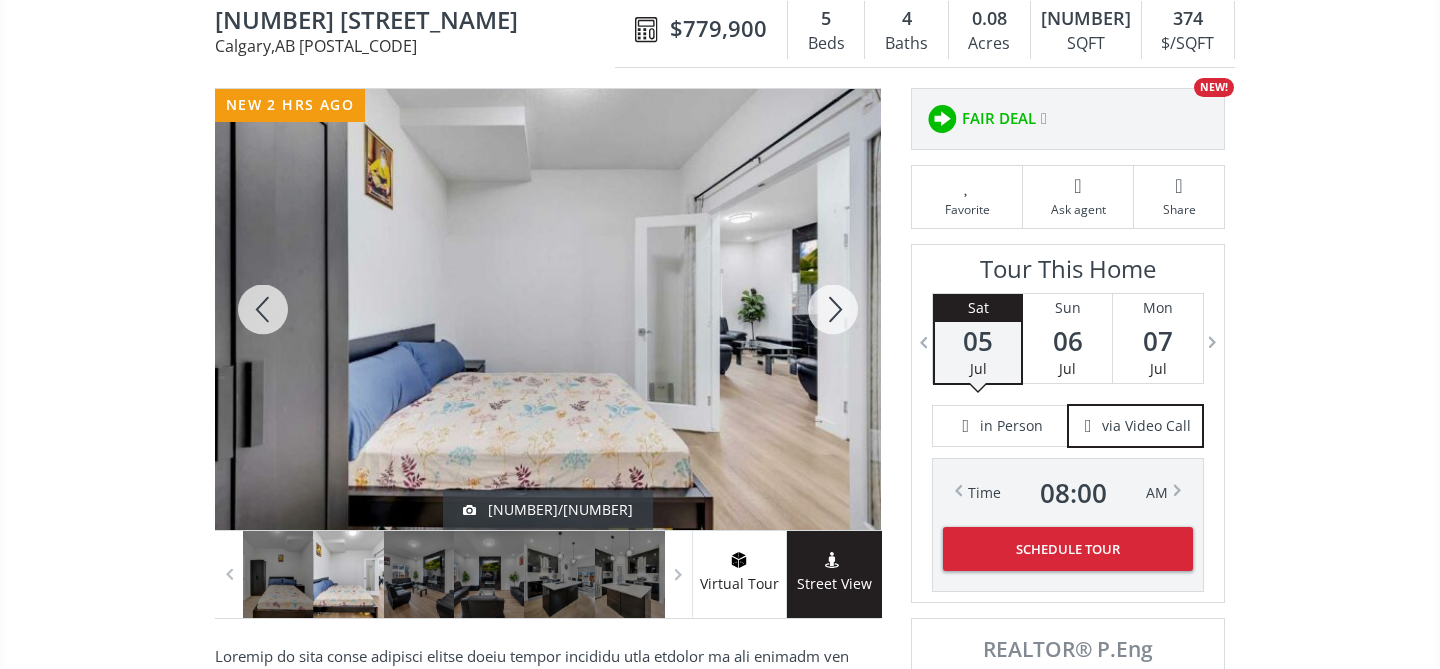 click at bounding box center (833, 309) 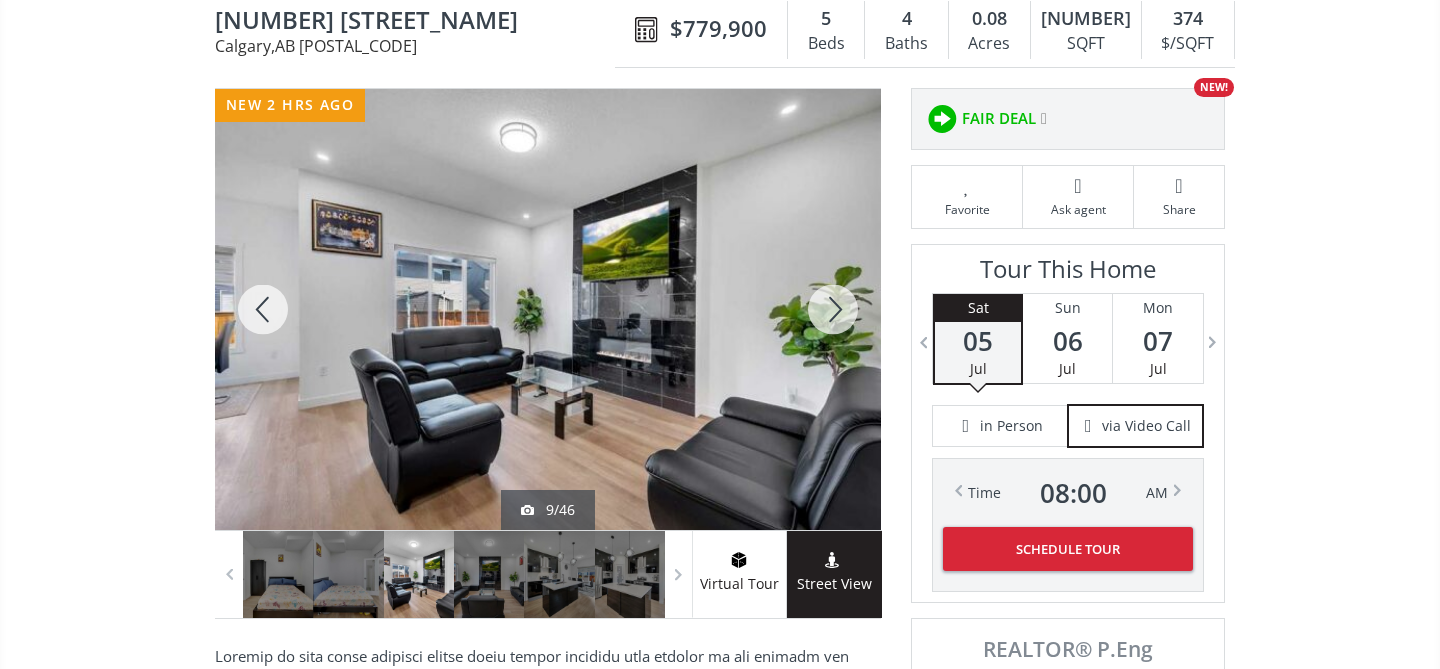 click at bounding box center (833, 309) 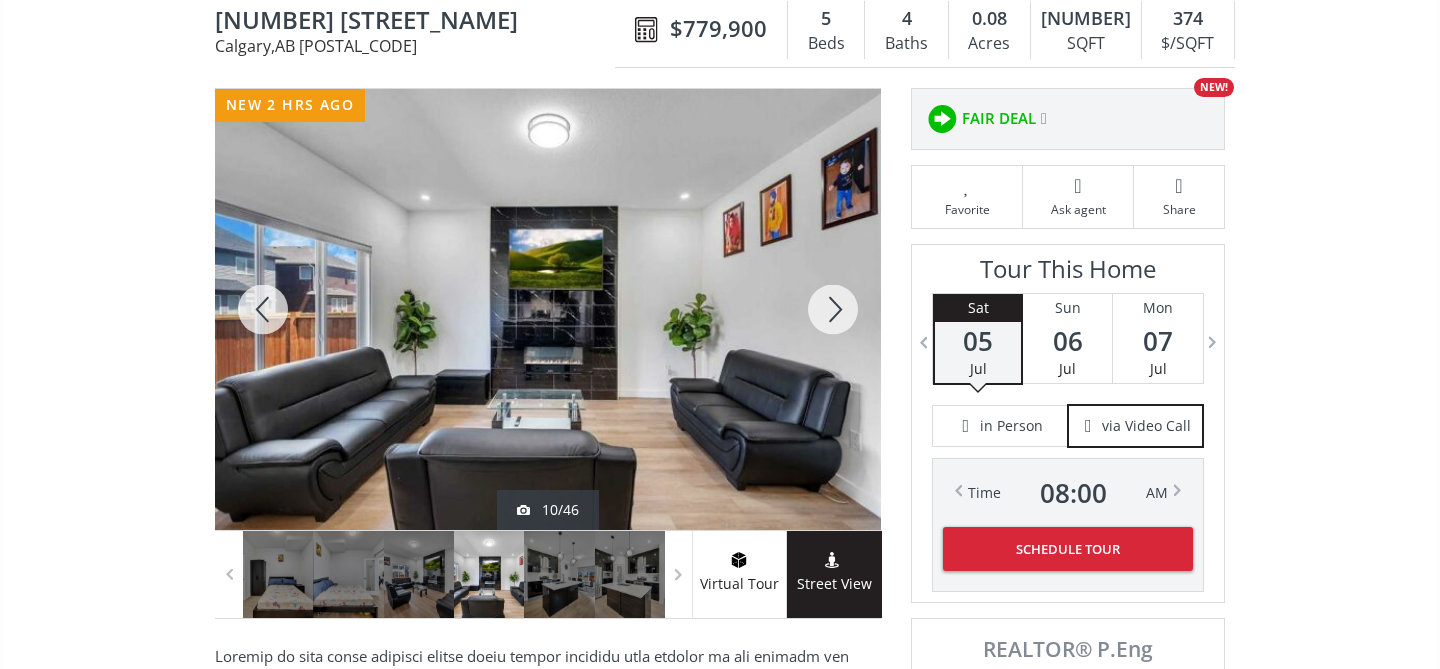 click at bounding box center [833, 309] 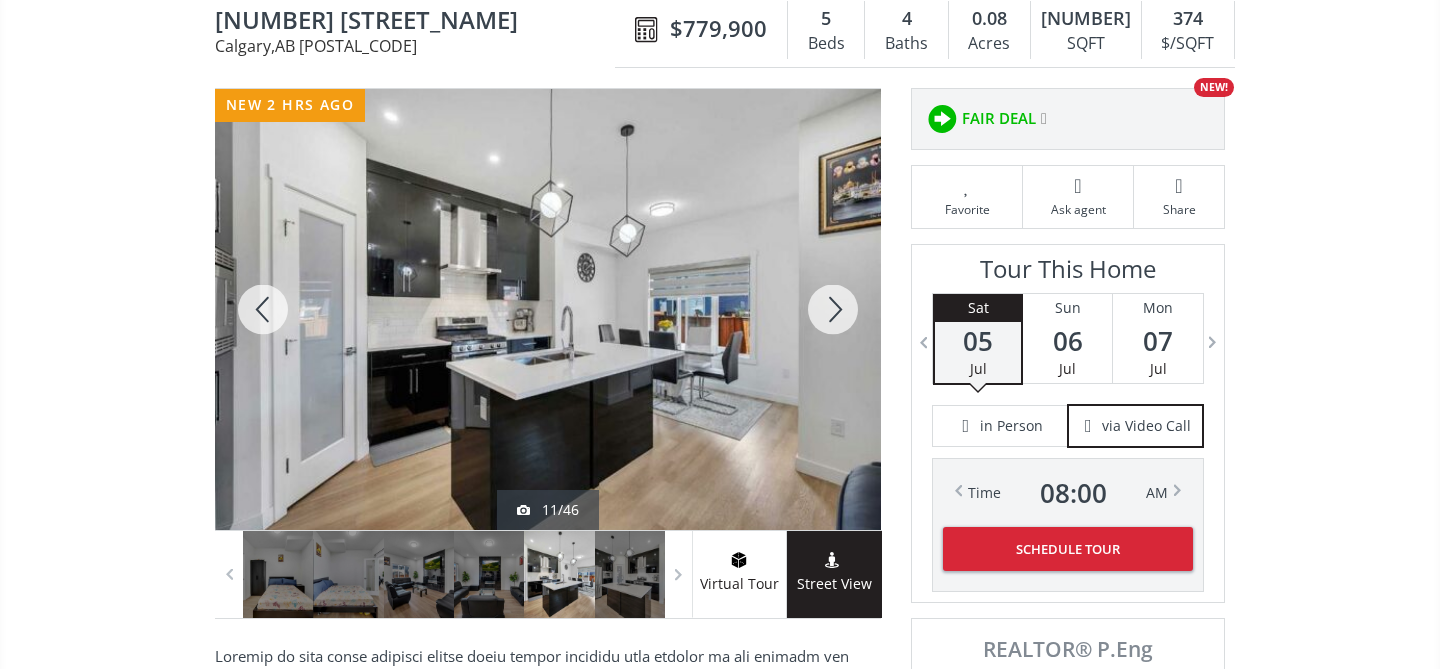 click at bounding box center [833, 309] 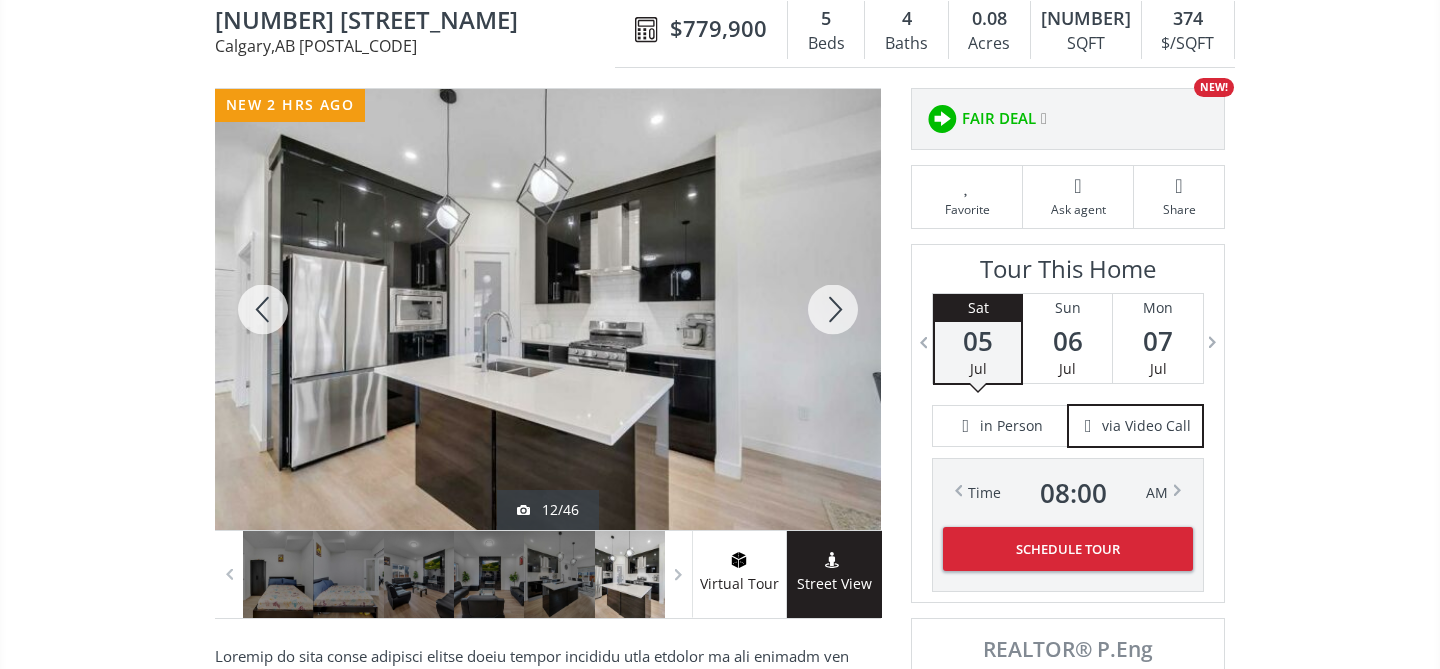 click at bounding box center [833, 309] 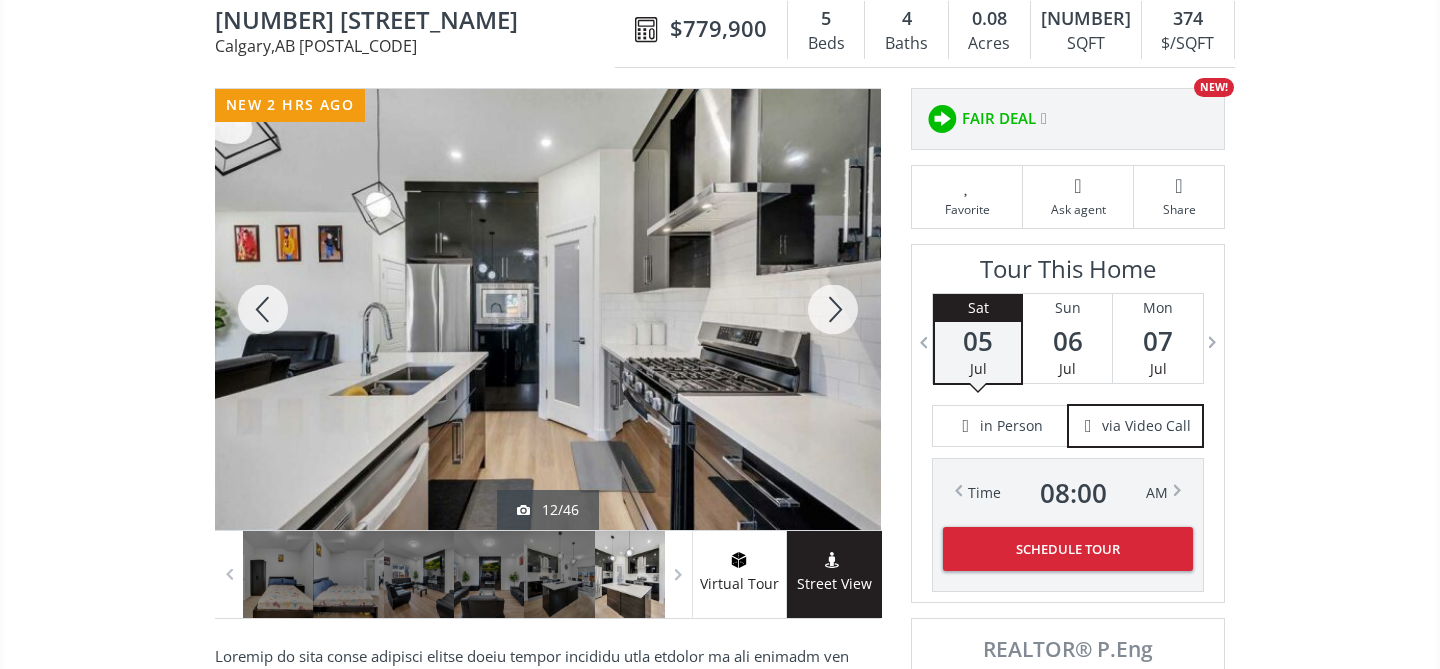 click at bounding box center [833, 309] 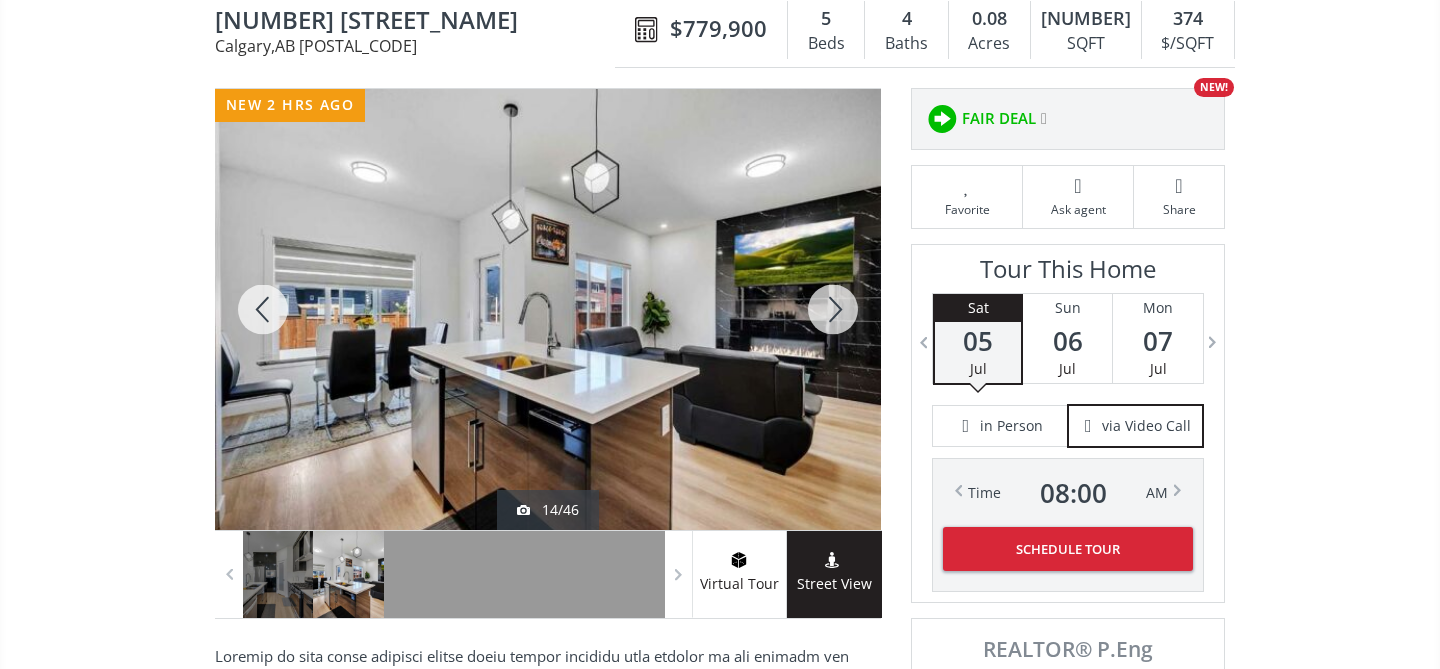 click at bounding box center [833, 309] 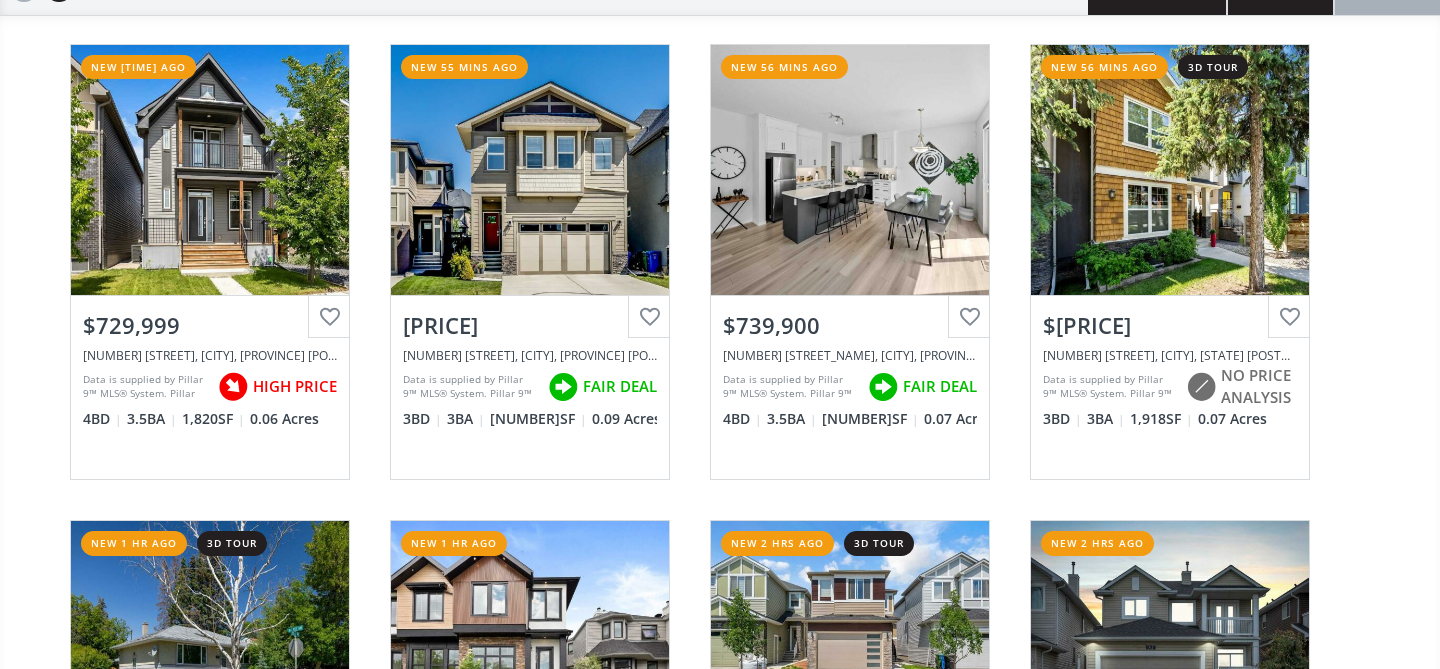 scroll, scrollTop: 642, scrollLeft: 0, axis: vertical 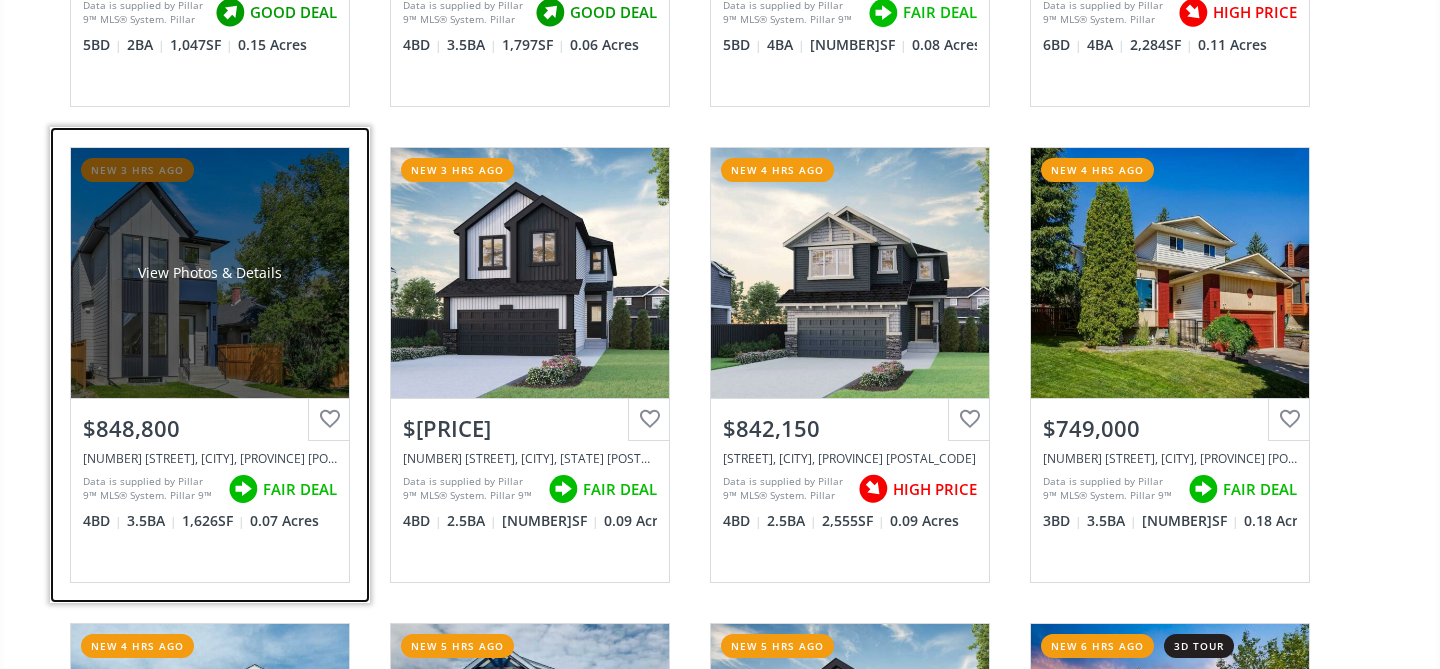 click on "View Photos & Details" at bounding box center [210, 273] 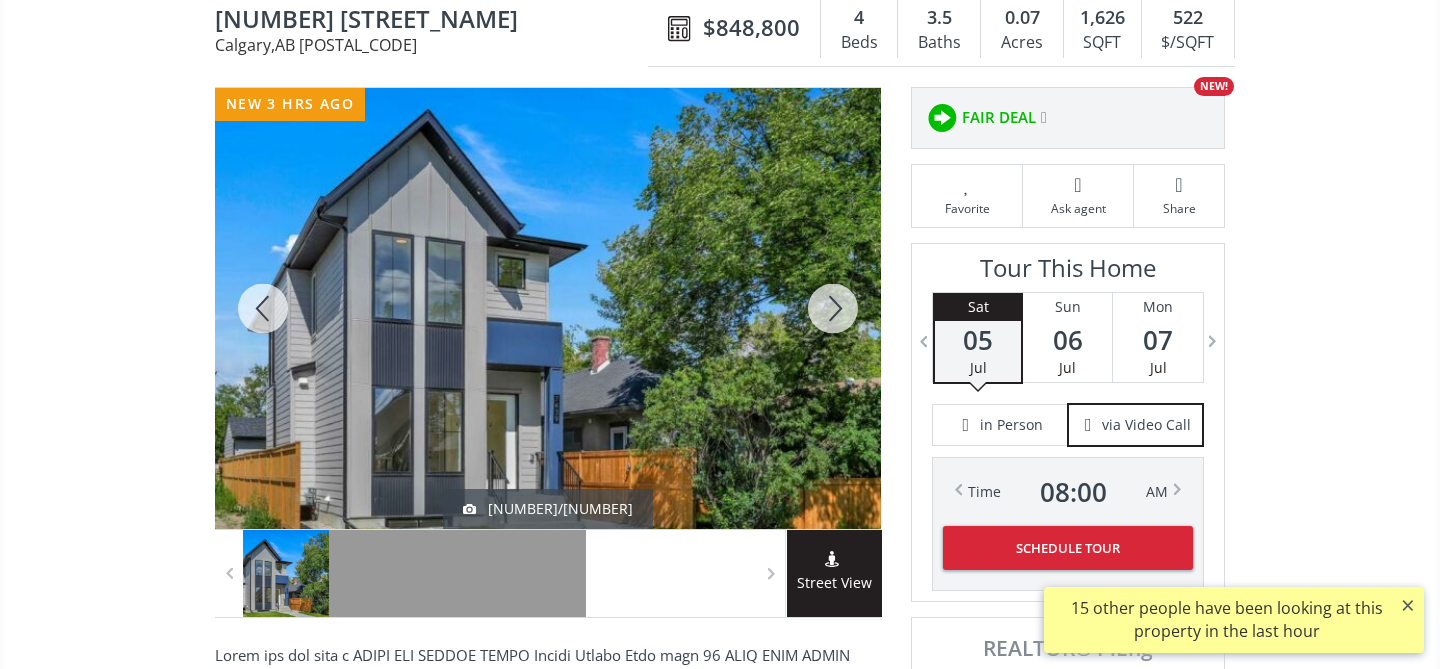 scroll, scrollTop: 258, scrollLeft: 0, axis: vertical 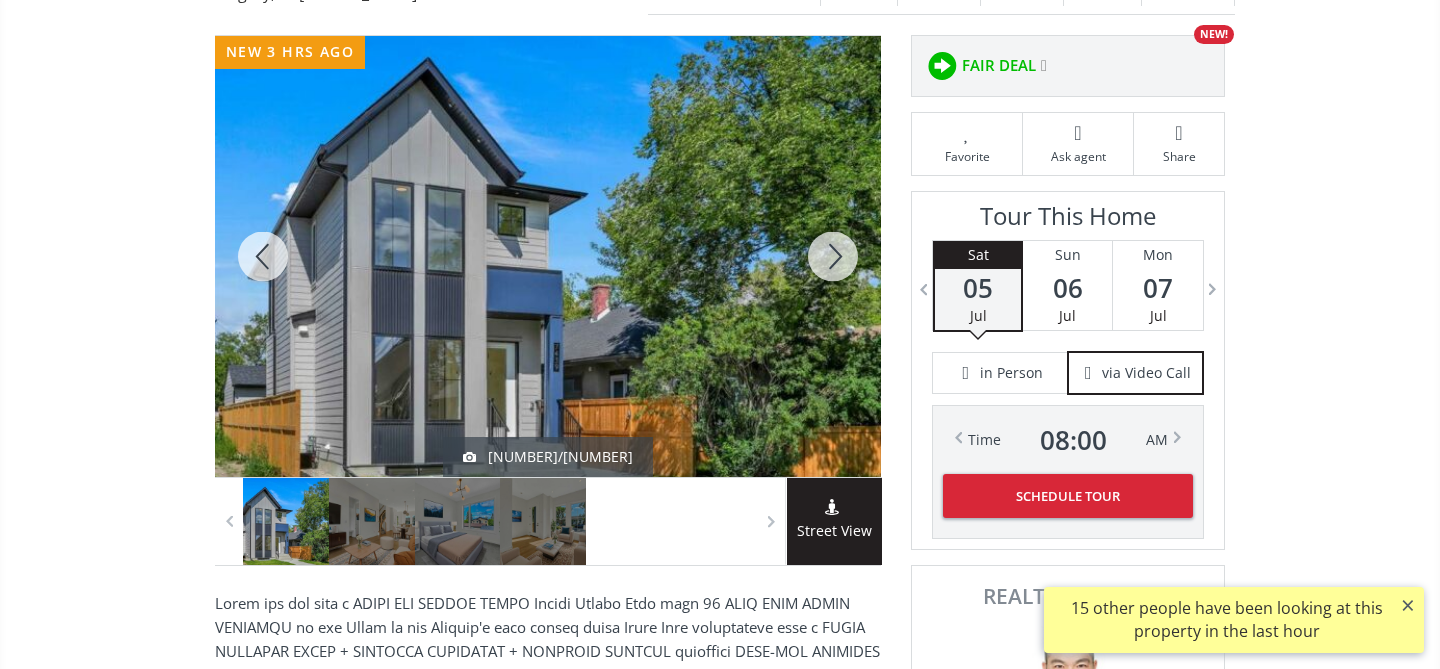 click at bounding box center [833, 256] 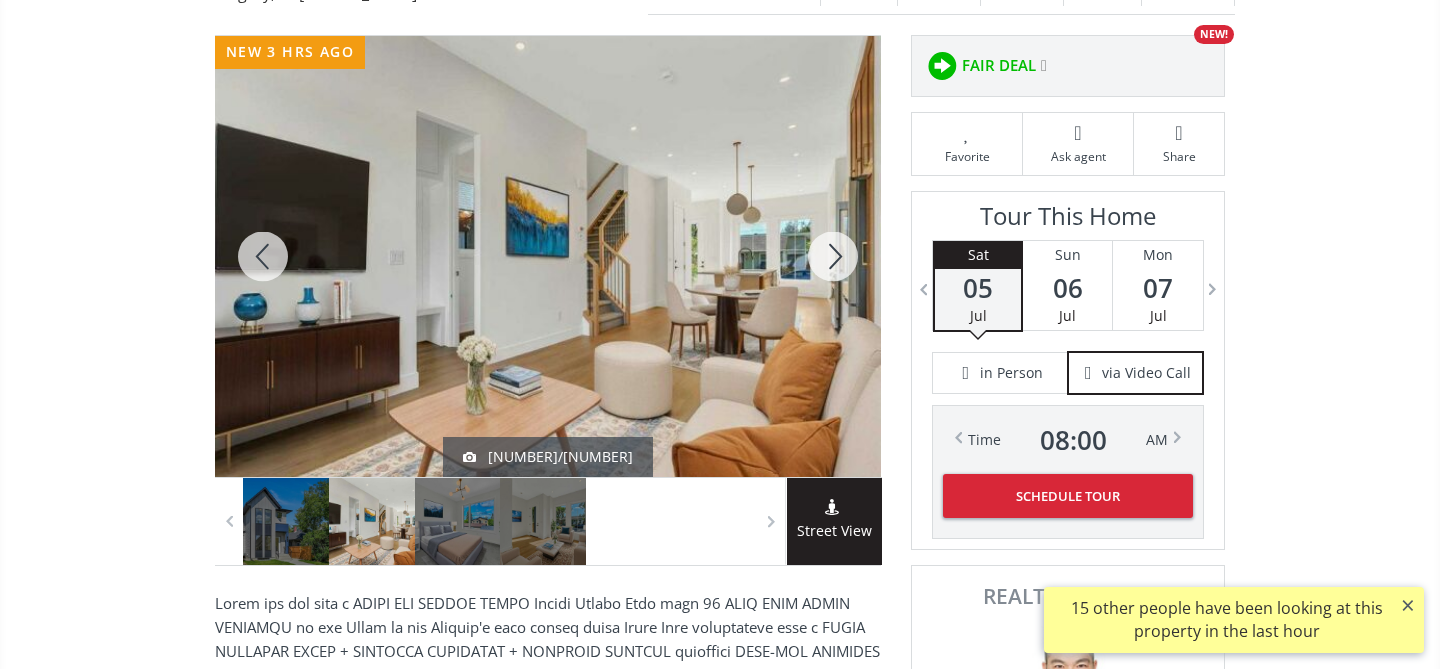 click at bounding box center (833, 256) 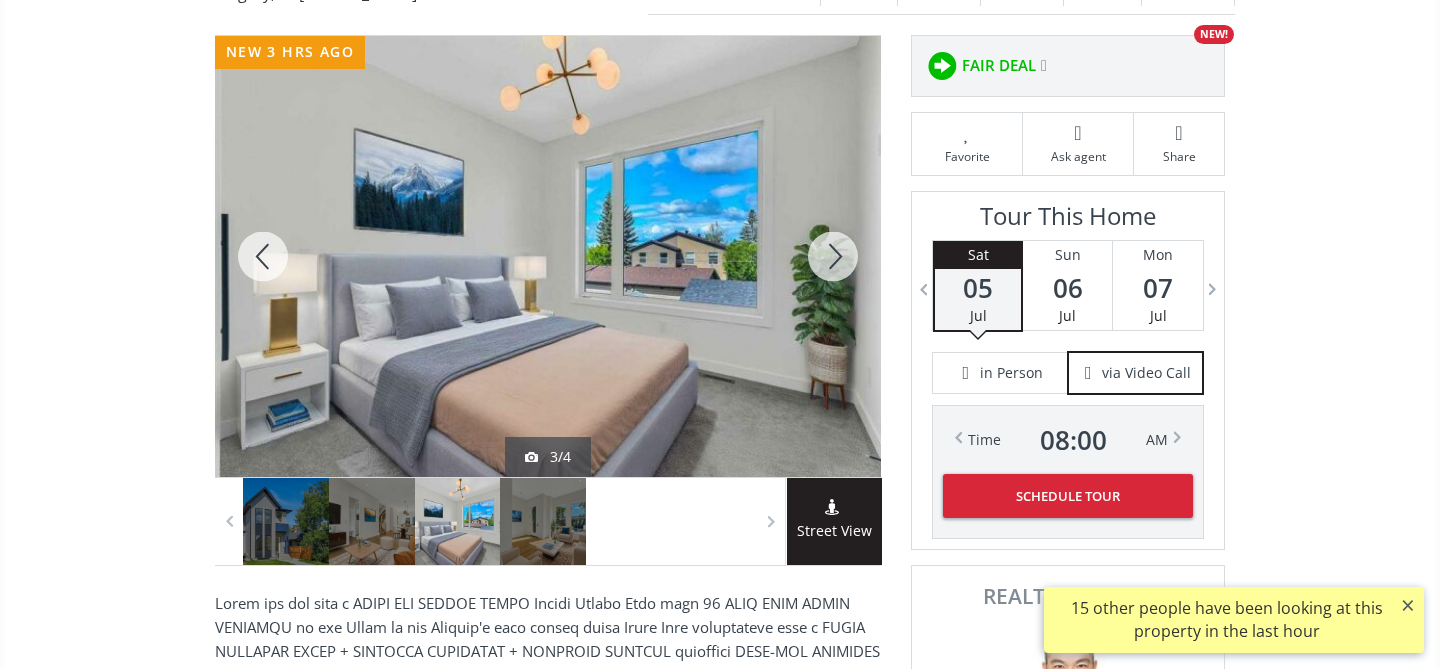 click at bounding box center [833, 256] 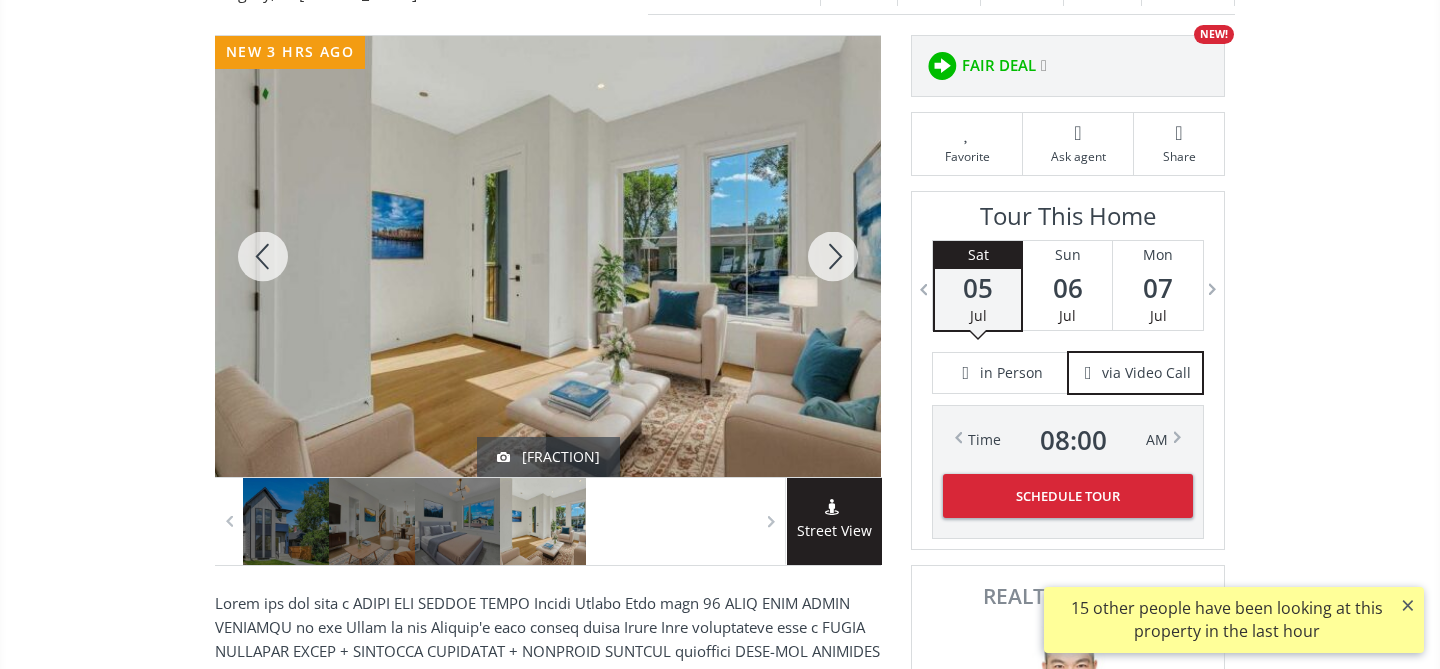 click at bounding box center (833, 256) 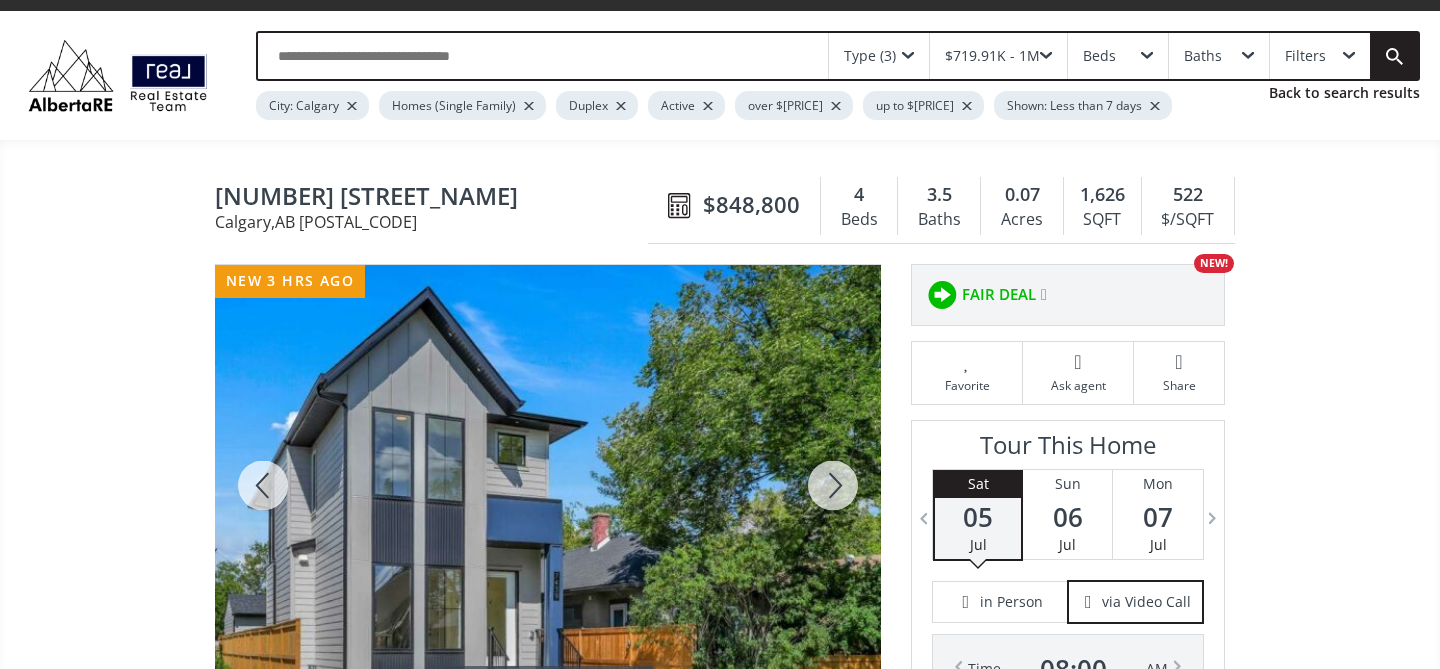 scroll, scrollTop: 25, scrollLeft: 0, axis: vertical 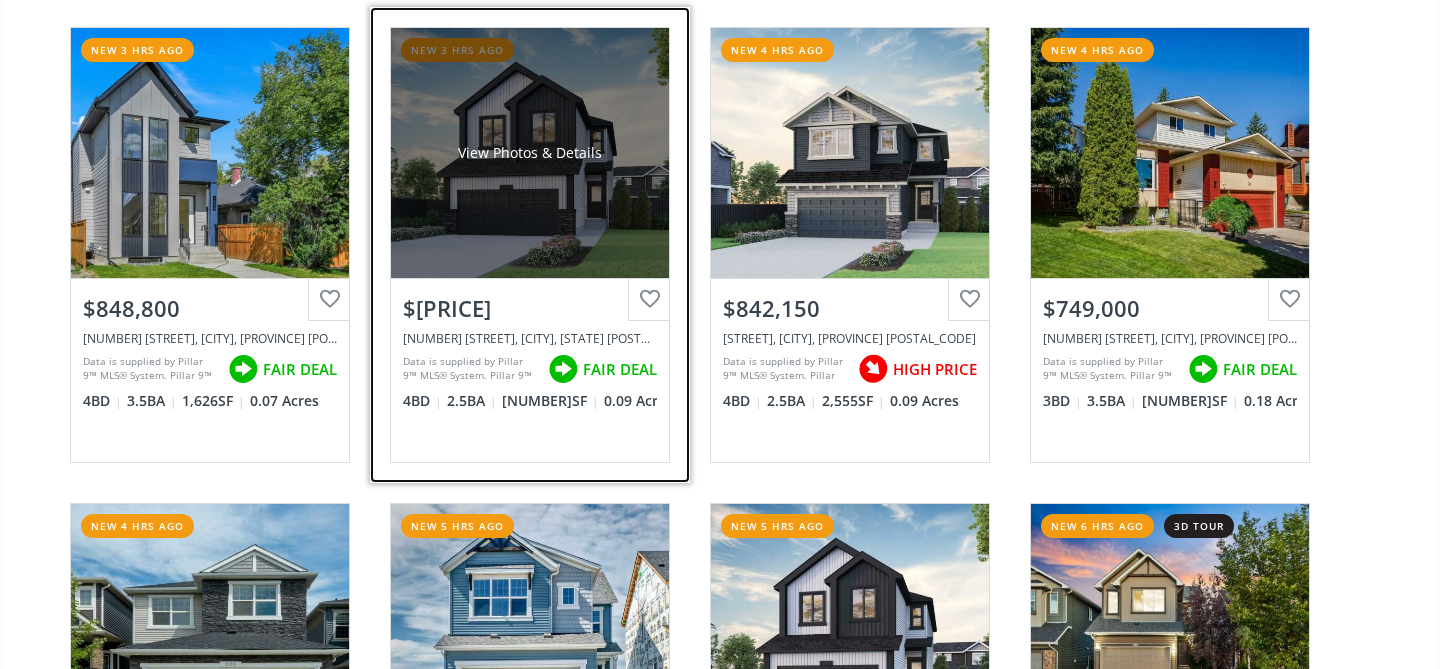 click on "View Photos & Details" at bounding box center [530, 153] 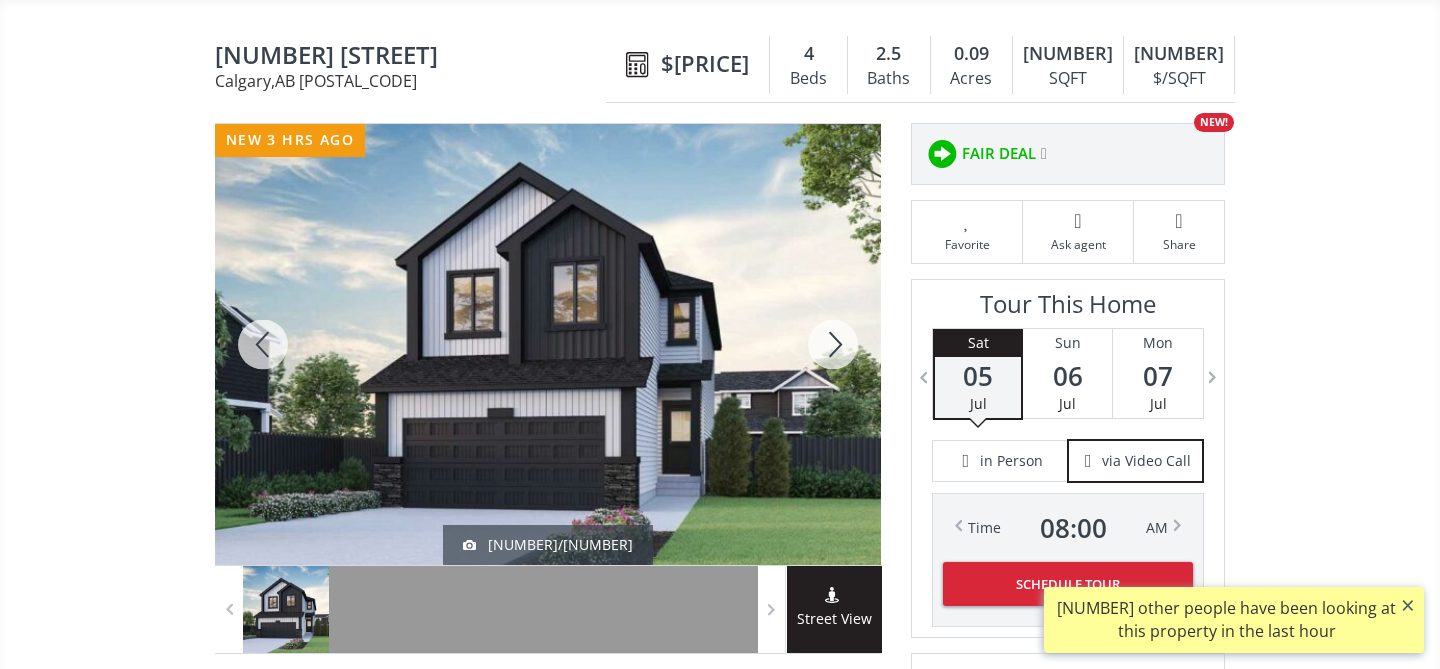 scroll, scrollTop: 226, scrollLeft: 0, axis: vertical 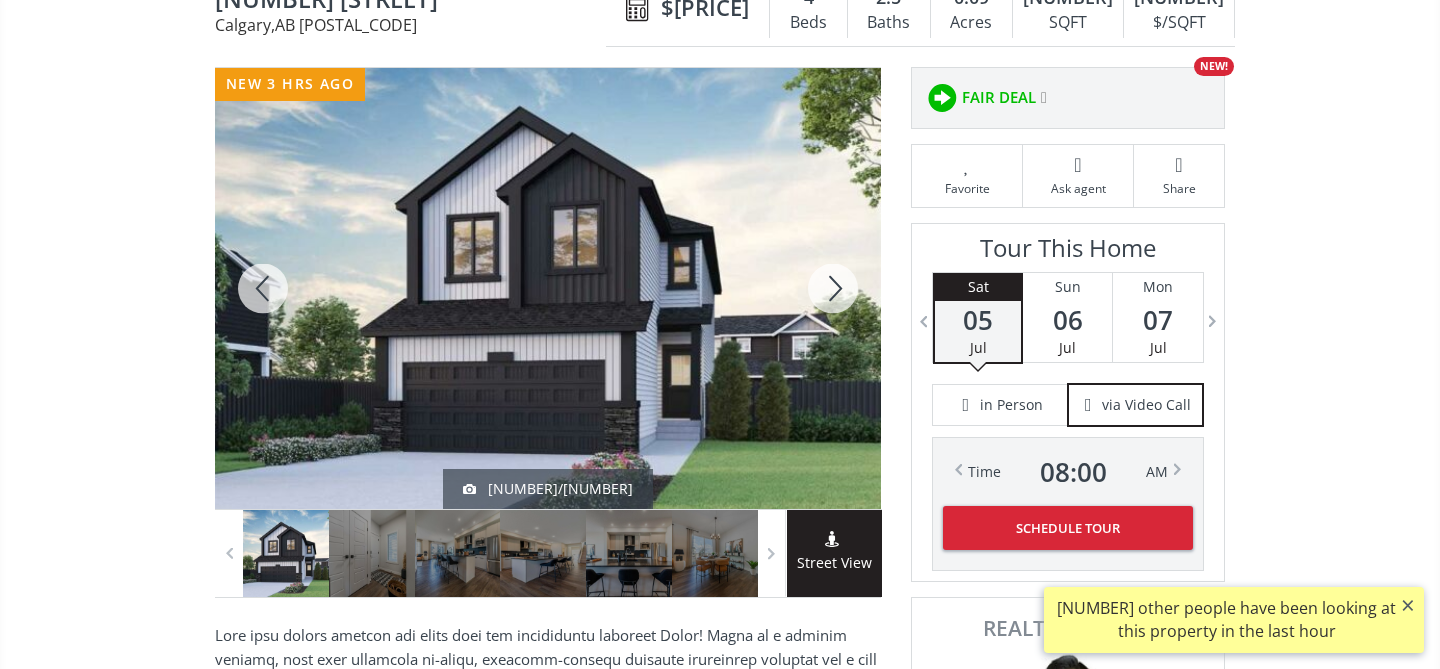 click at bounding box center (833, 288) 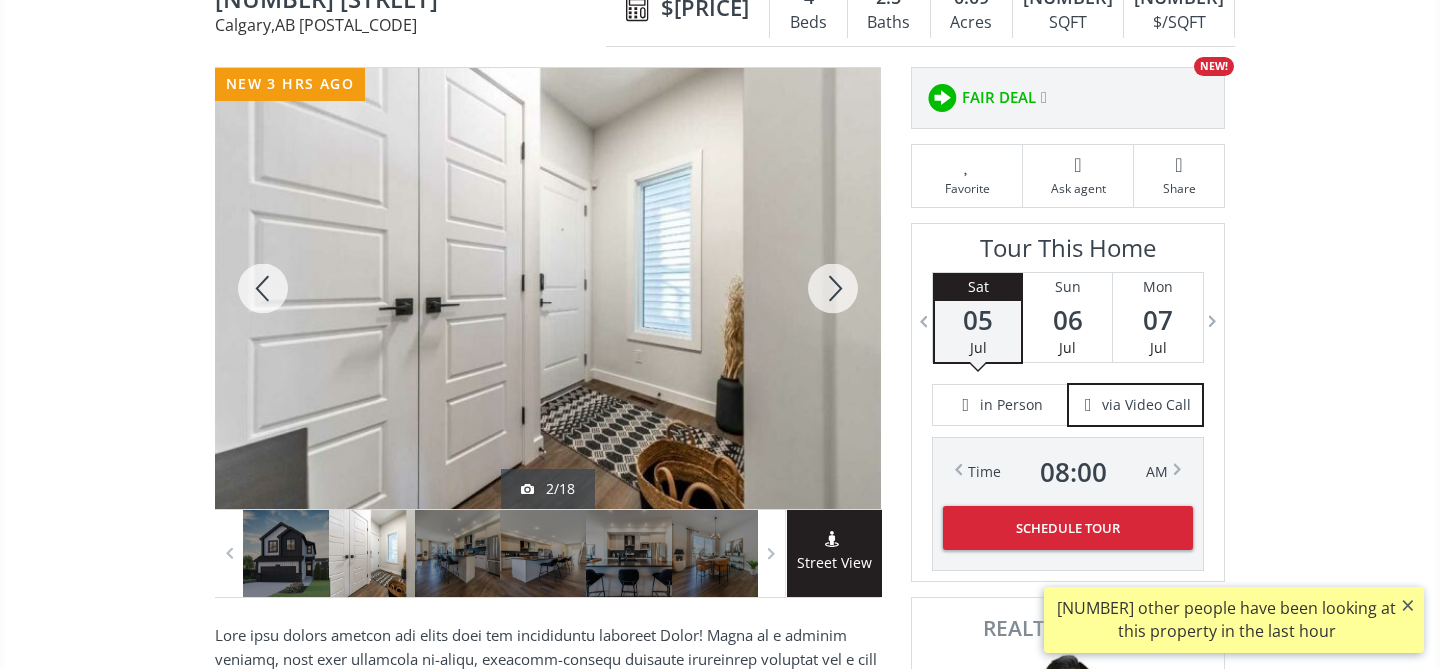 click at bounding box center (833, 288) 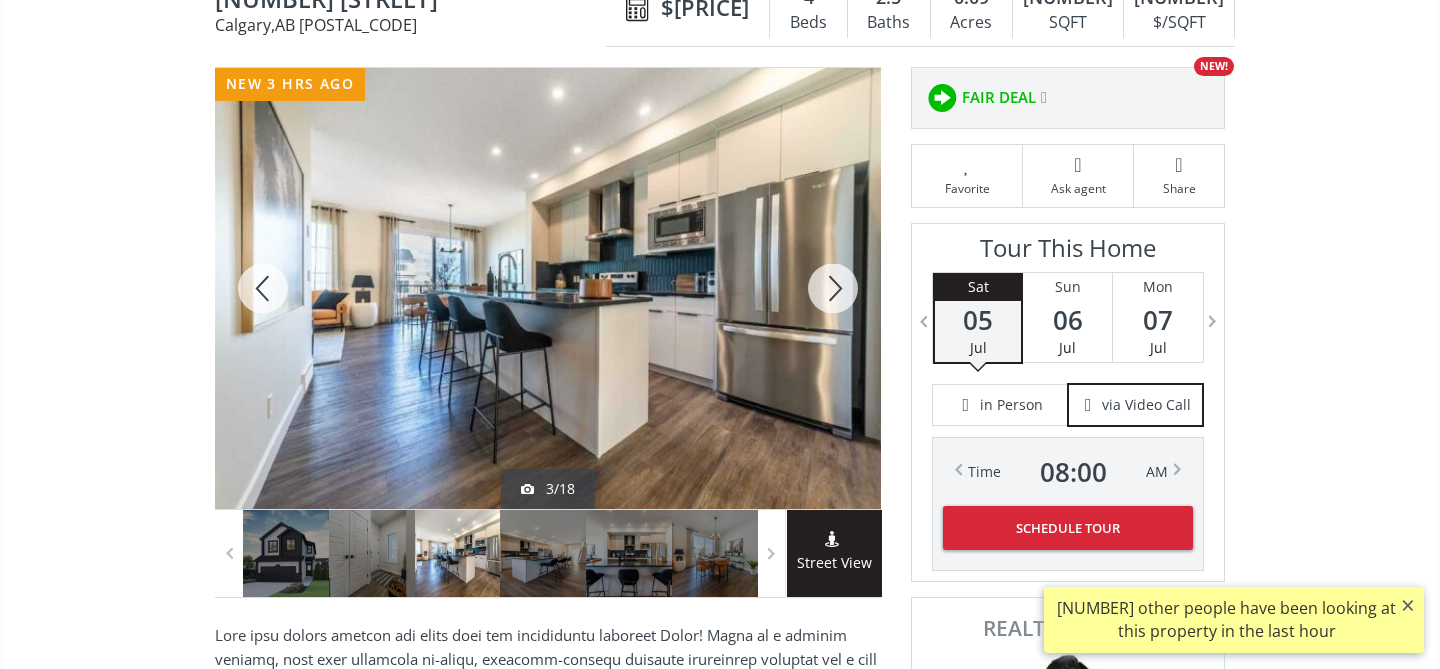 click at bounding box center [833, 288] 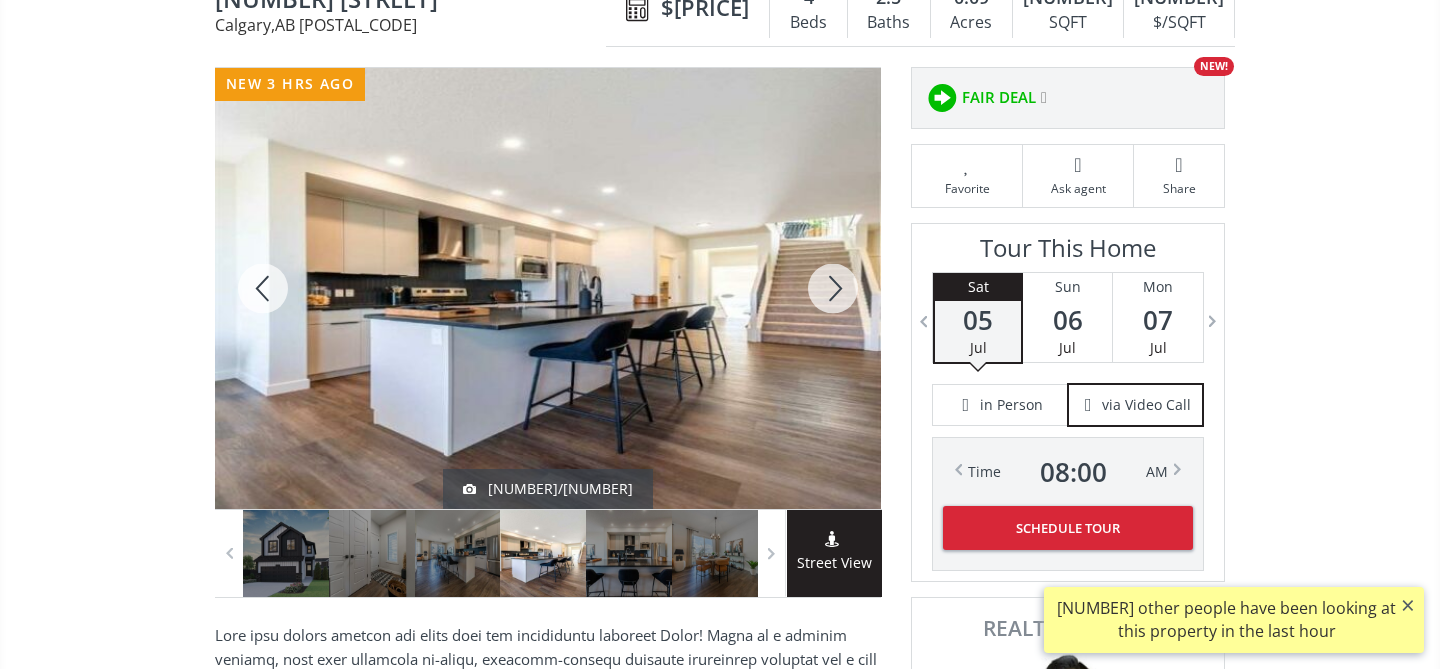 click at bounding box center (833, 288) 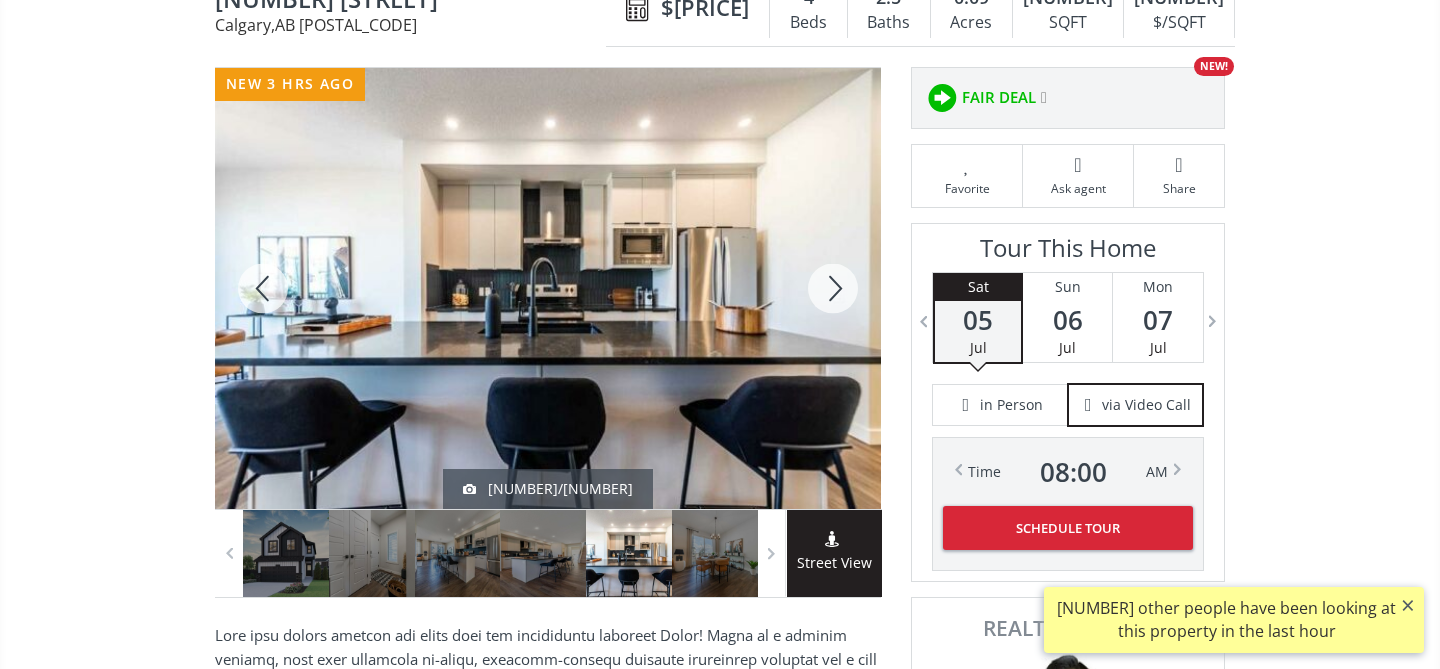 click at bounding box center (833, 288) 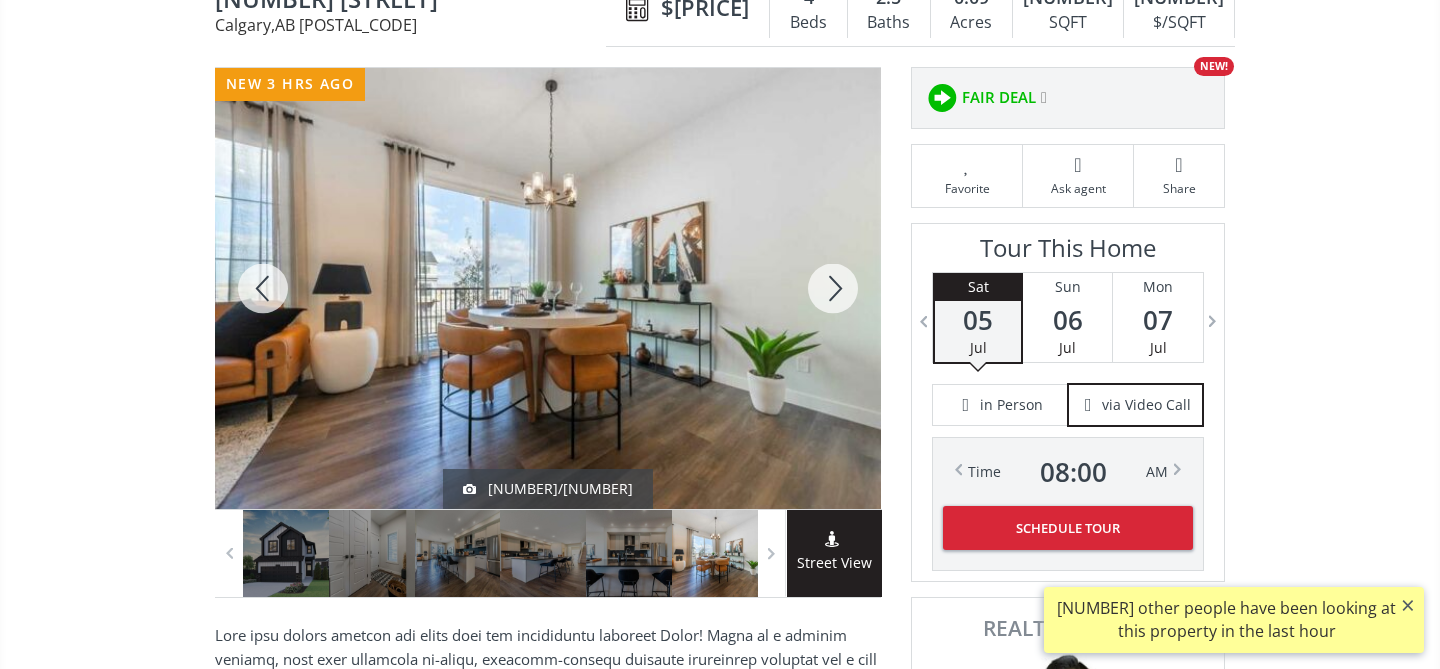 click at bounding box center [833, 288] 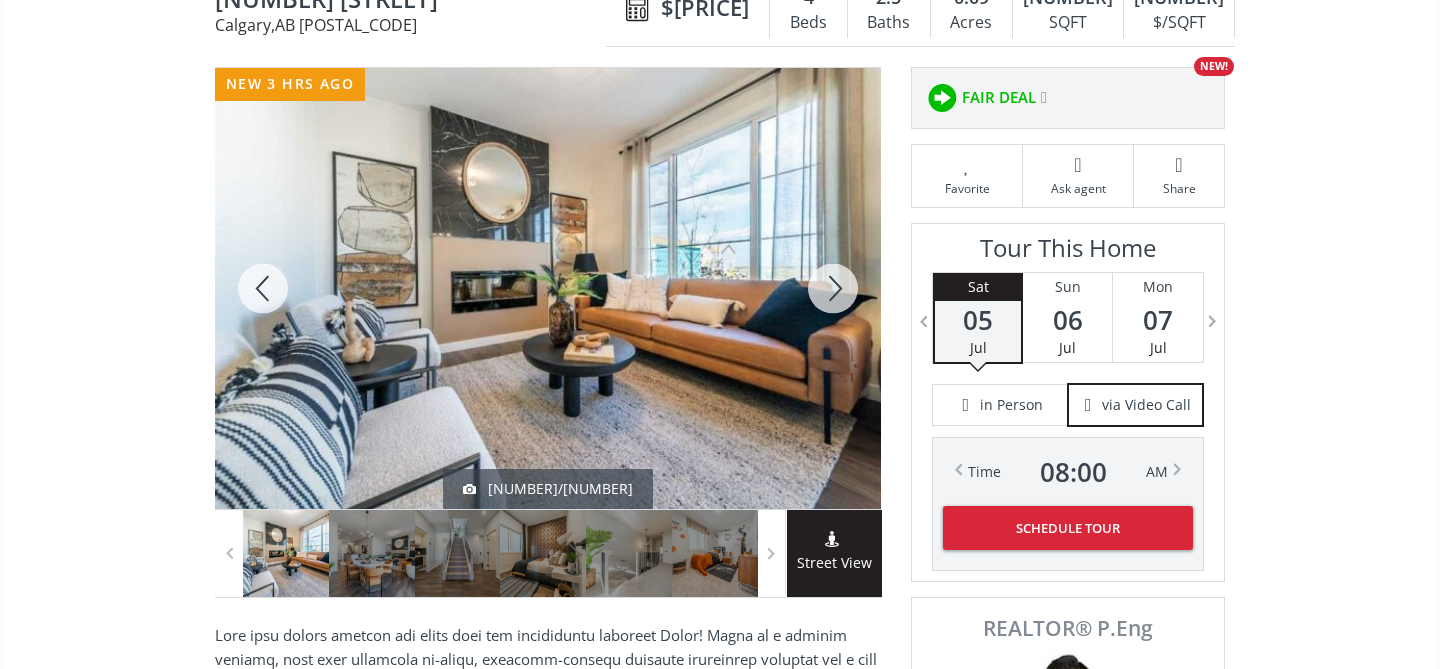click at bounding box center [833, 288] 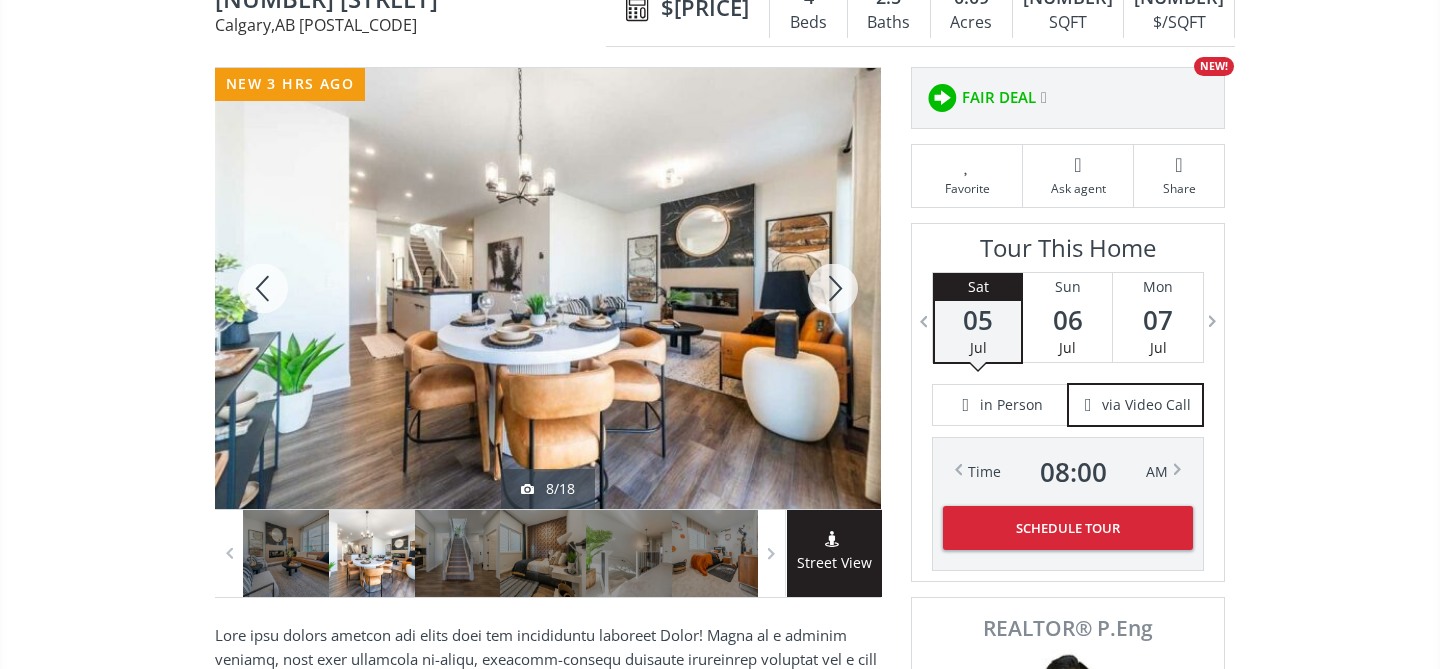 click at bounding box center [833, 288] 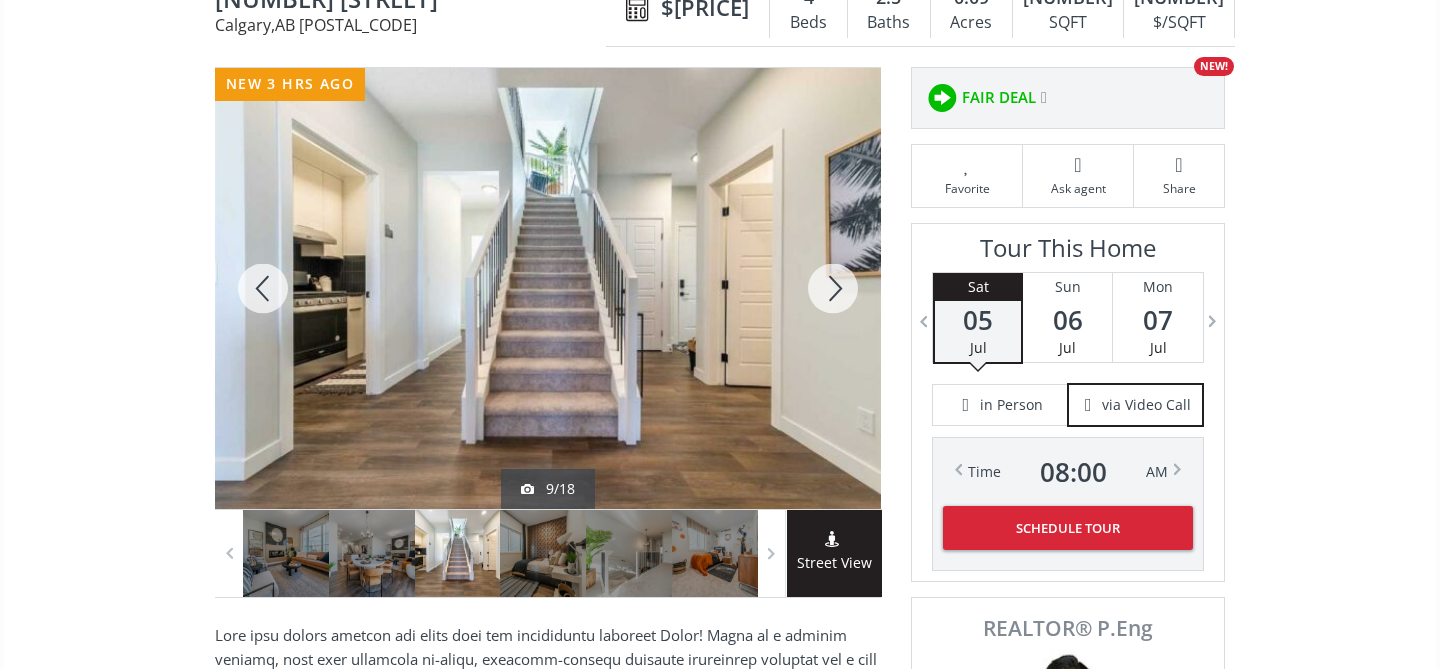click at bounding box center (833, 288) 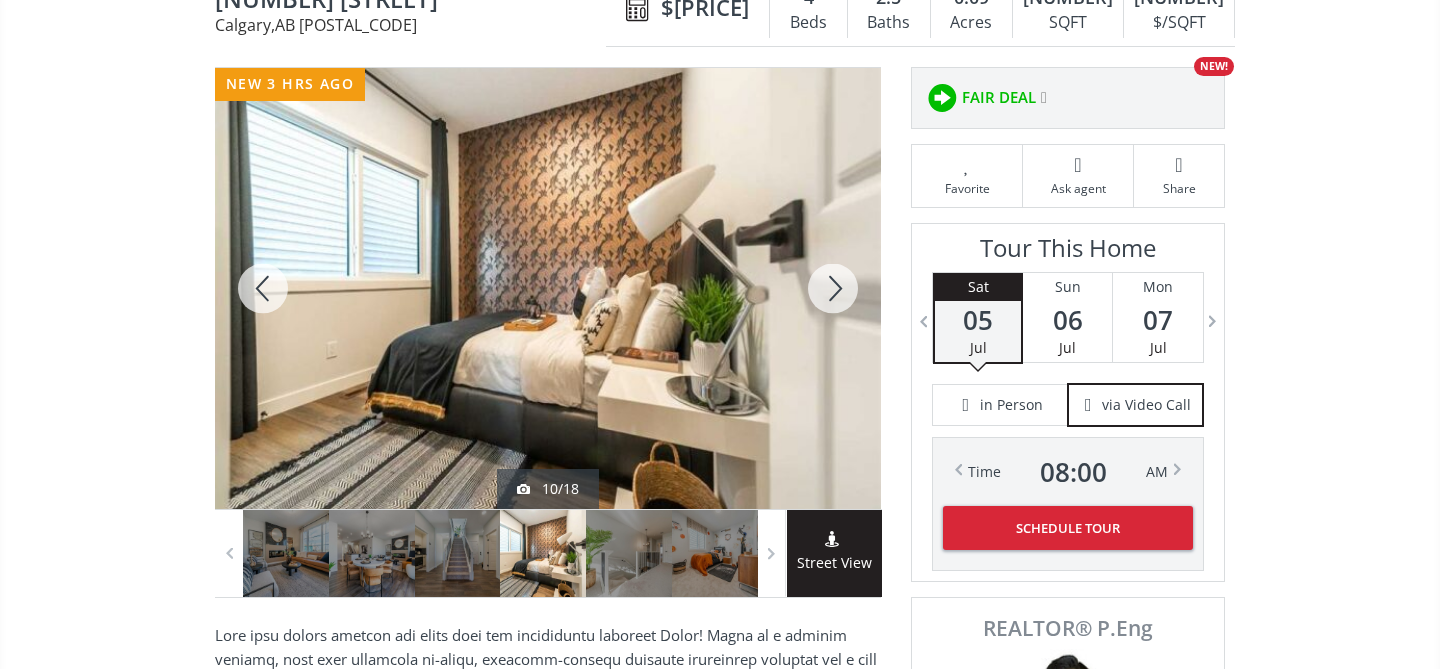 click at bounding box center [833, 288] 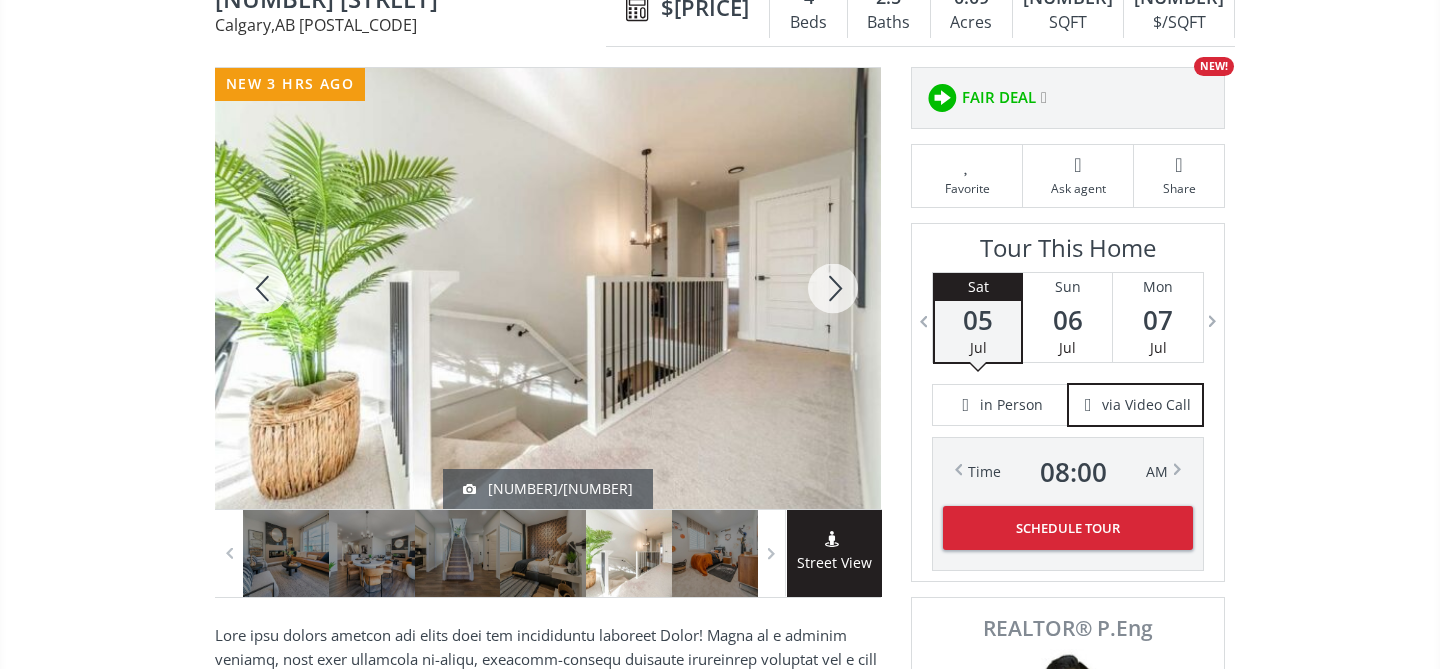 click at bounding box center [833, 288] 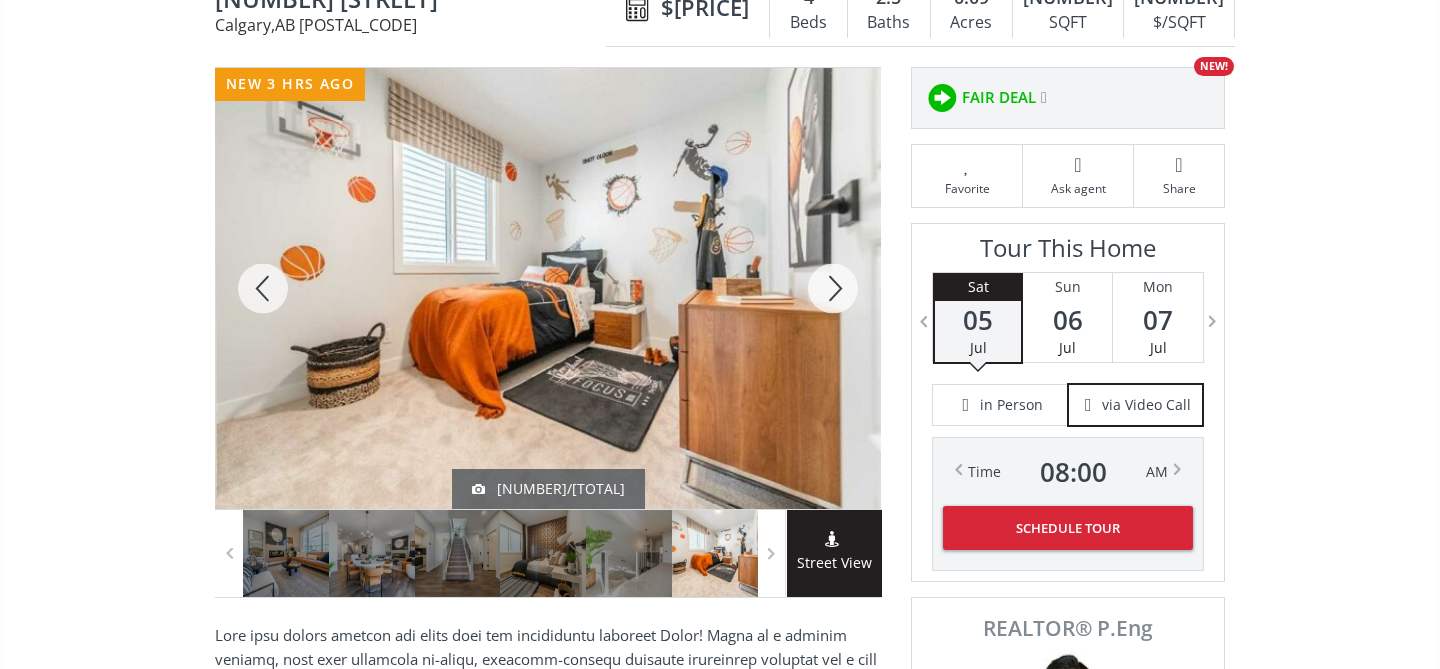 click at bounding box center (833, 288) 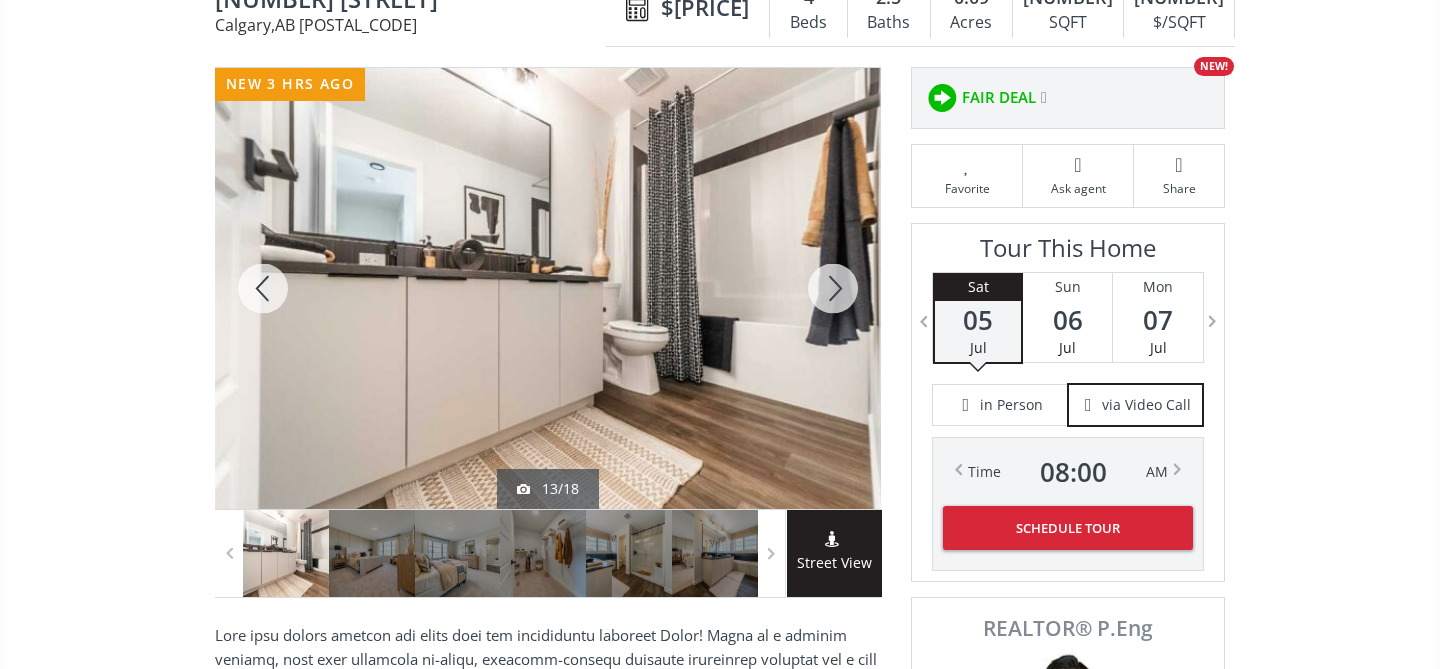 click at bounding box center (833, 288) 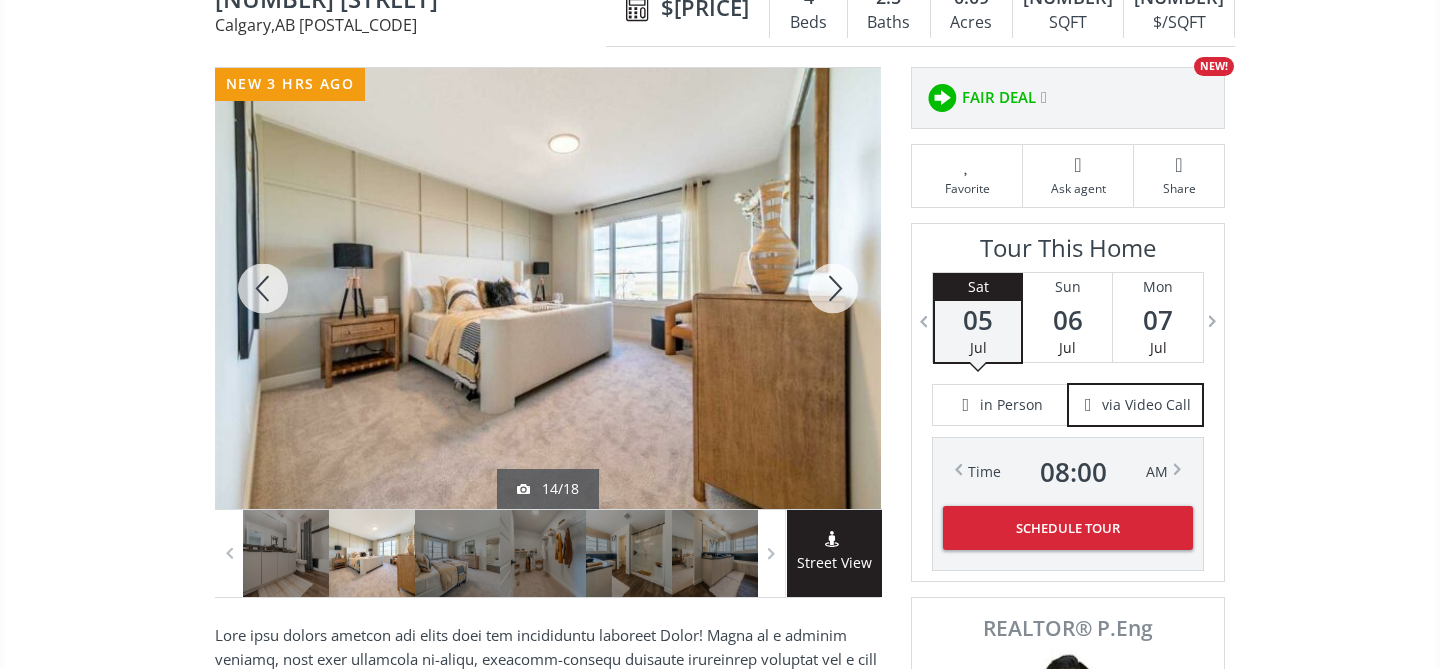 click at bounding box center [833, 288] 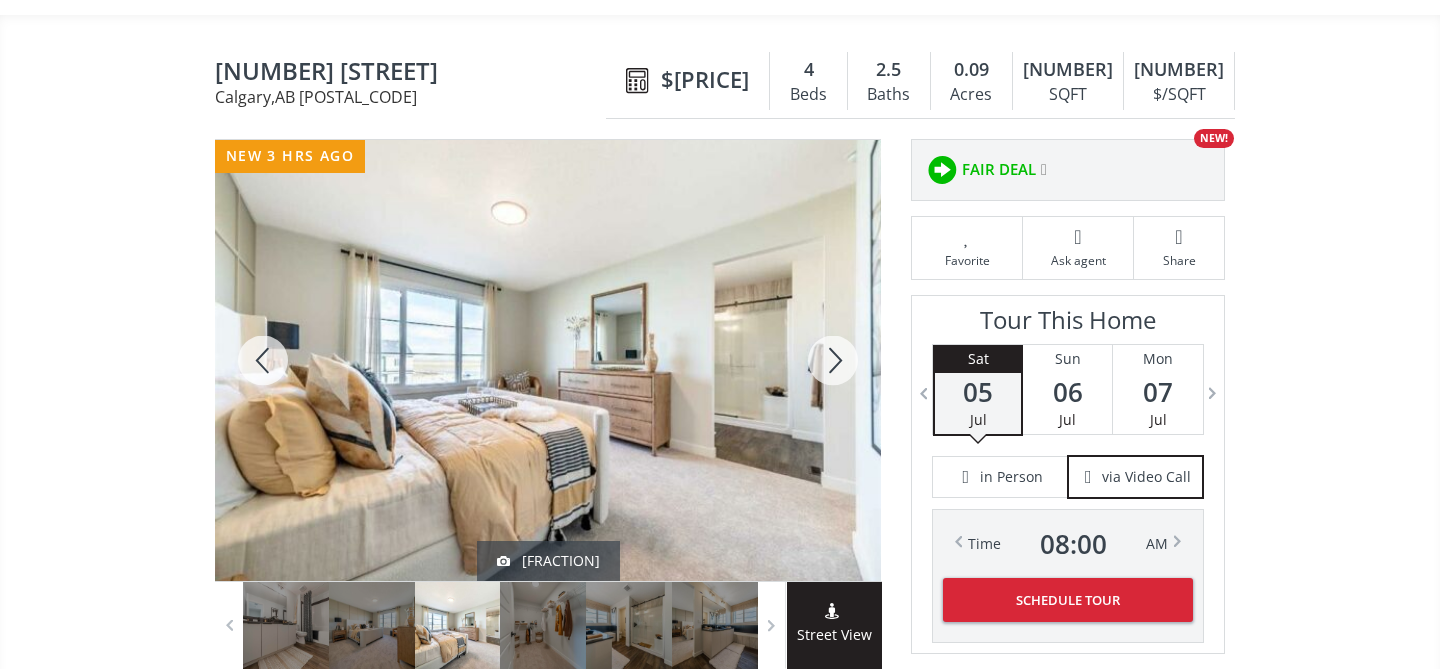 scroll, scrollTop: 155, scrollLeft: 0, axis: vertical 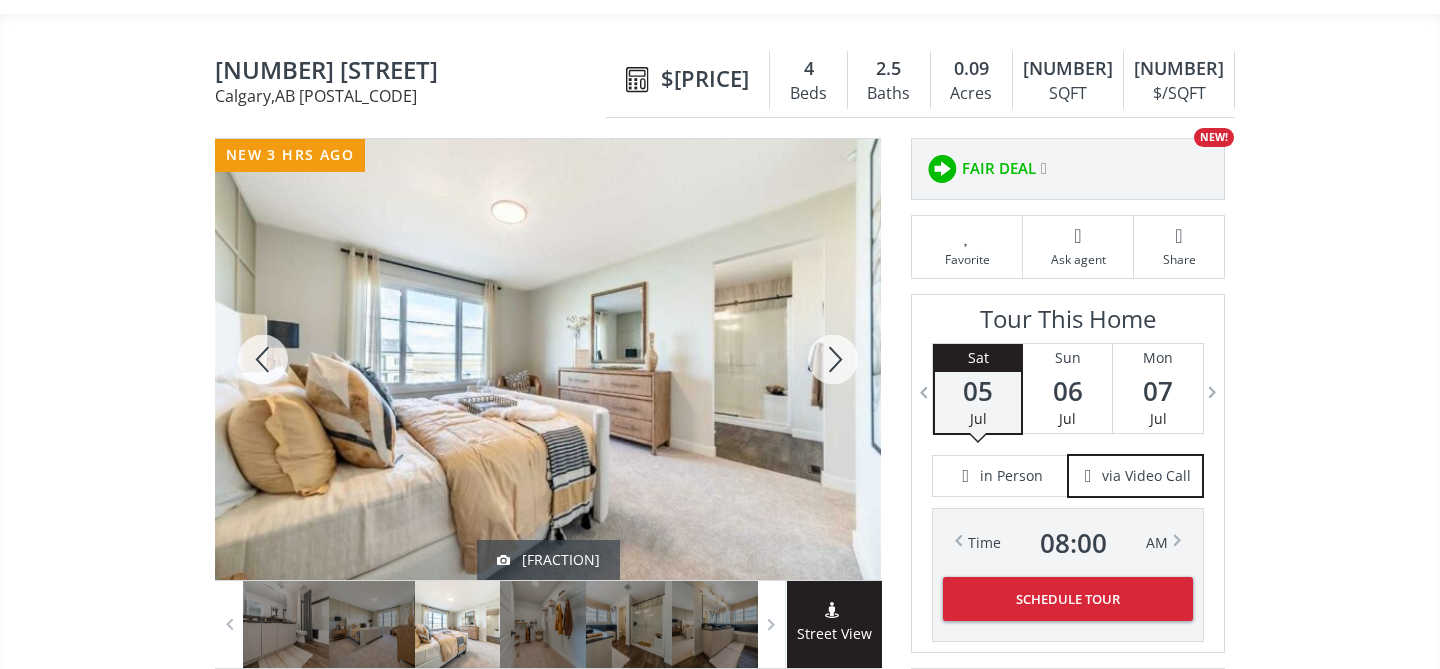 click at bounding box center (833, 359) 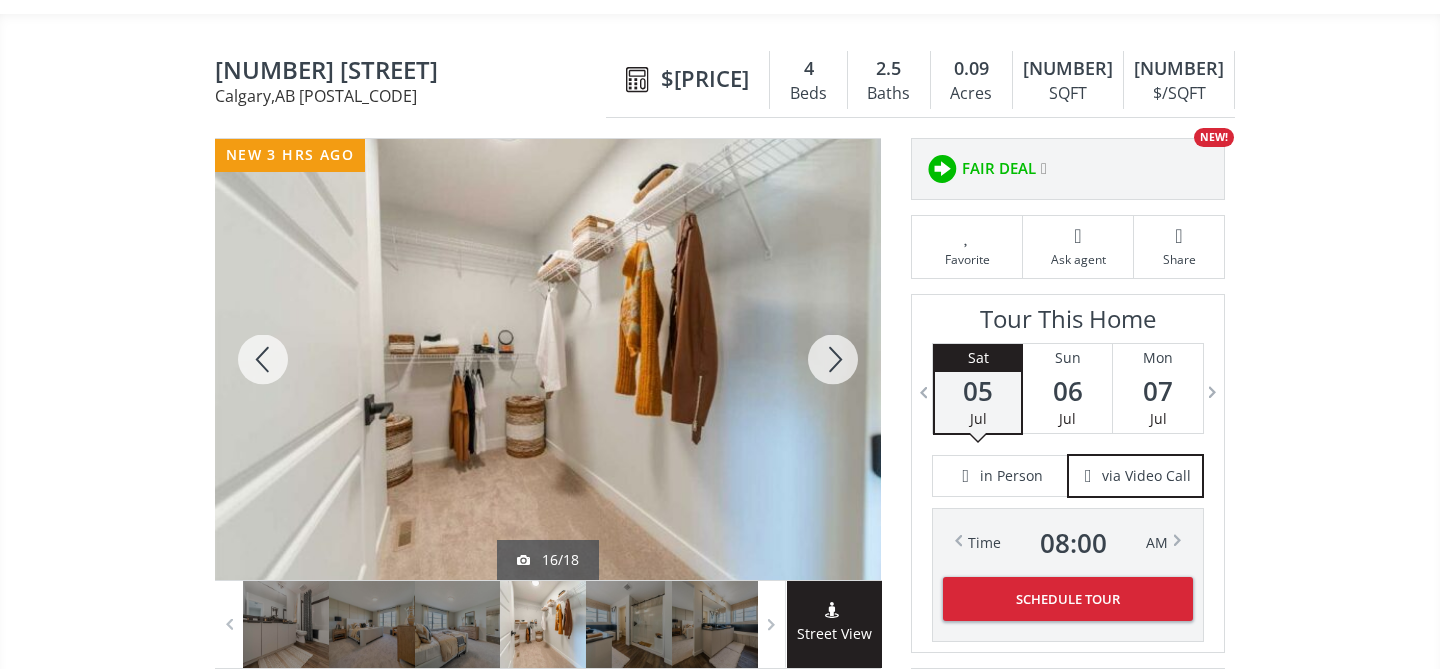 click at bounding box center (833, 359) 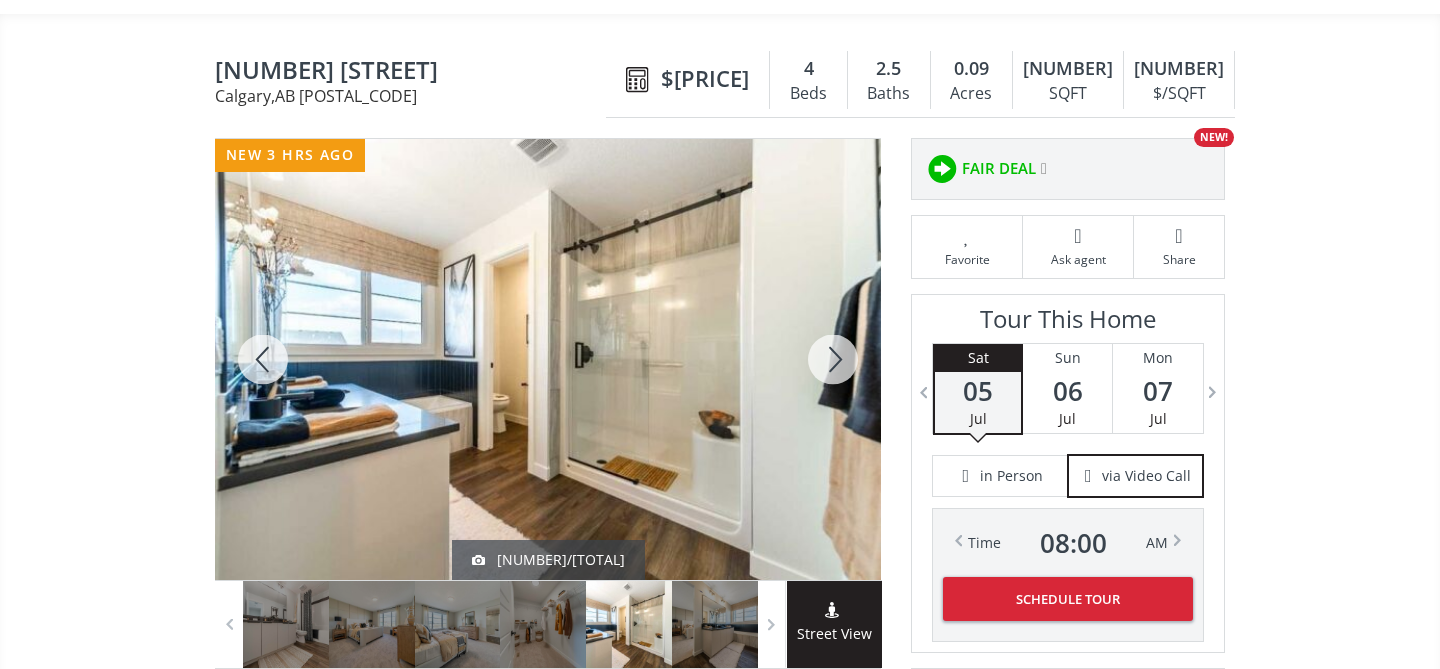 click at bounding box center (833, 359) 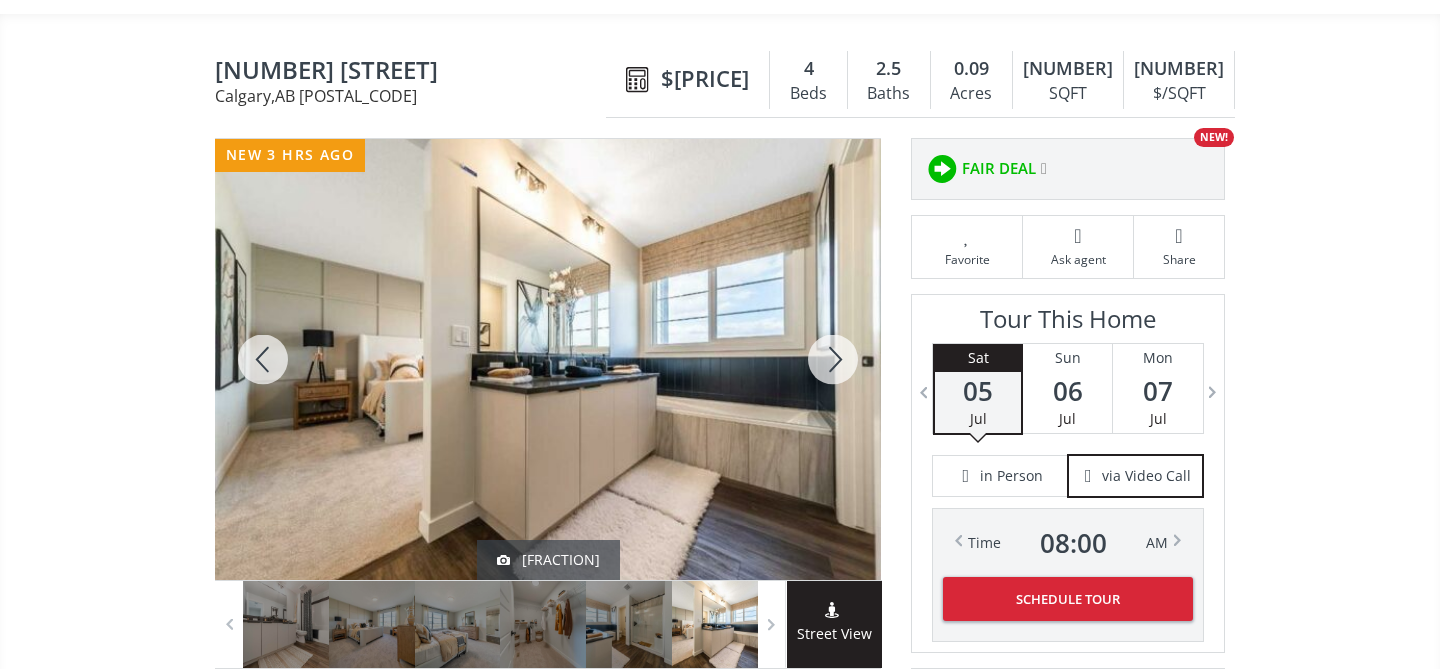 click at bounding box center (833, 359) 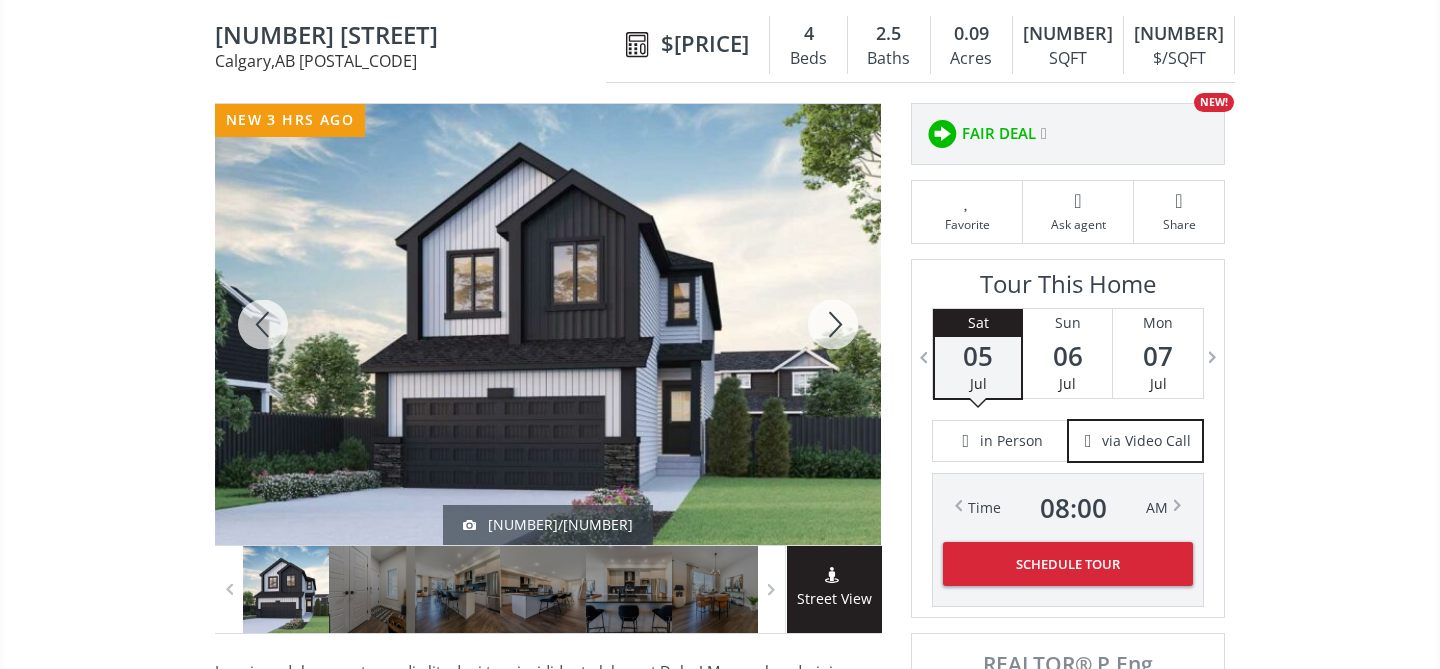 scroll, scrollTop: 197, scrollLeft: 0, axis: vertical 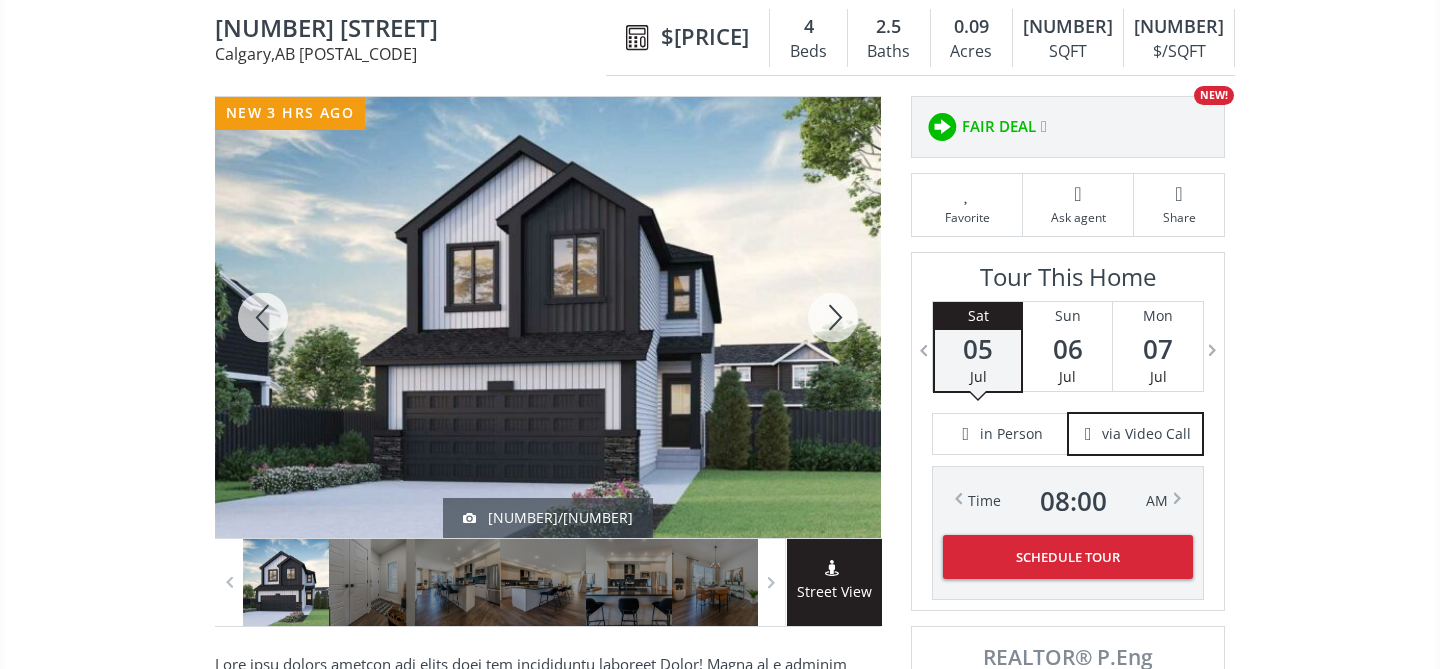 click at bounding box center [833, 317] 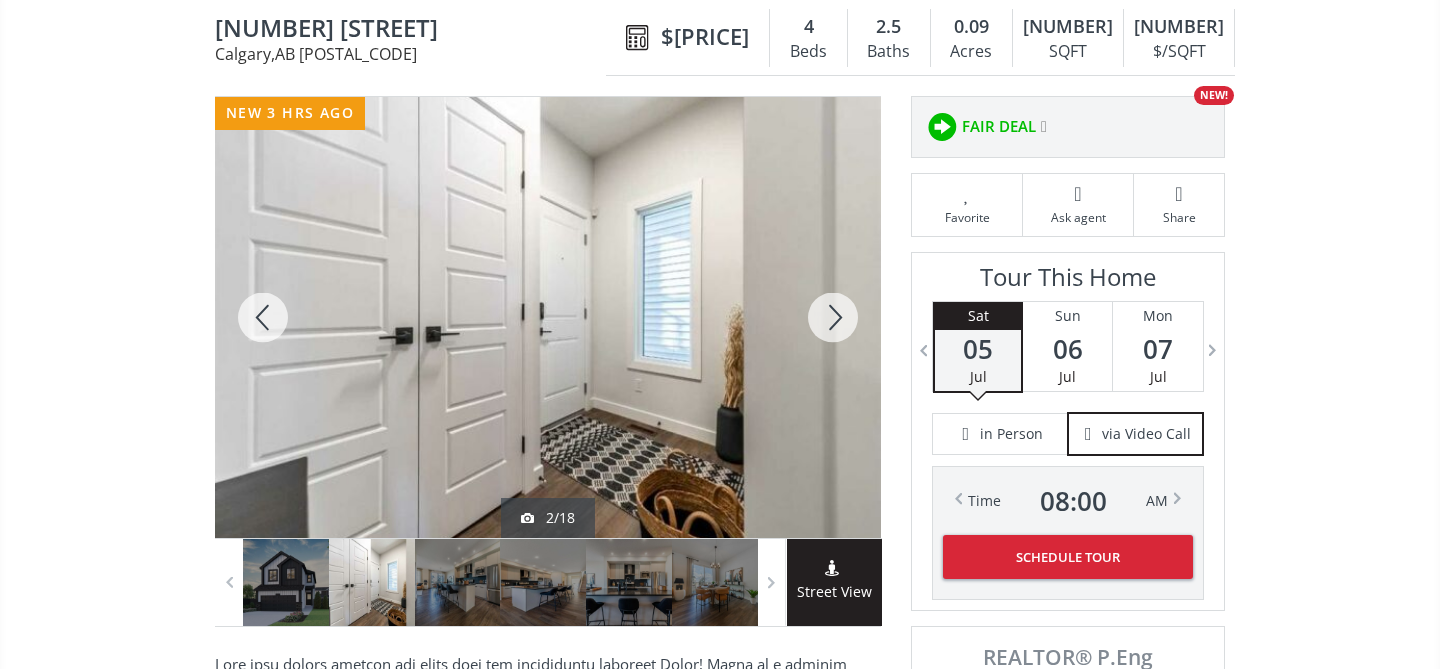 click at bounding box center (833, 317) 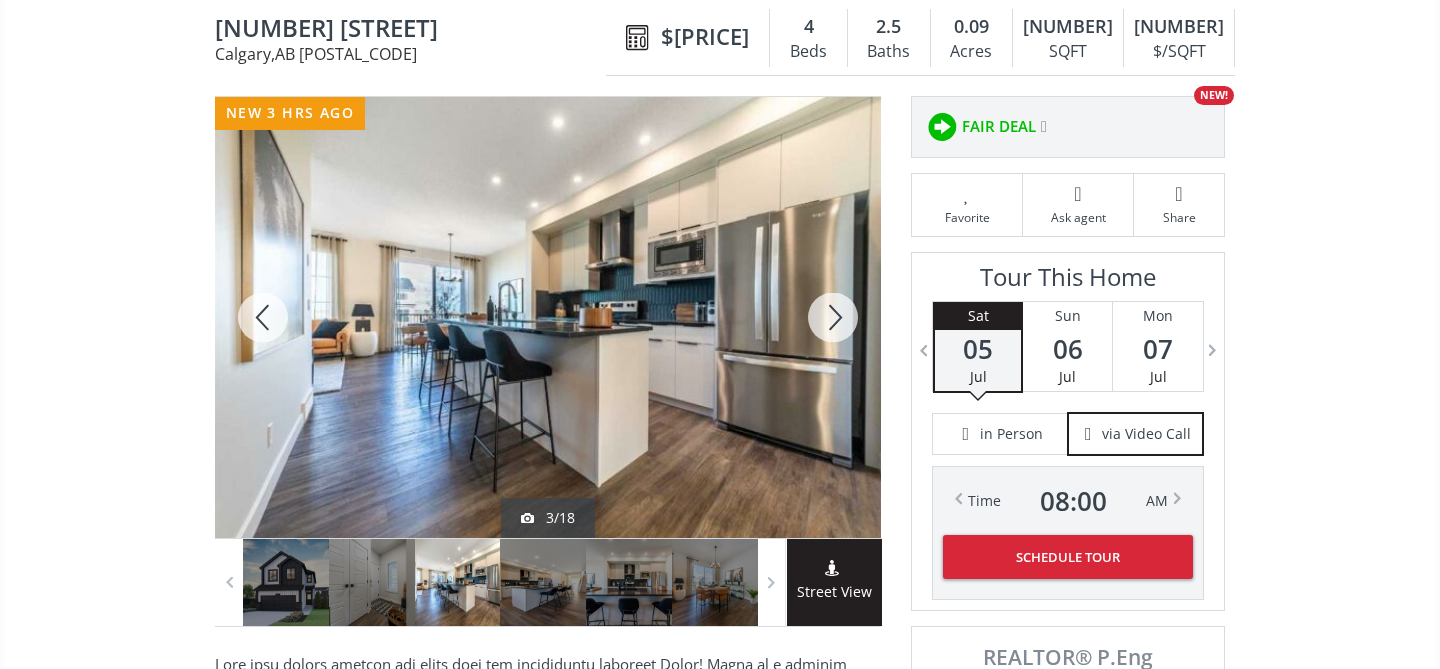 click at bounding box center [833, 317] 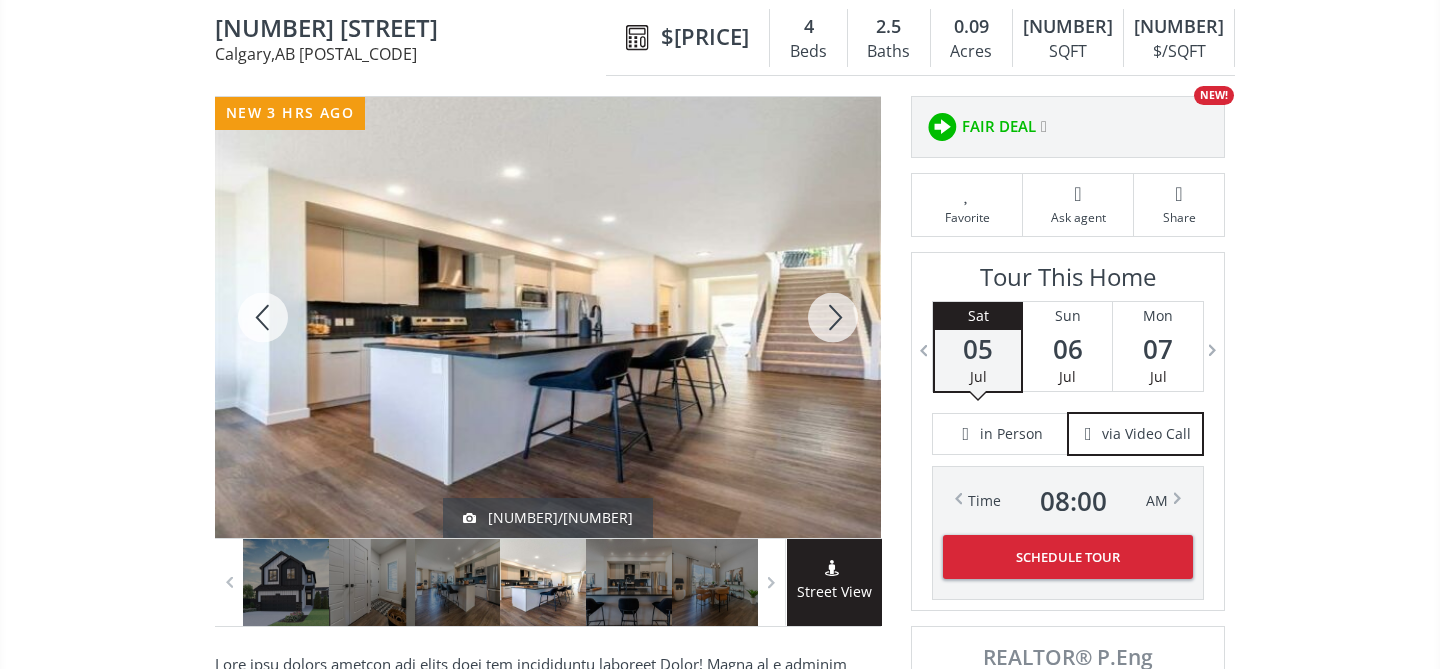 click at bounding box center [833, 317] 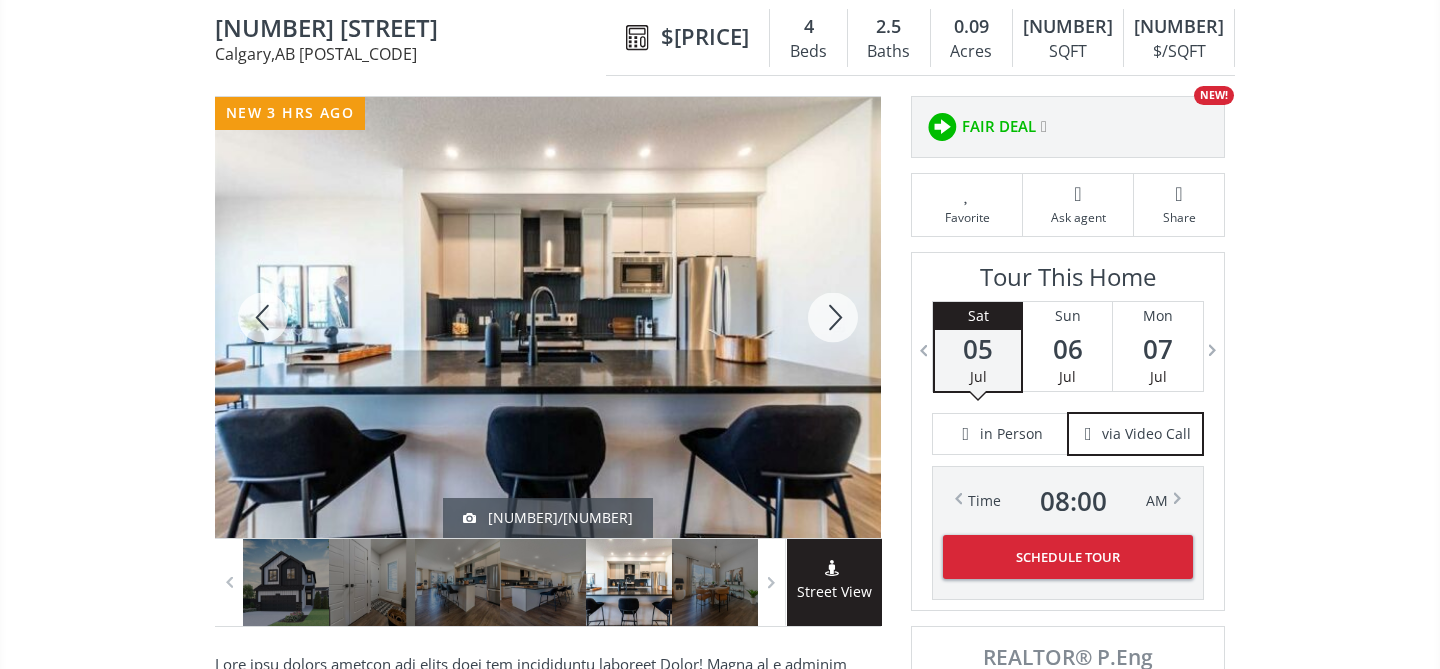 click at bounding box center (833, 317) 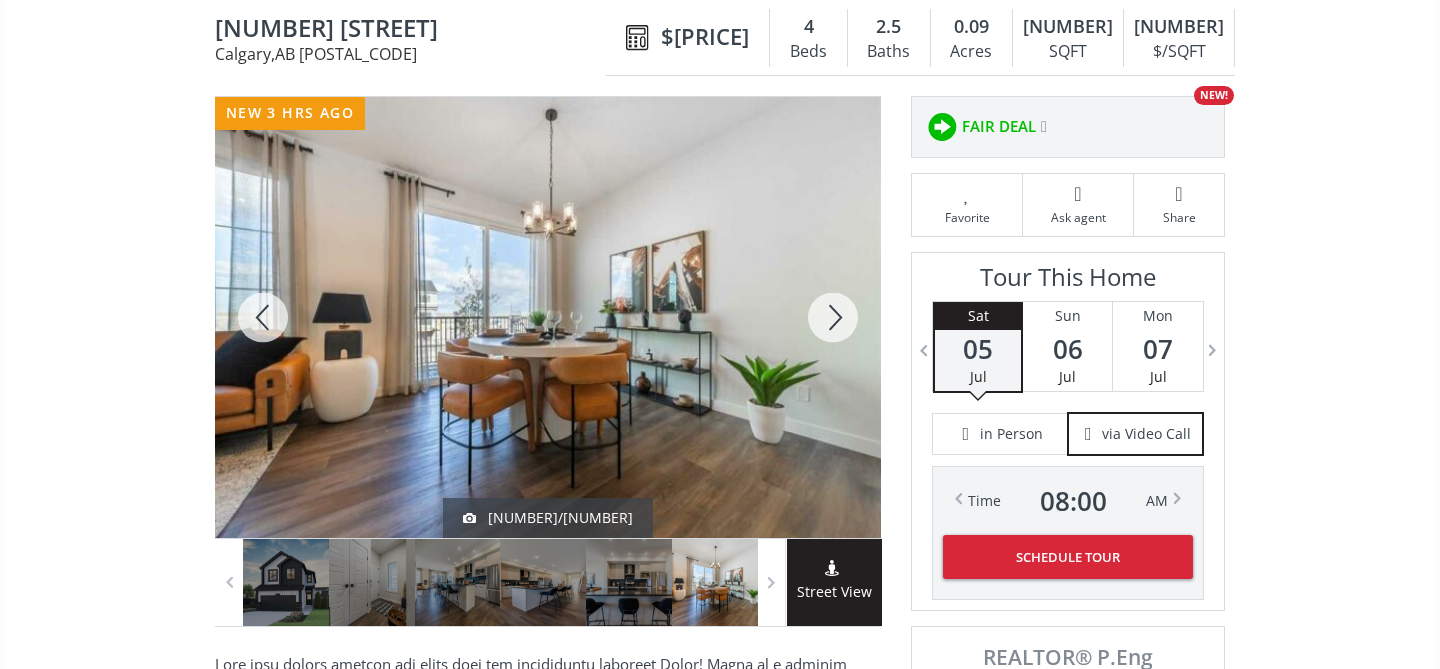 click at bounding box center [833, 317] 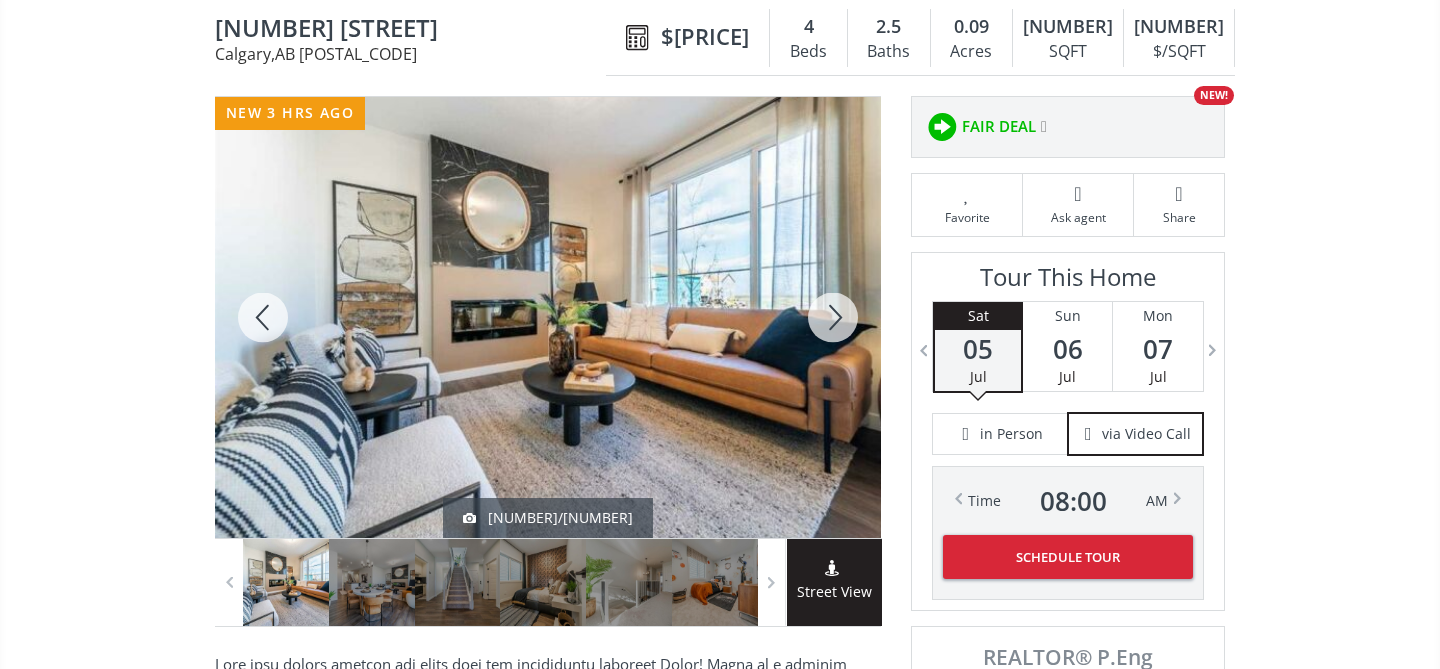 click at bounding box center [833, 317] 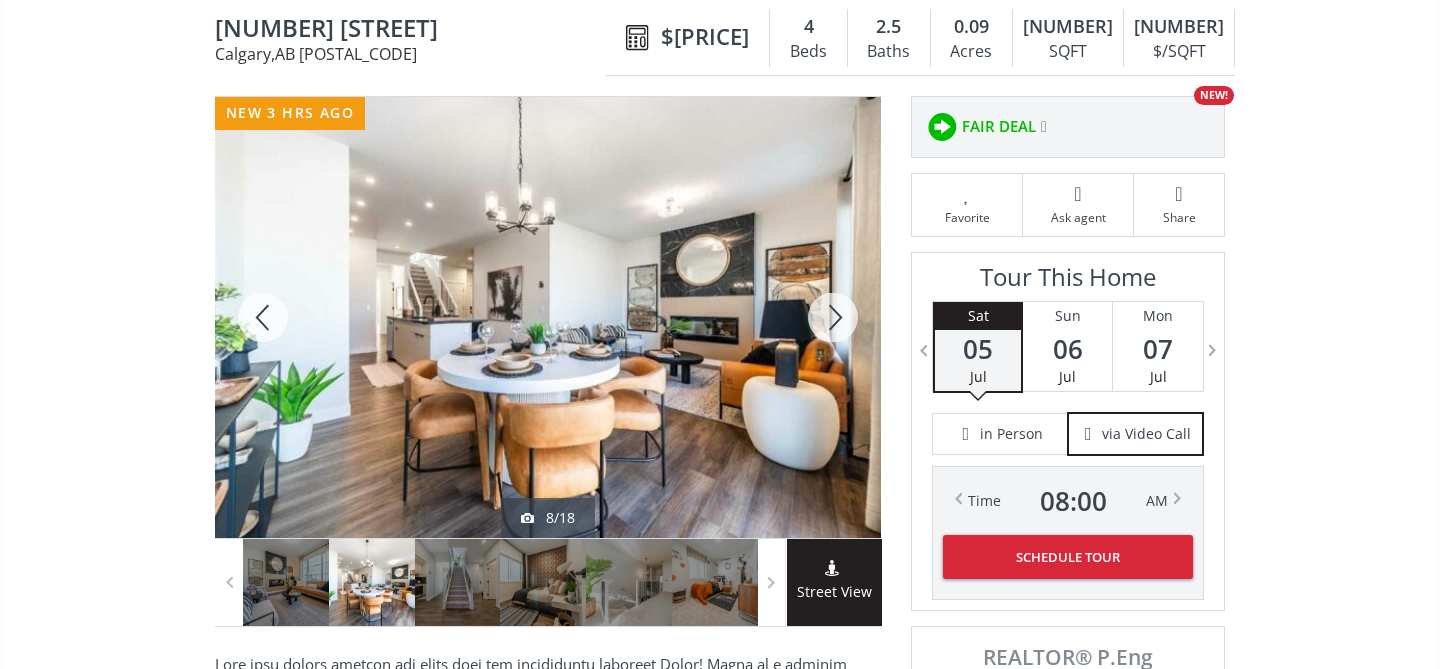 click at bounding box center (833, 317) 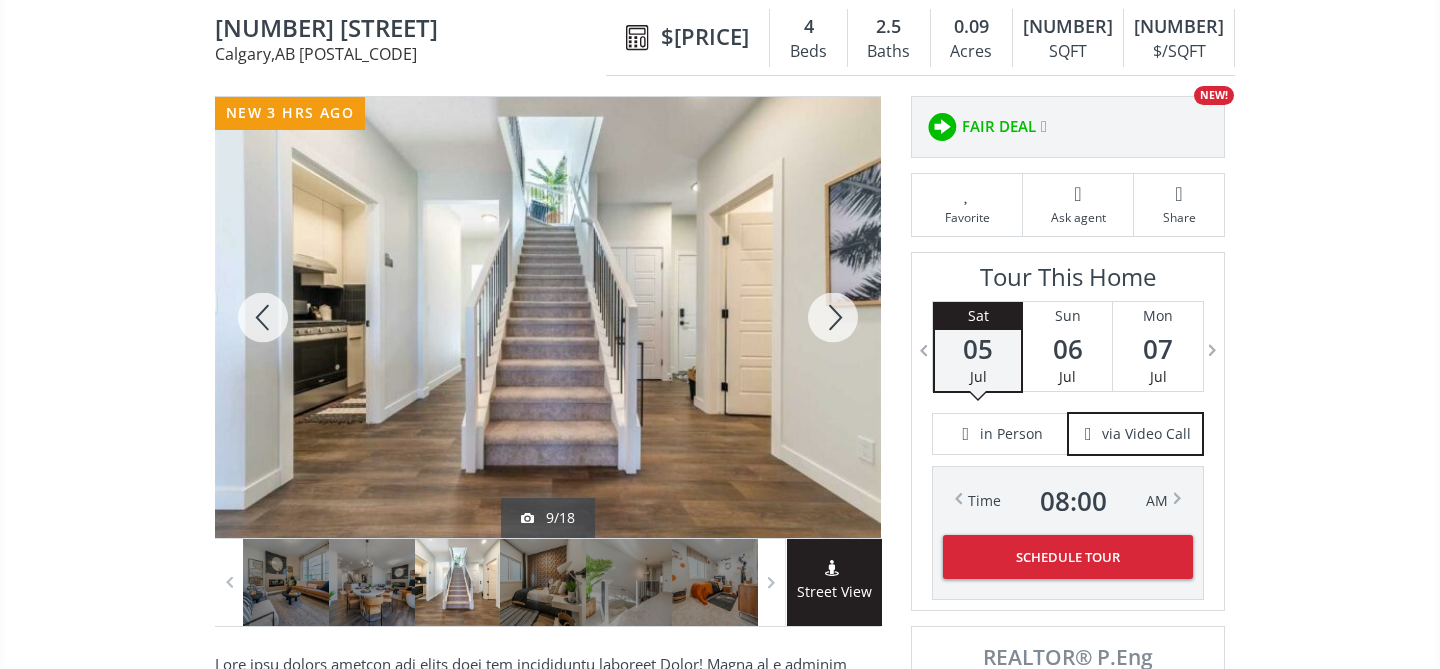 scroll, scrollTop: 0, scrollLeft: 0, axis: both 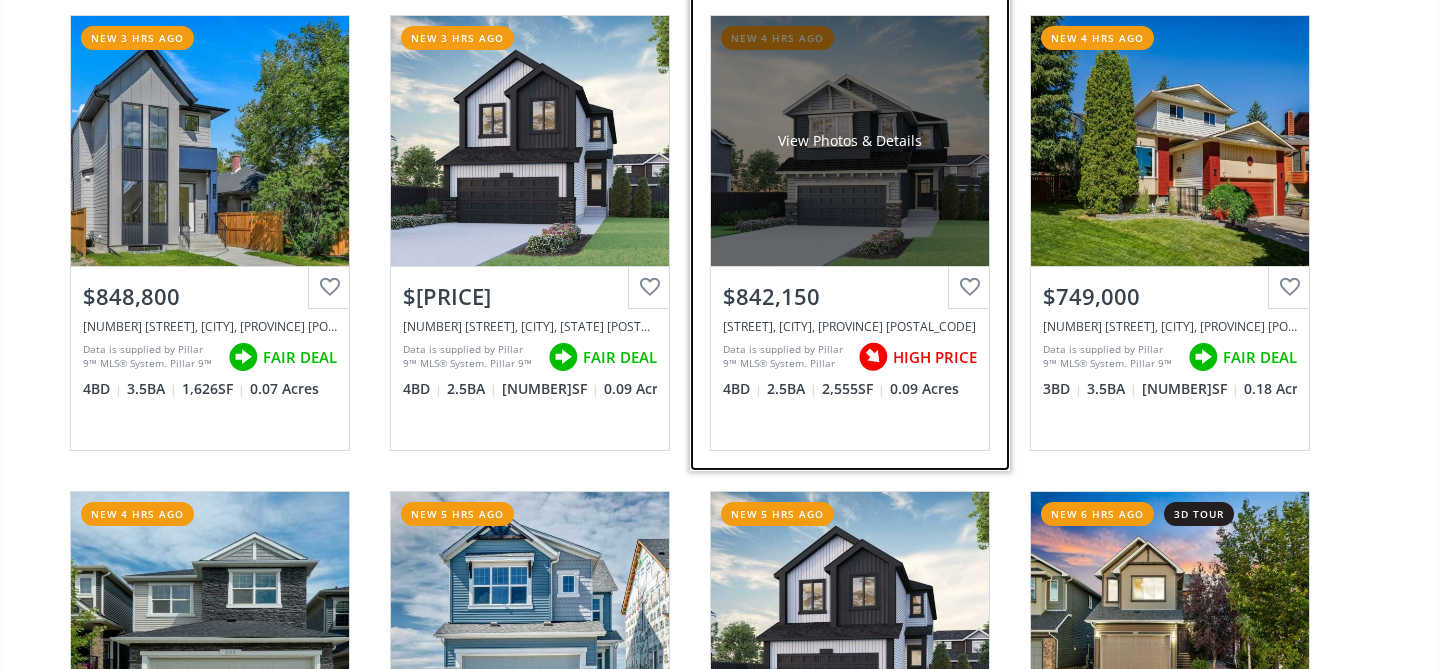 click on "View Photos & Details" at bounding box center [850, 141] 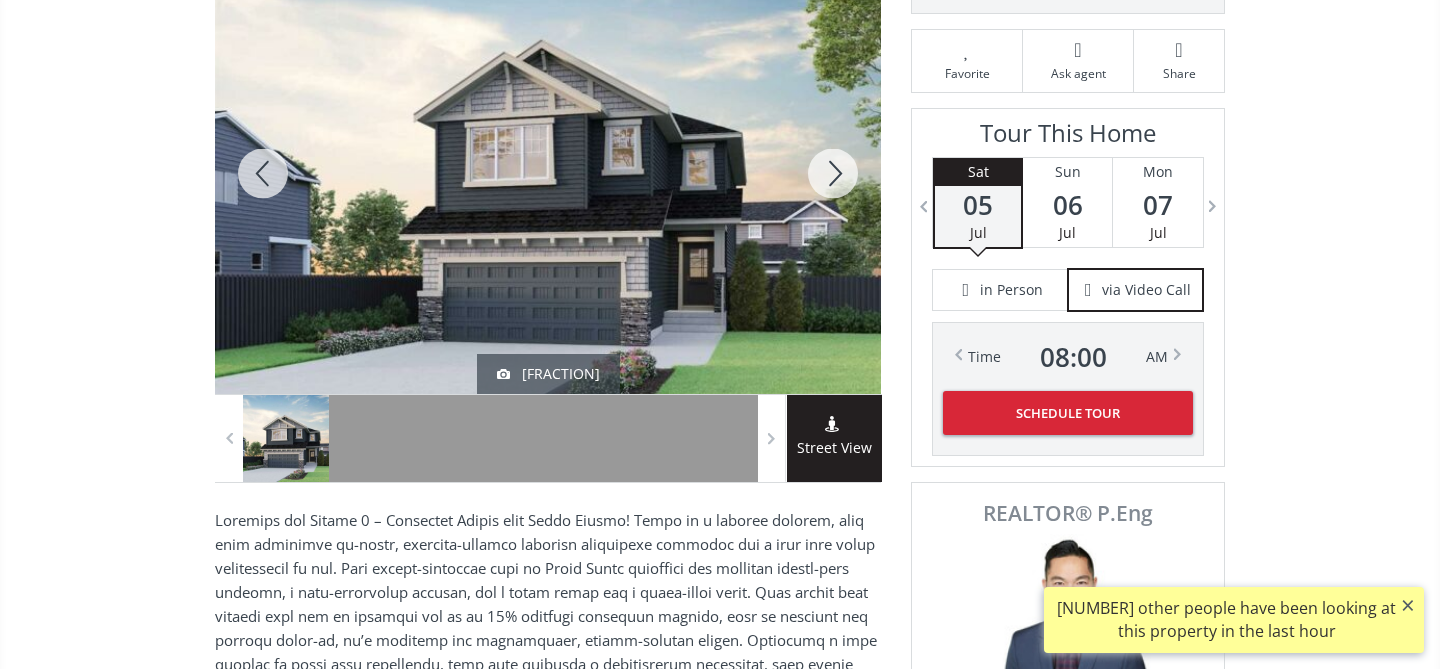 scroll, scrollTop: 329, scrollLeft: 0, axis: vertical 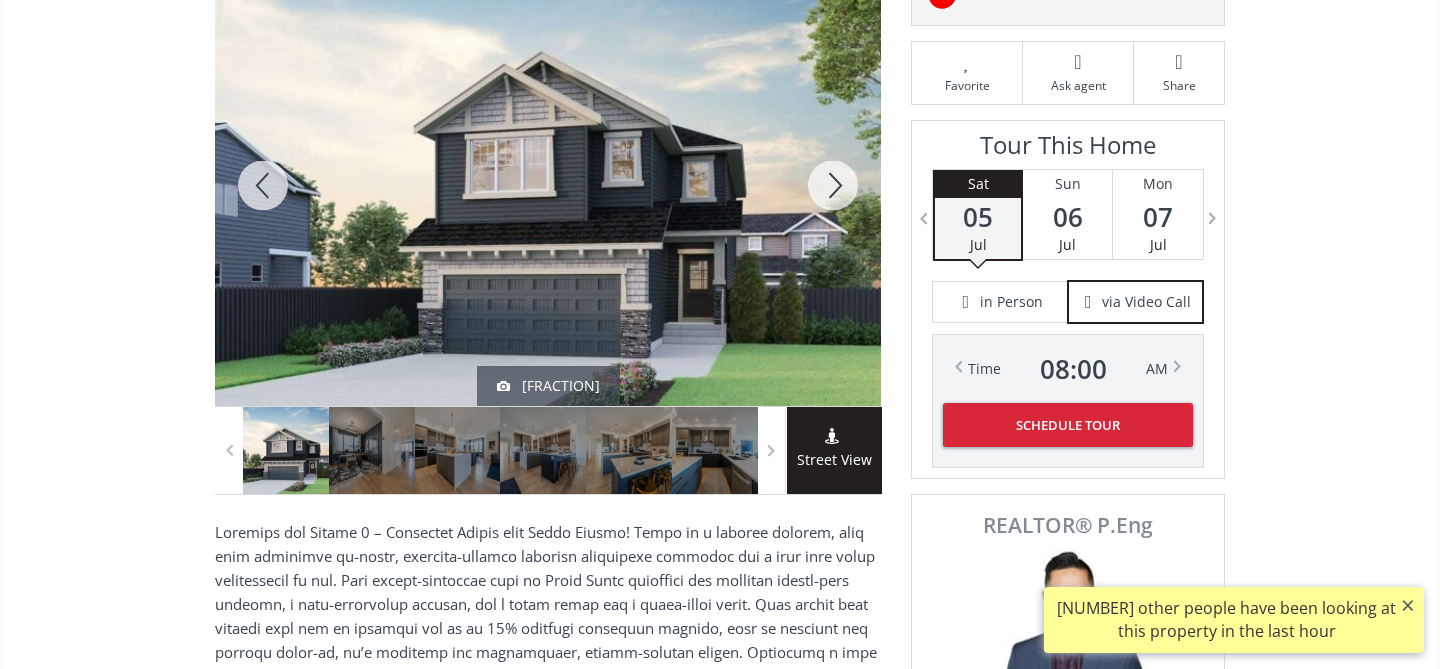 click at bounding box center [833, 185] 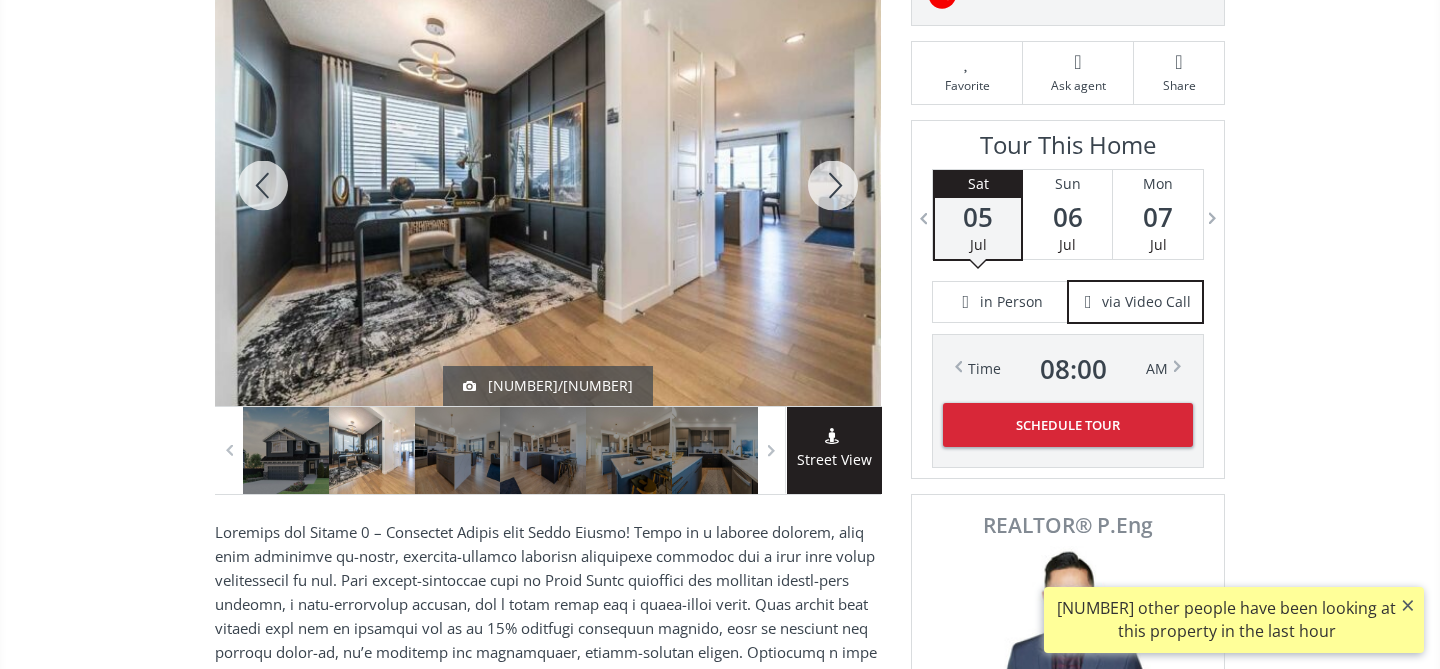 click at bounding box center [833, 185] 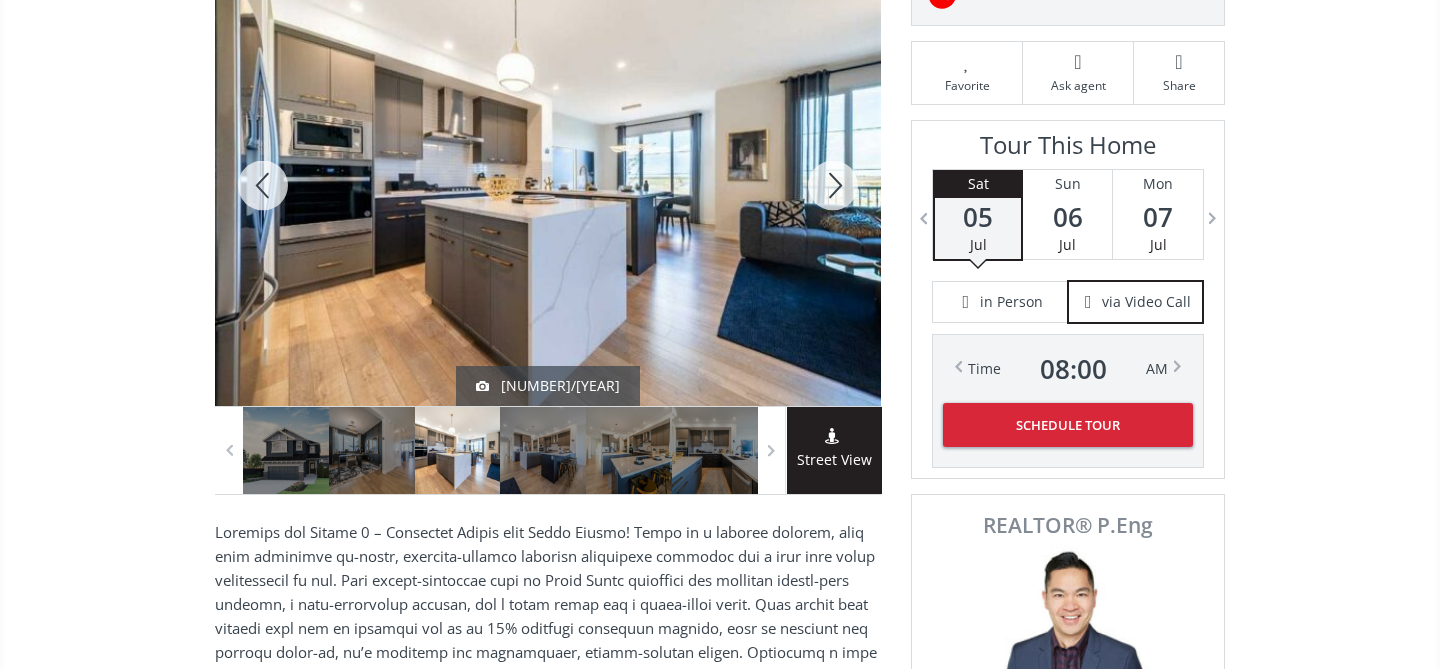 click at bounding box center (833, 185) 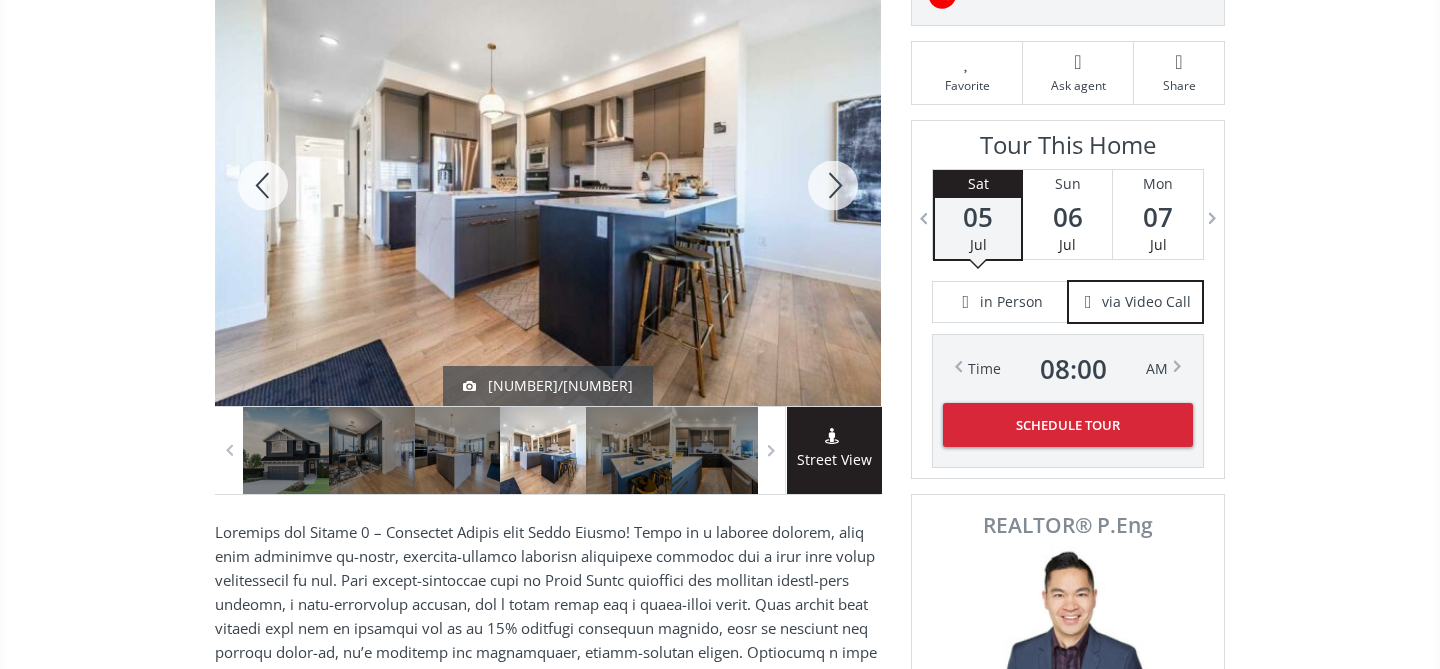 click at bounding box center (833, 185) 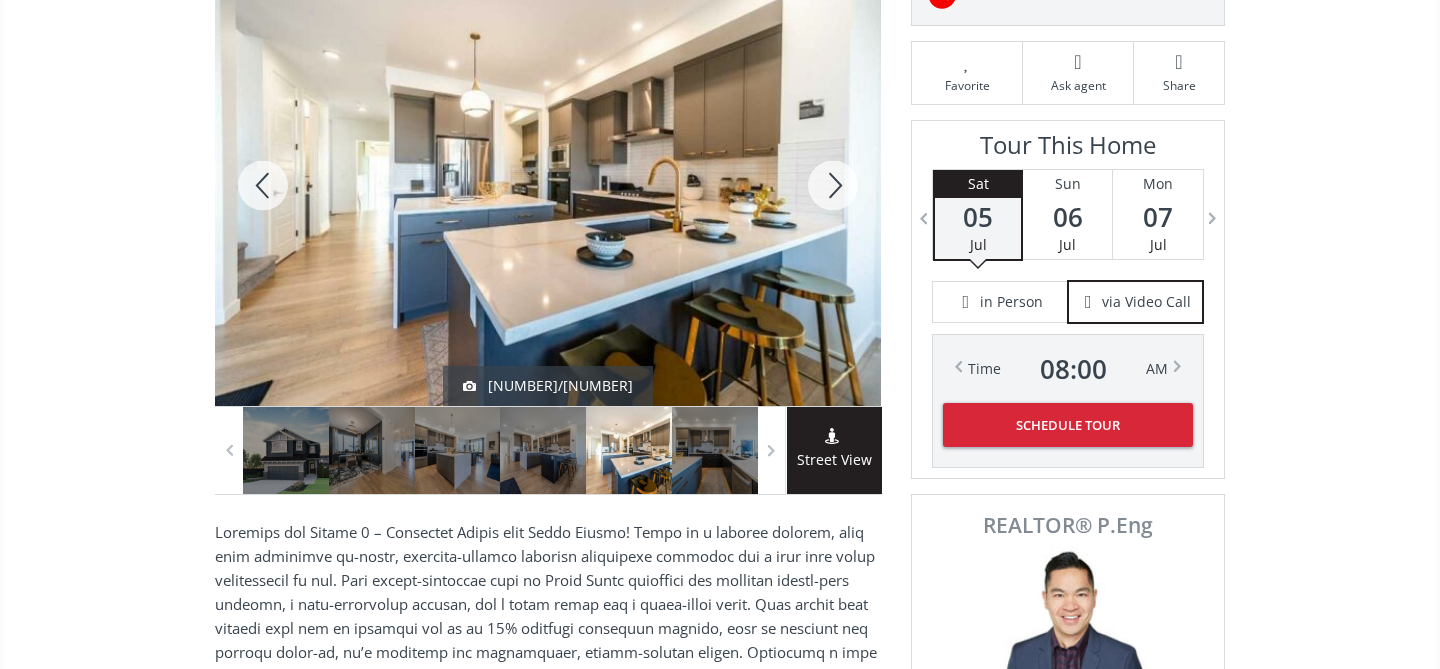 click at bounding box center [833, 185] 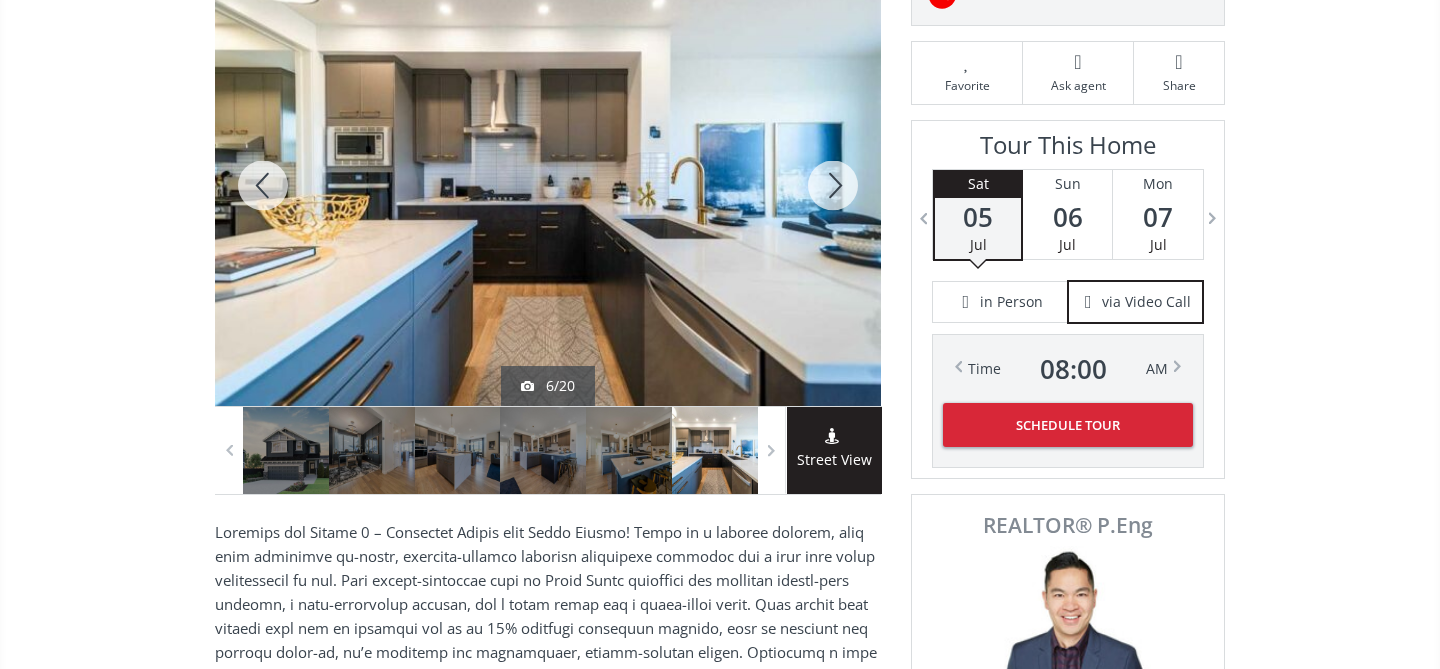 click at bounding box center [833, 185] 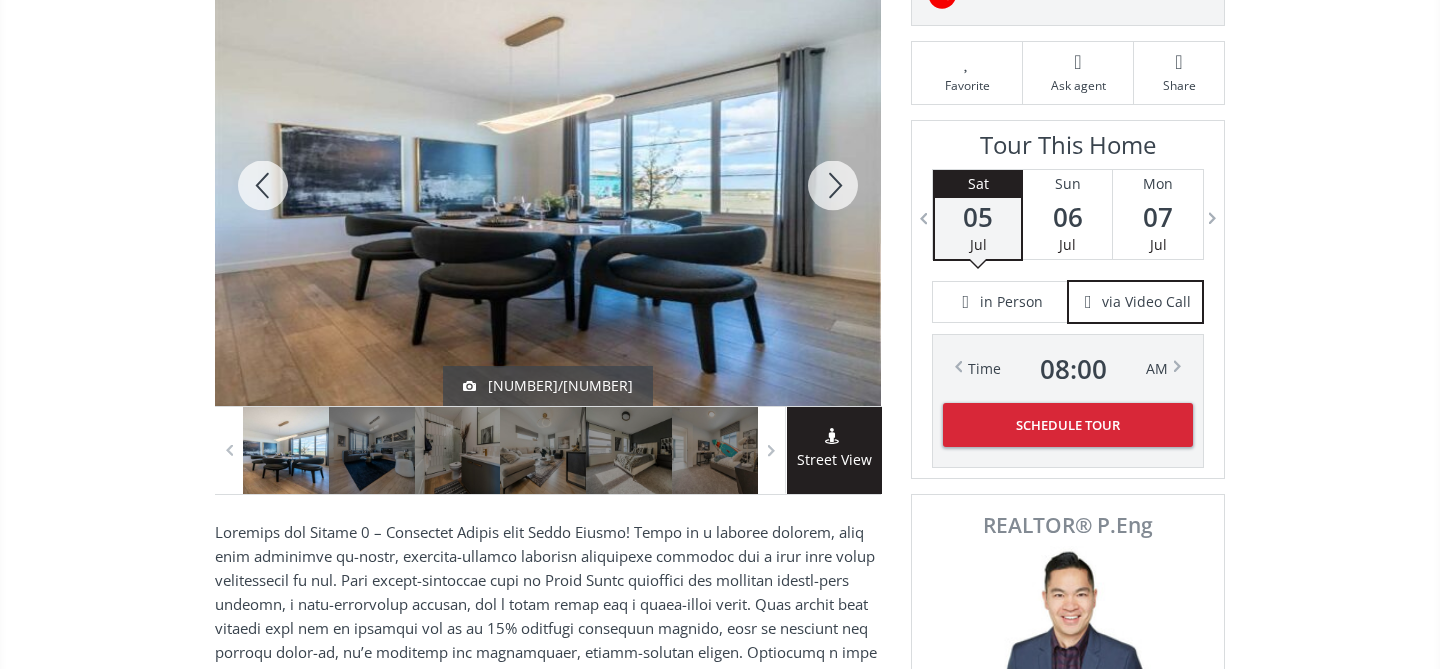 click at bounding box center (833, 185) 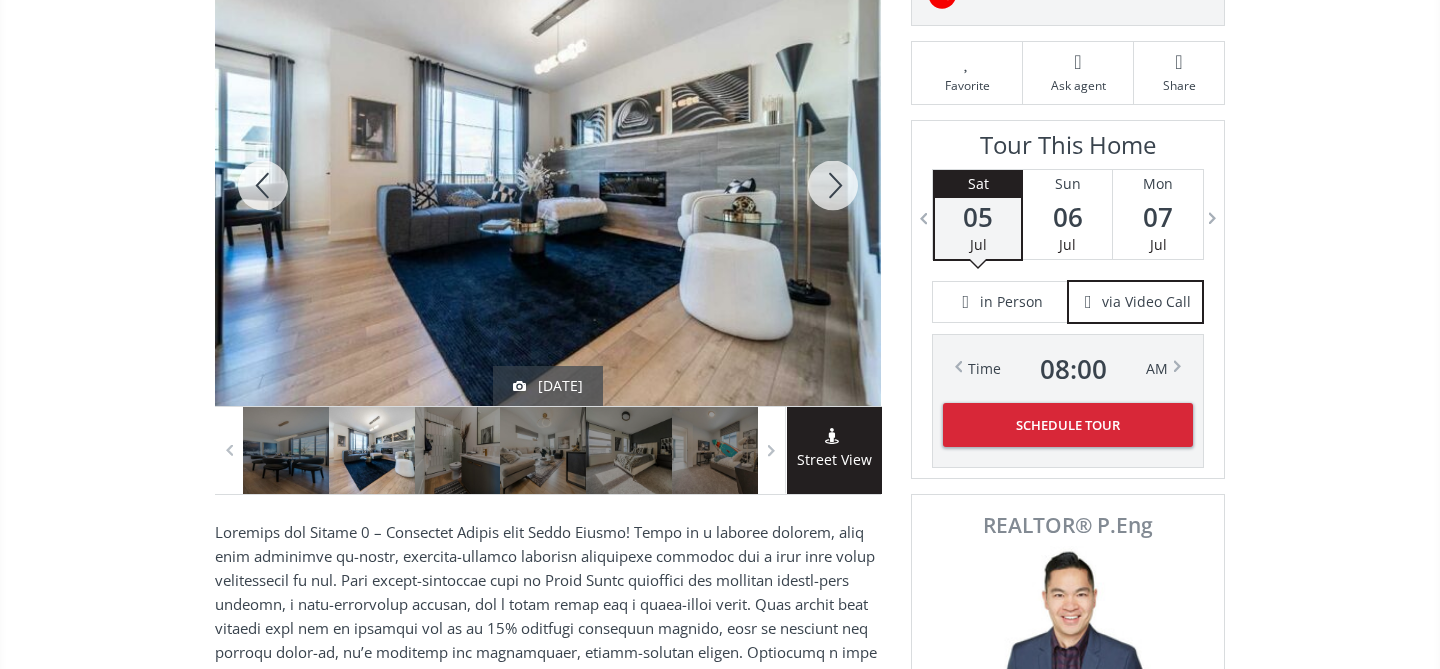 click at bounding box center (833, 185) 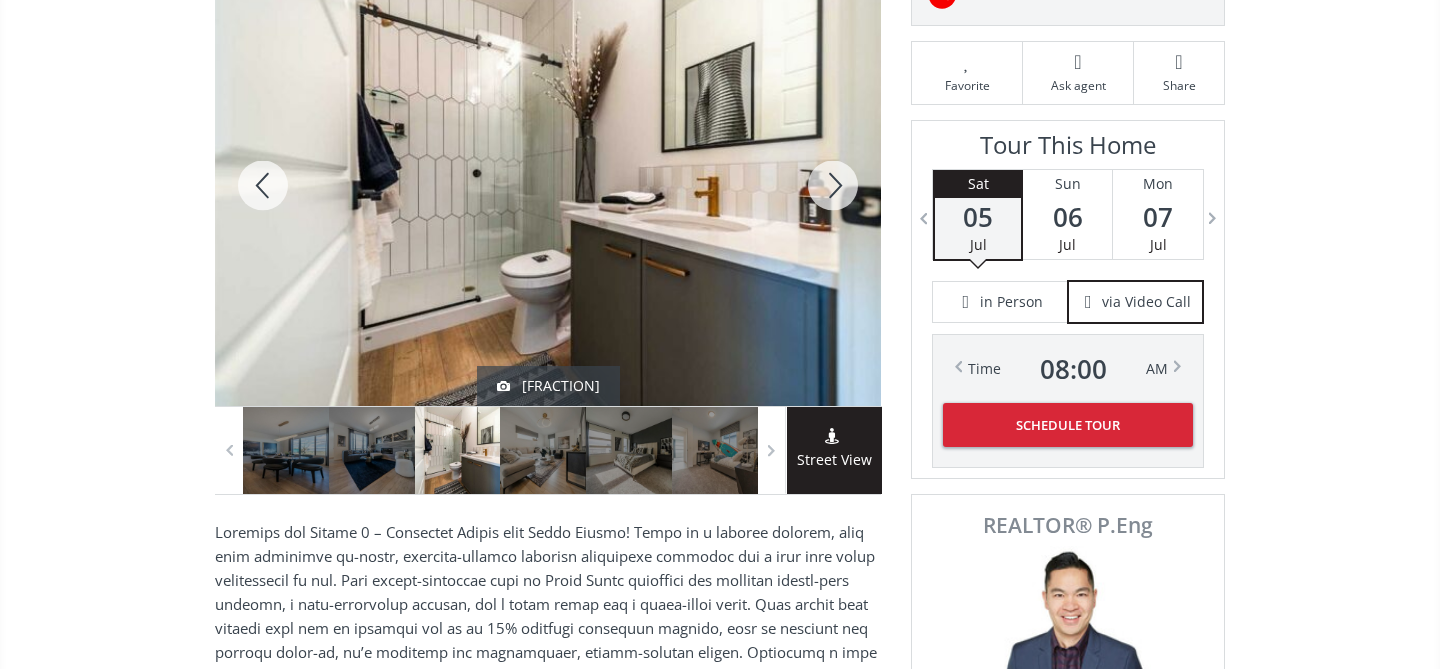 click at bounding box center (833, 185) 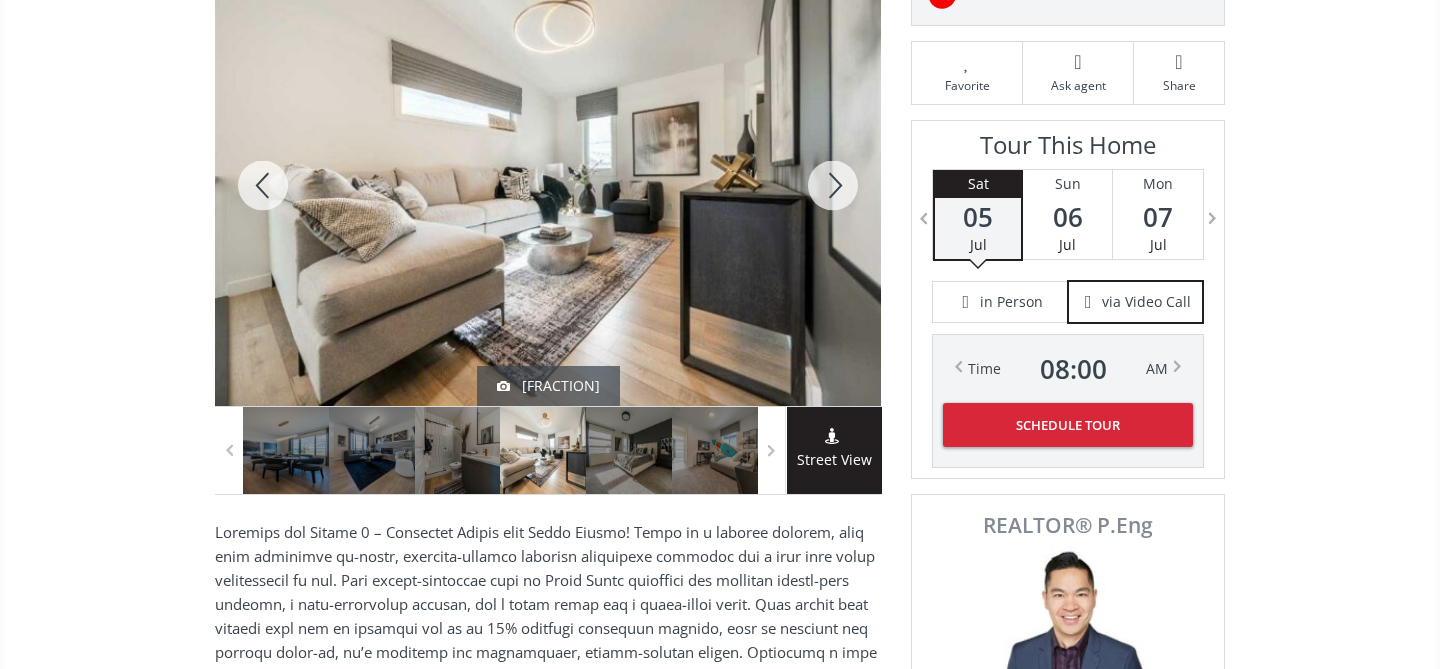 click at bounding box center (833, 185) 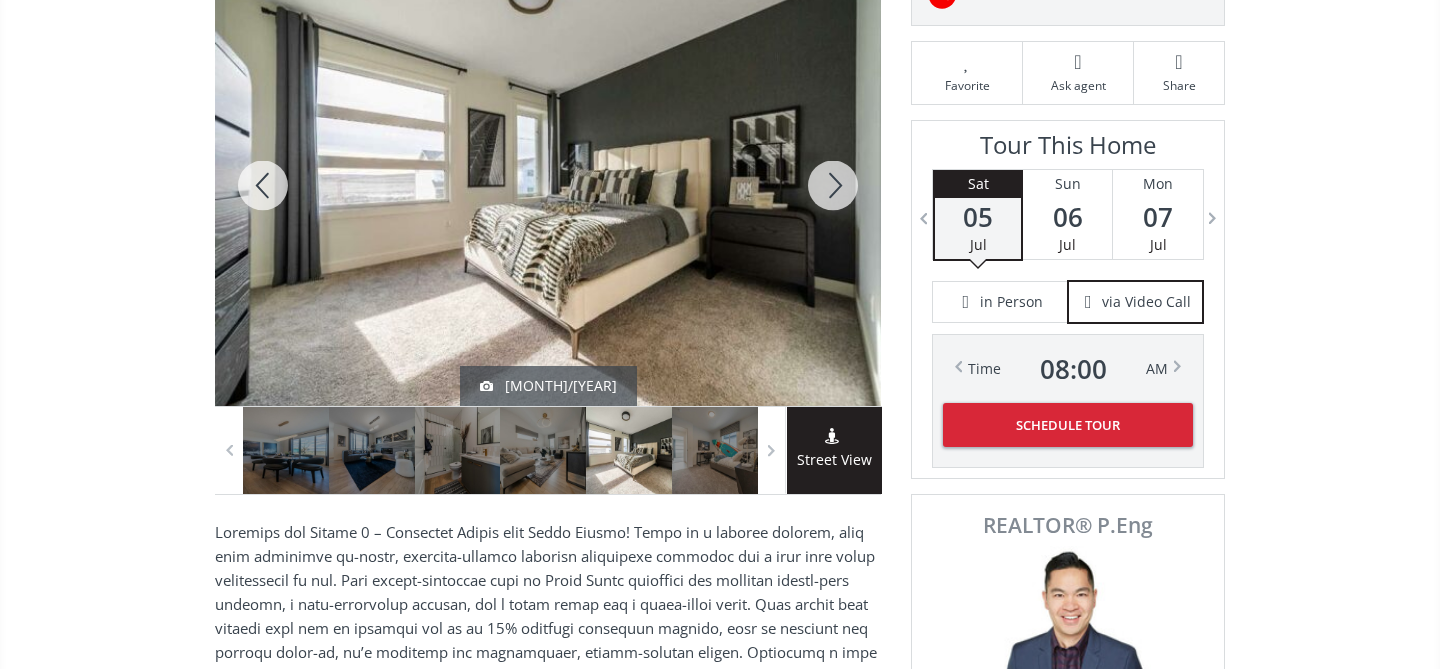 click at bounding box center (833, 185) 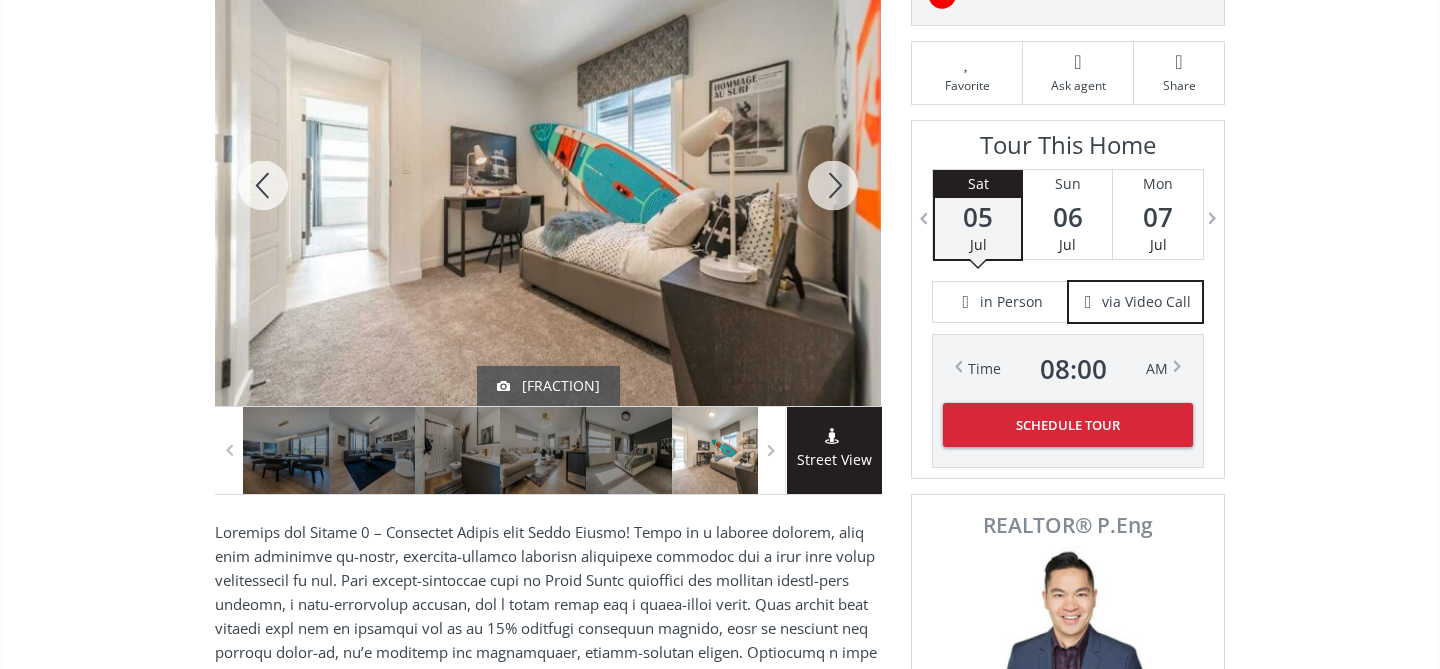 click at bounding box center [833, 185] 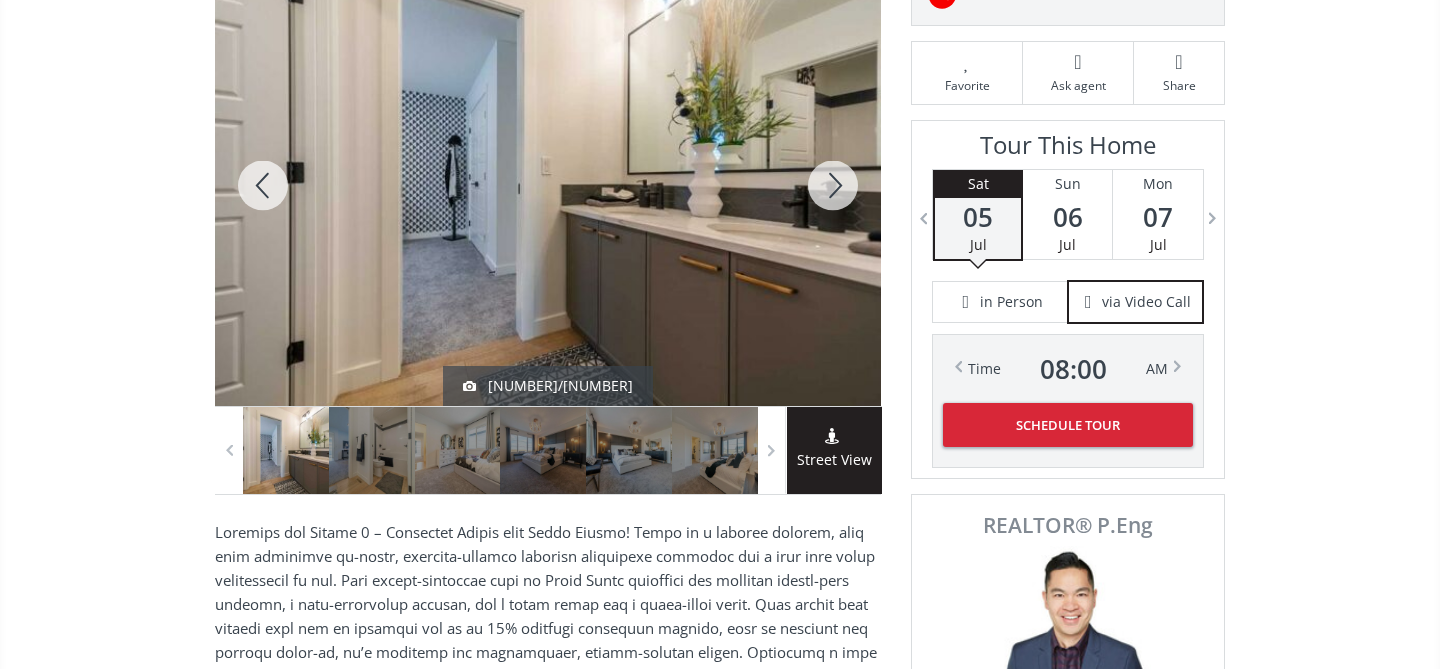 click at bounding box center (833, 185) 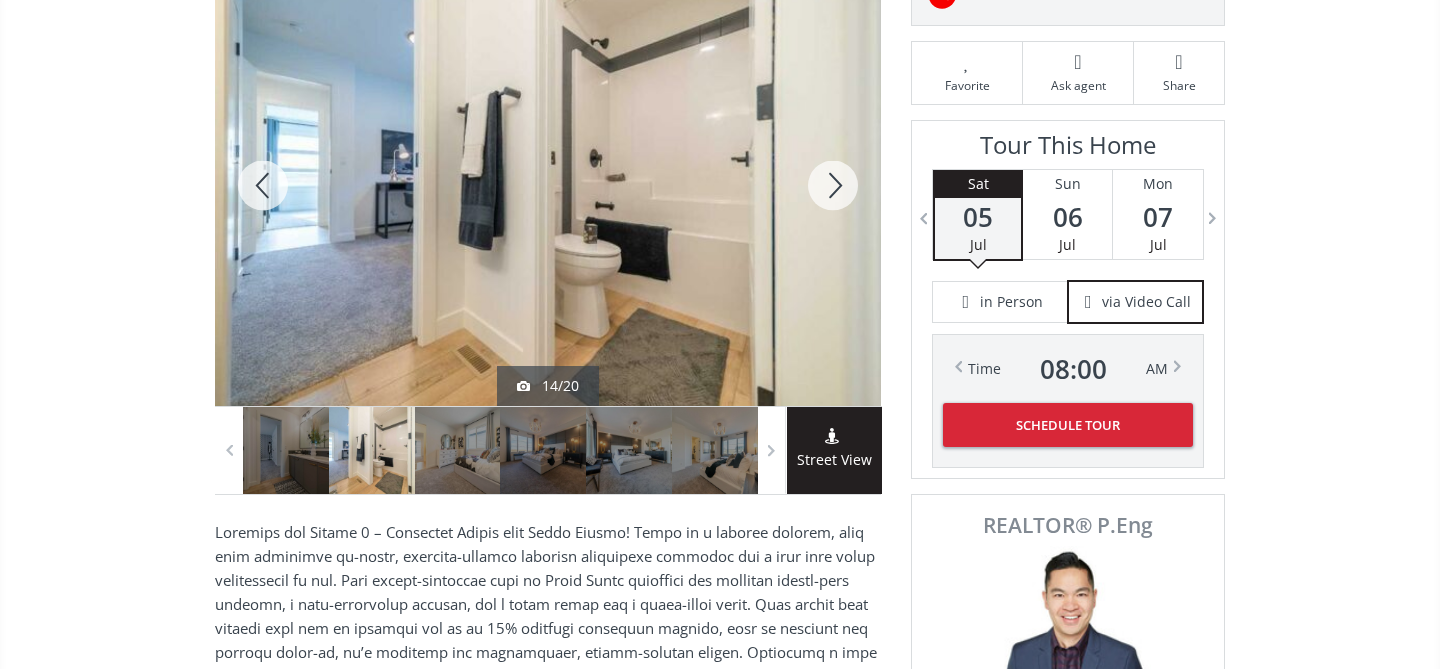click at bounding box center [833, 185] 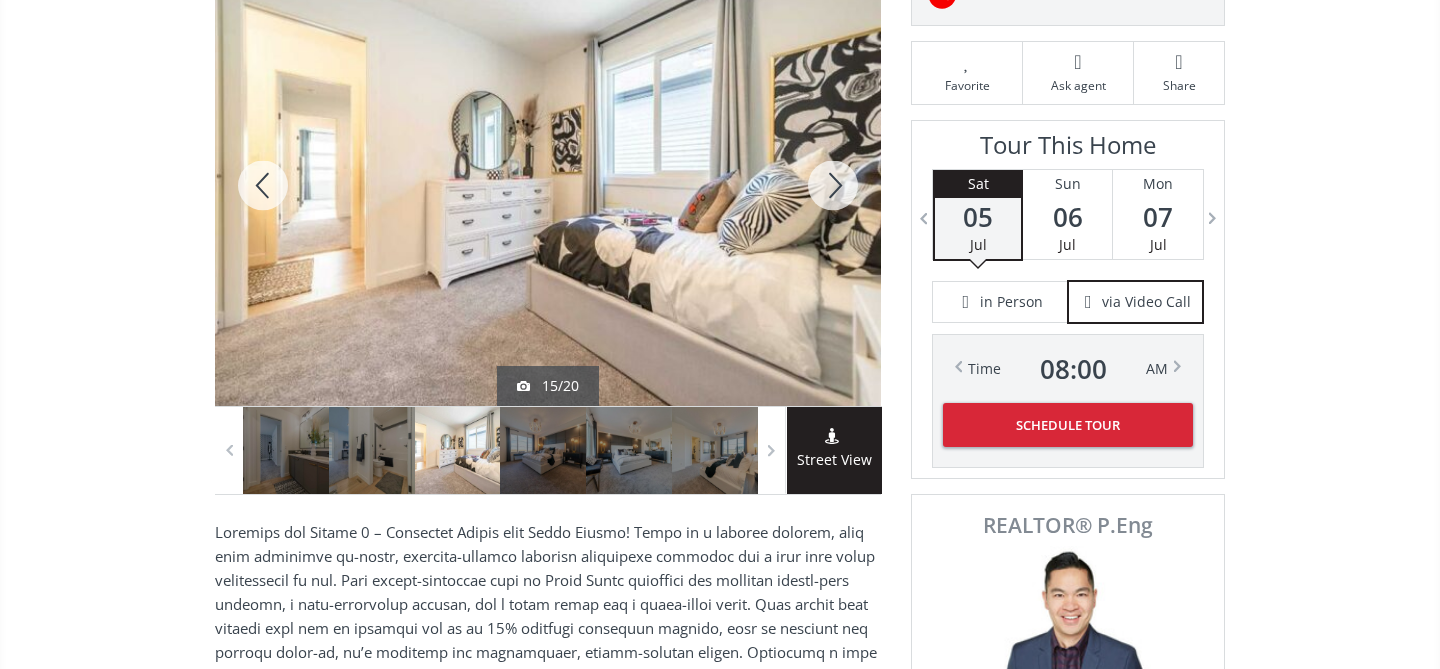 click at bounding box center [833, 185] 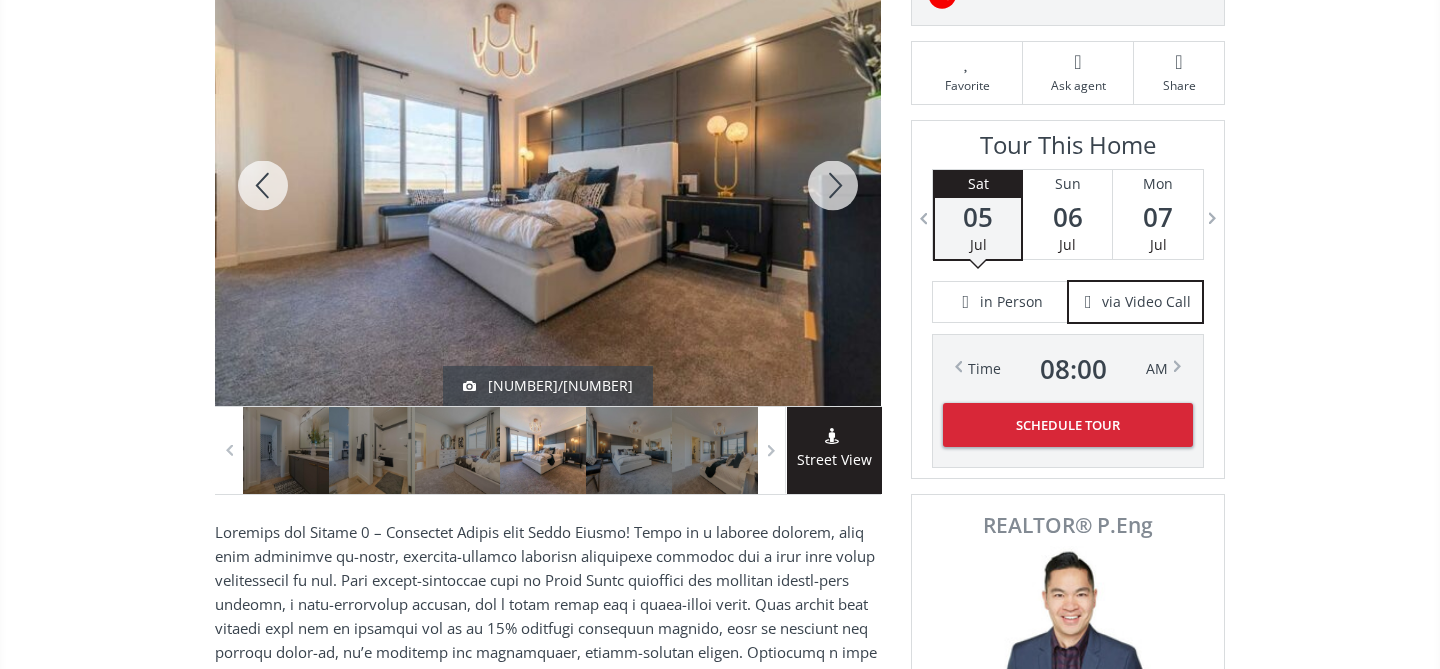 click at bounding box center [833, 185] 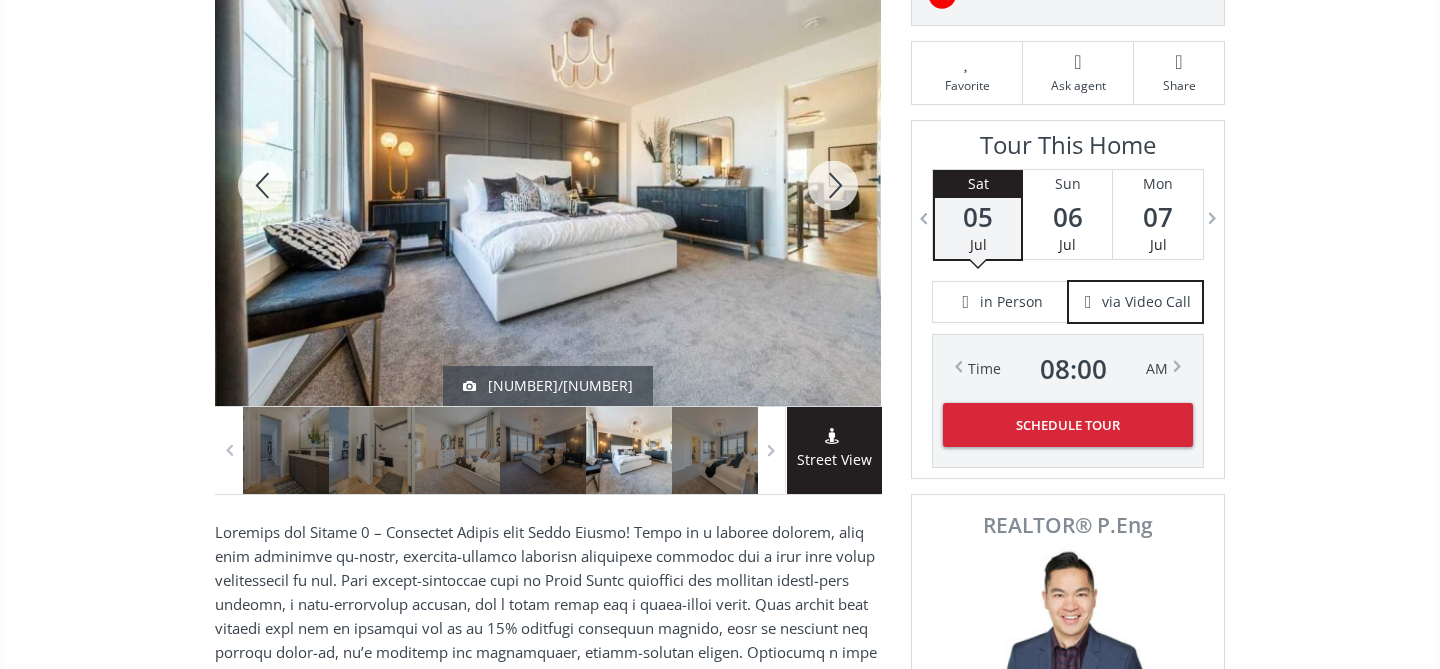 click at bounding box center [833, 185] 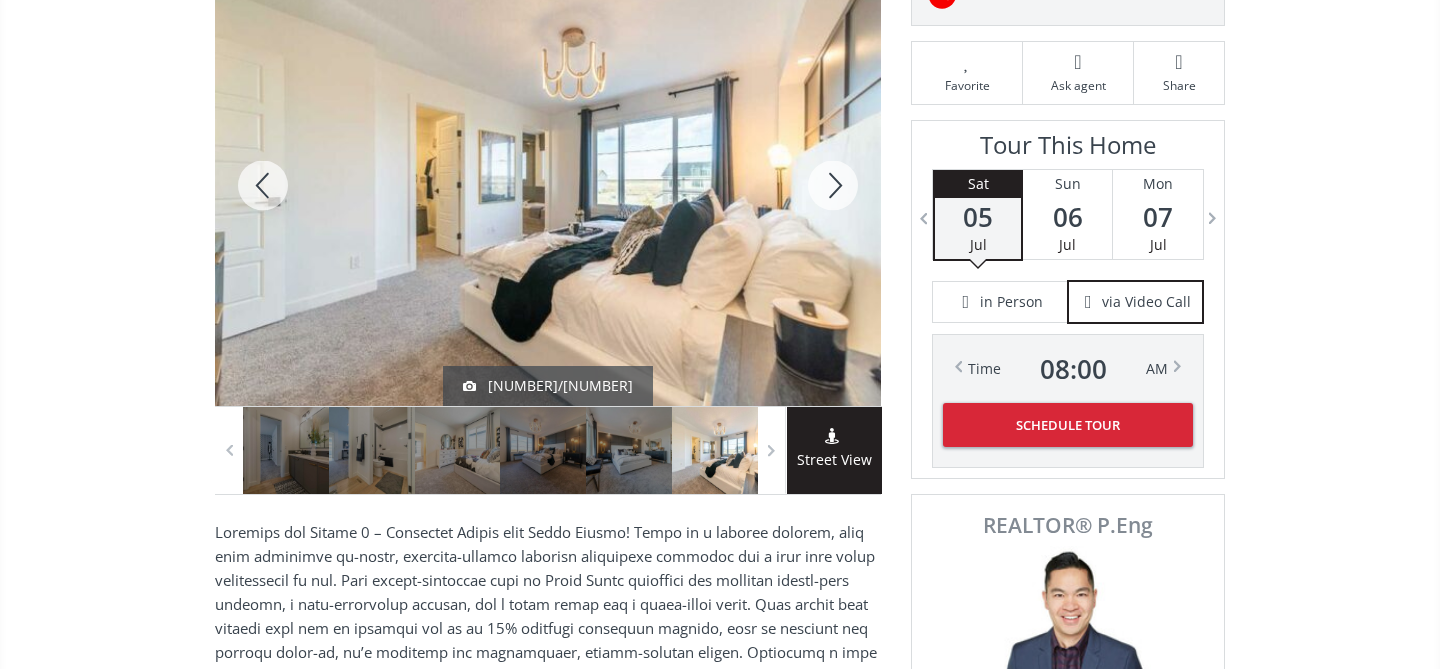 click at bounding box center [833, 185] 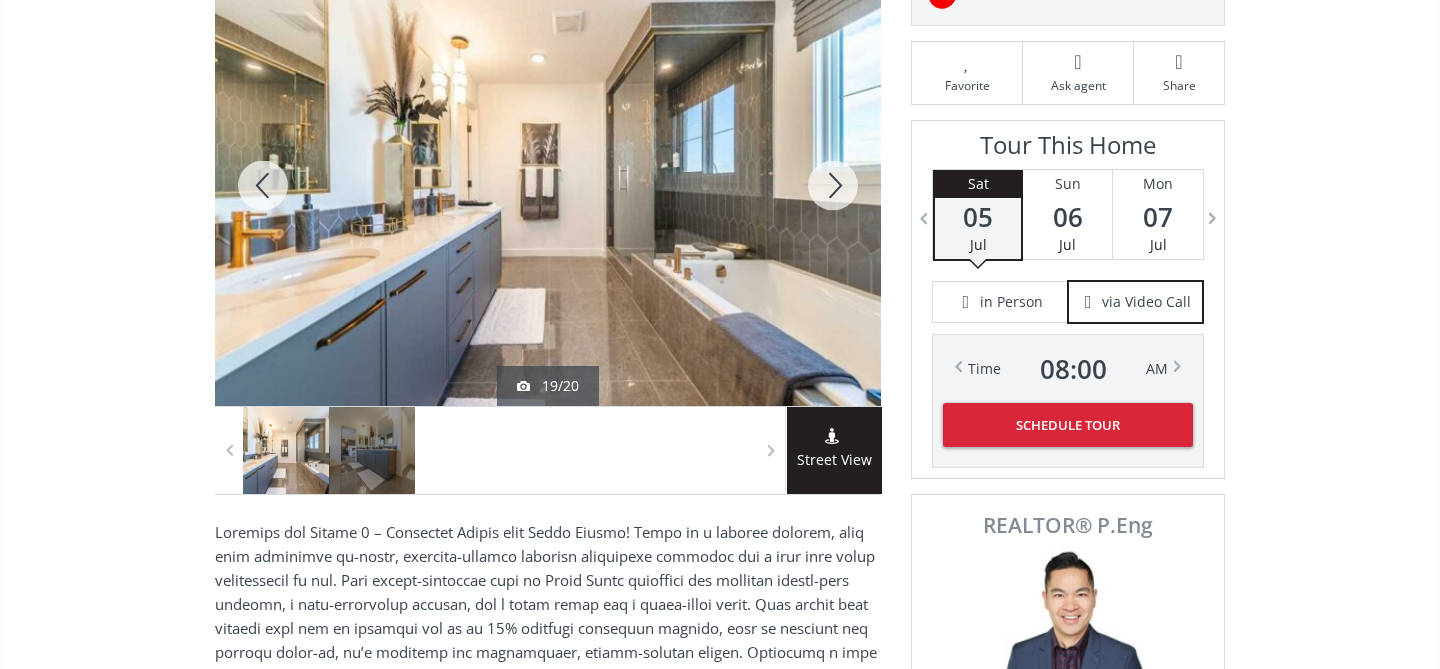 click at bounding box center [833, 185] 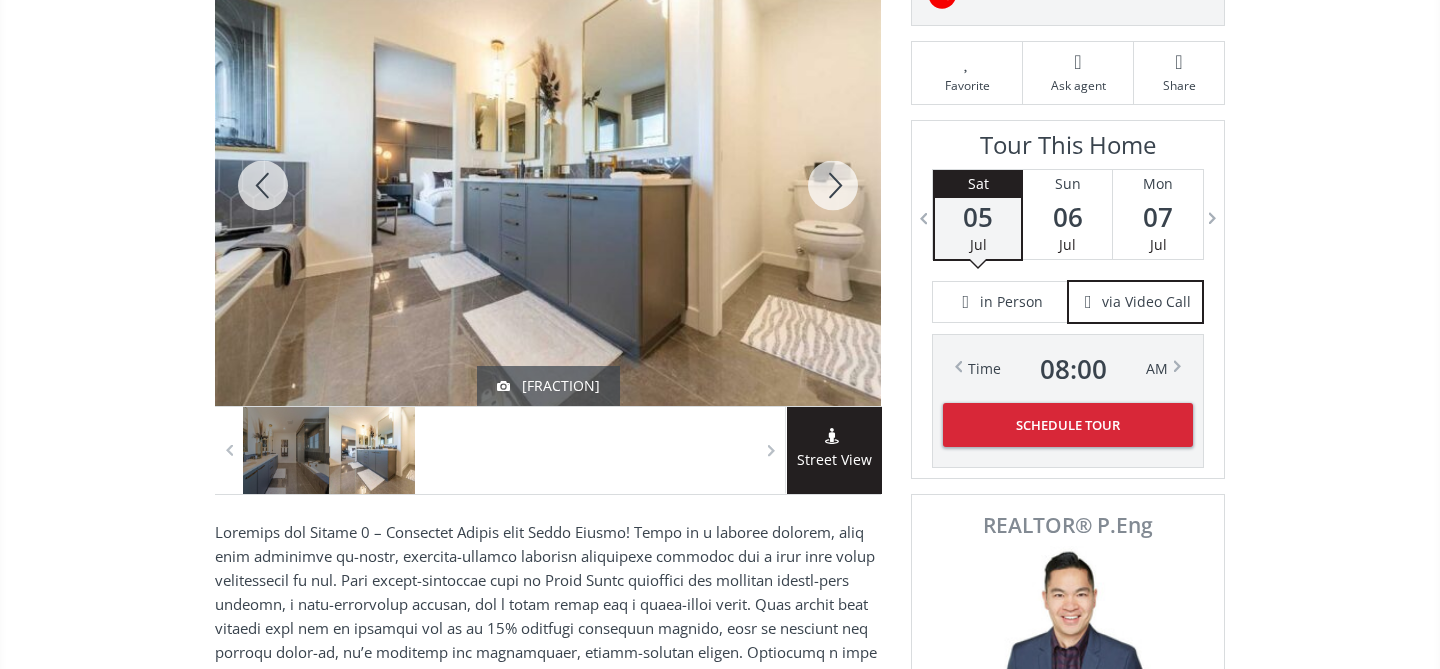 click at bounding box center (833, 185) 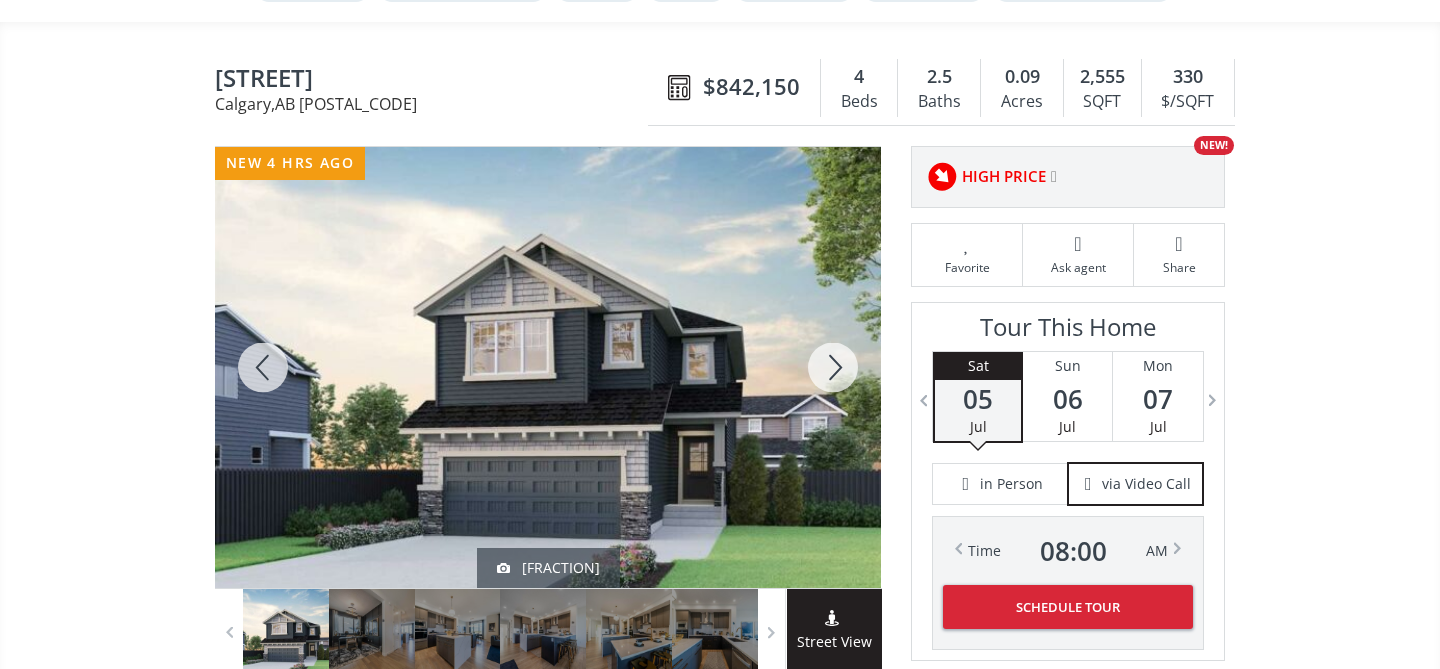 scroll, scrollTop: 145, scrollLeft: 0, axis: vertical 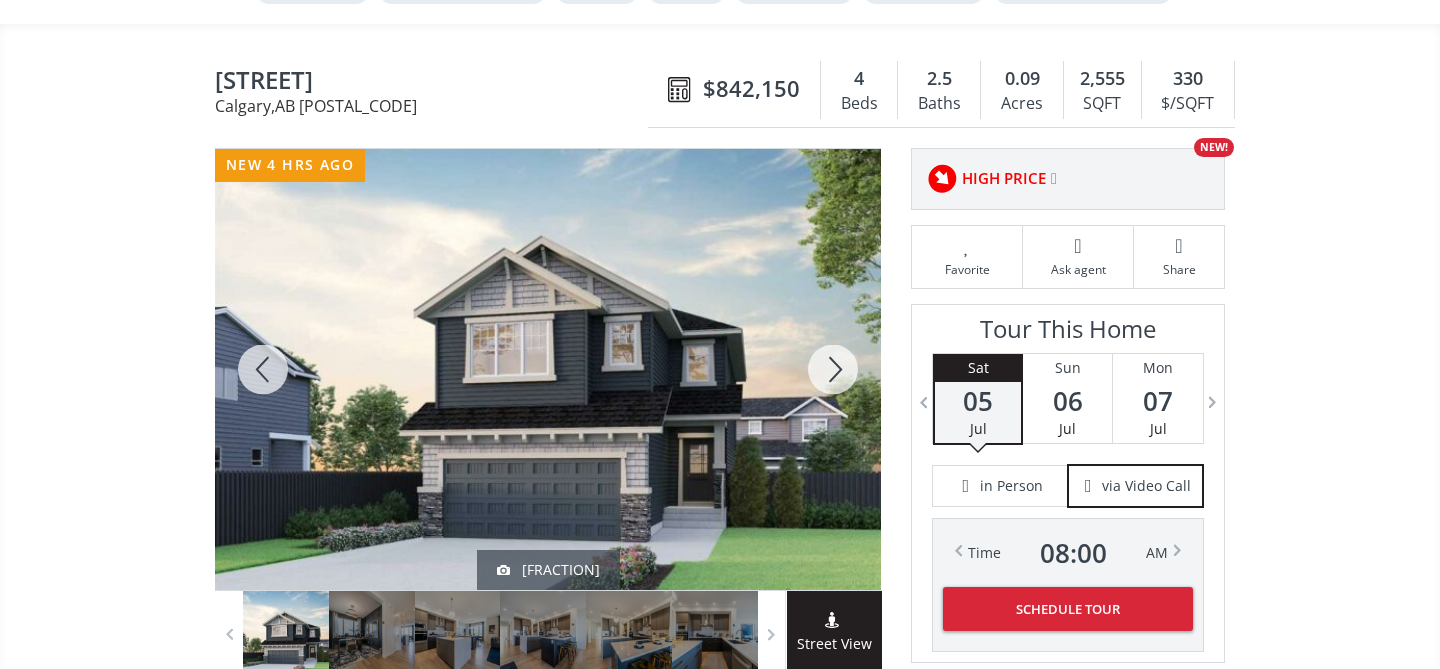 click at bounding box center (680, 90) 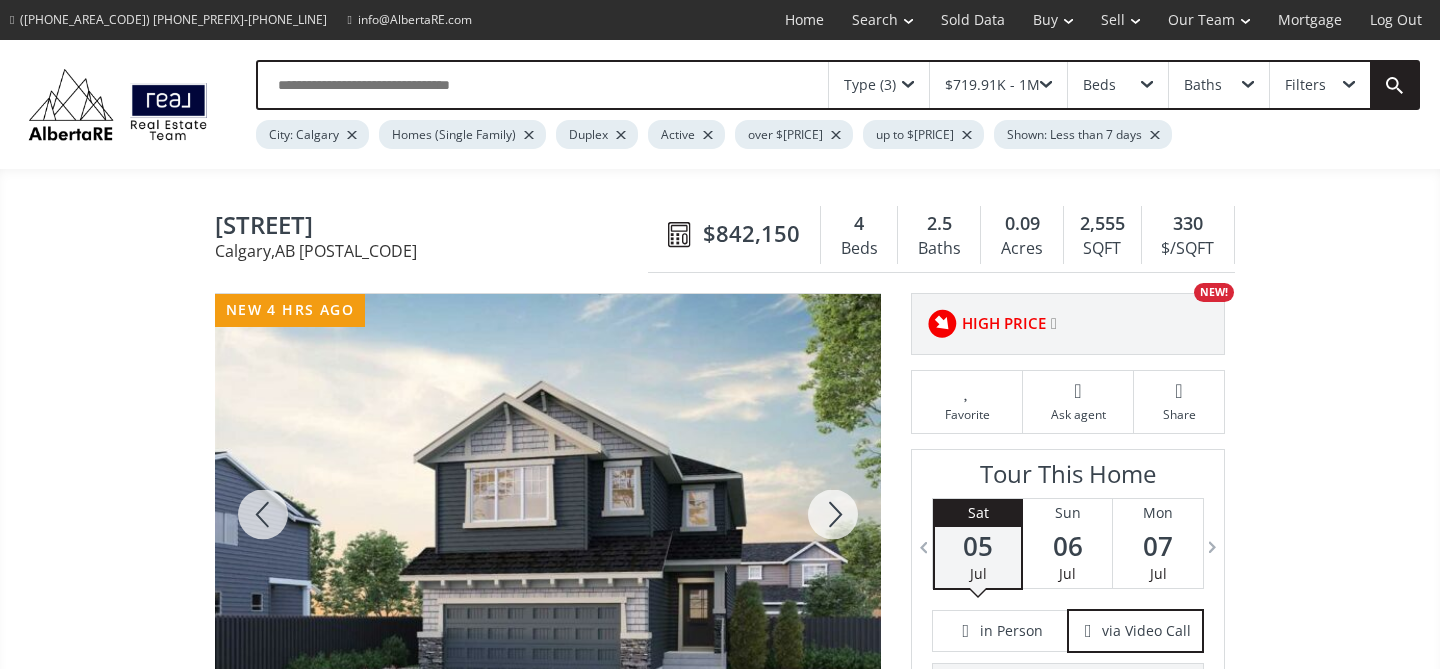 scroll, scrollTop: 0, scrollLeft: 0, axis: both 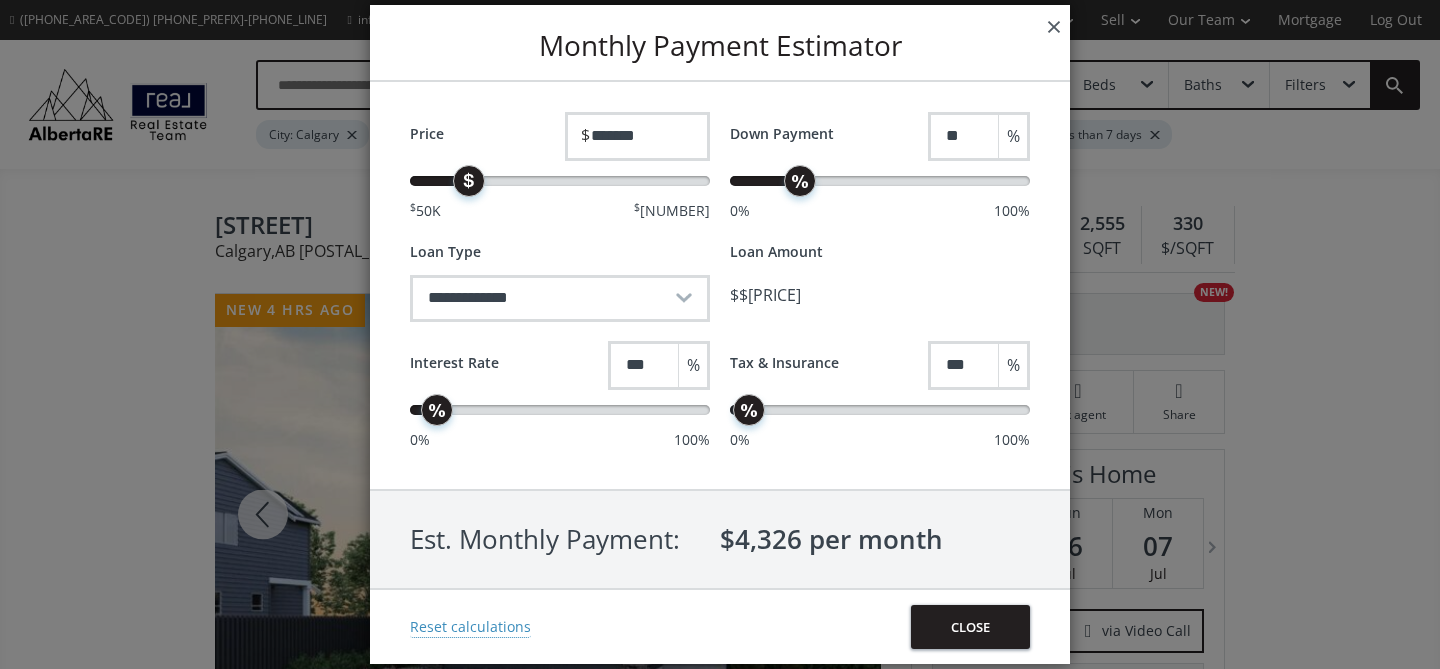 click on "**********" at bounding box center [560, 298] 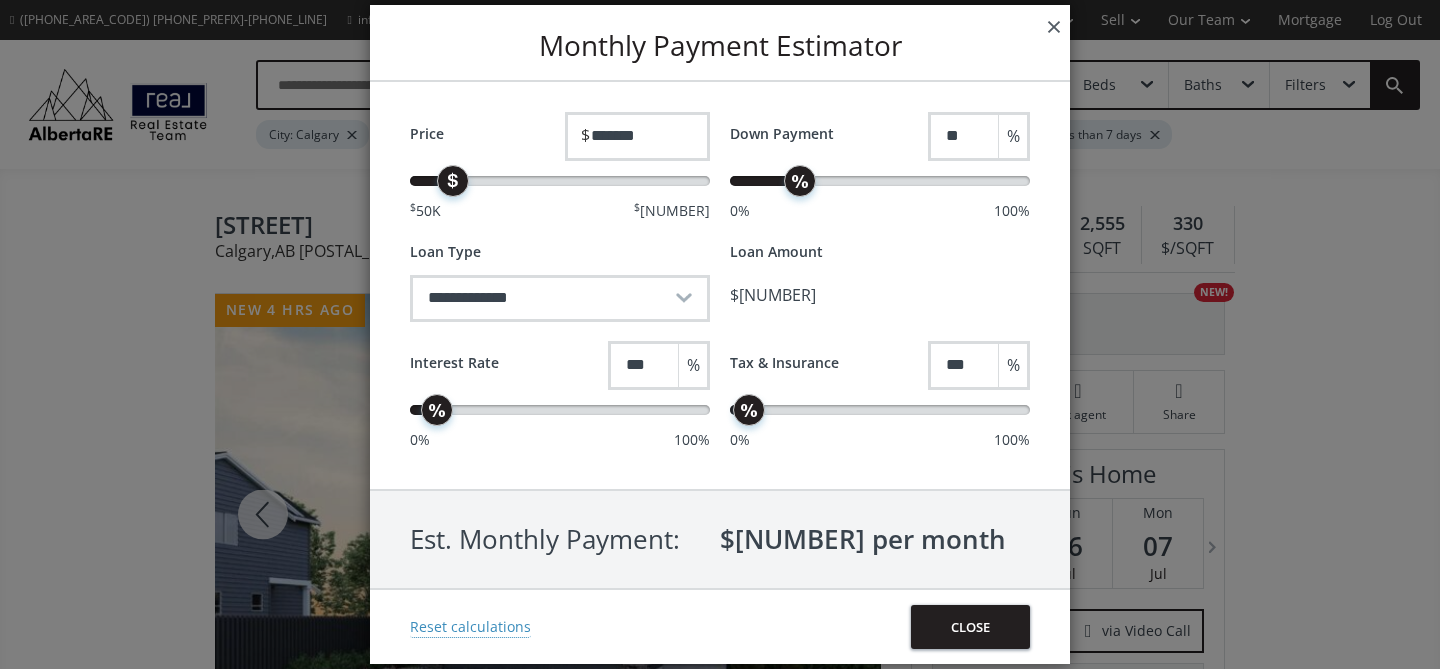 drag, startPoint x: 467, startPoint y: 184, endPoint x: 453, endPoint y: 189, distance: 14.866069 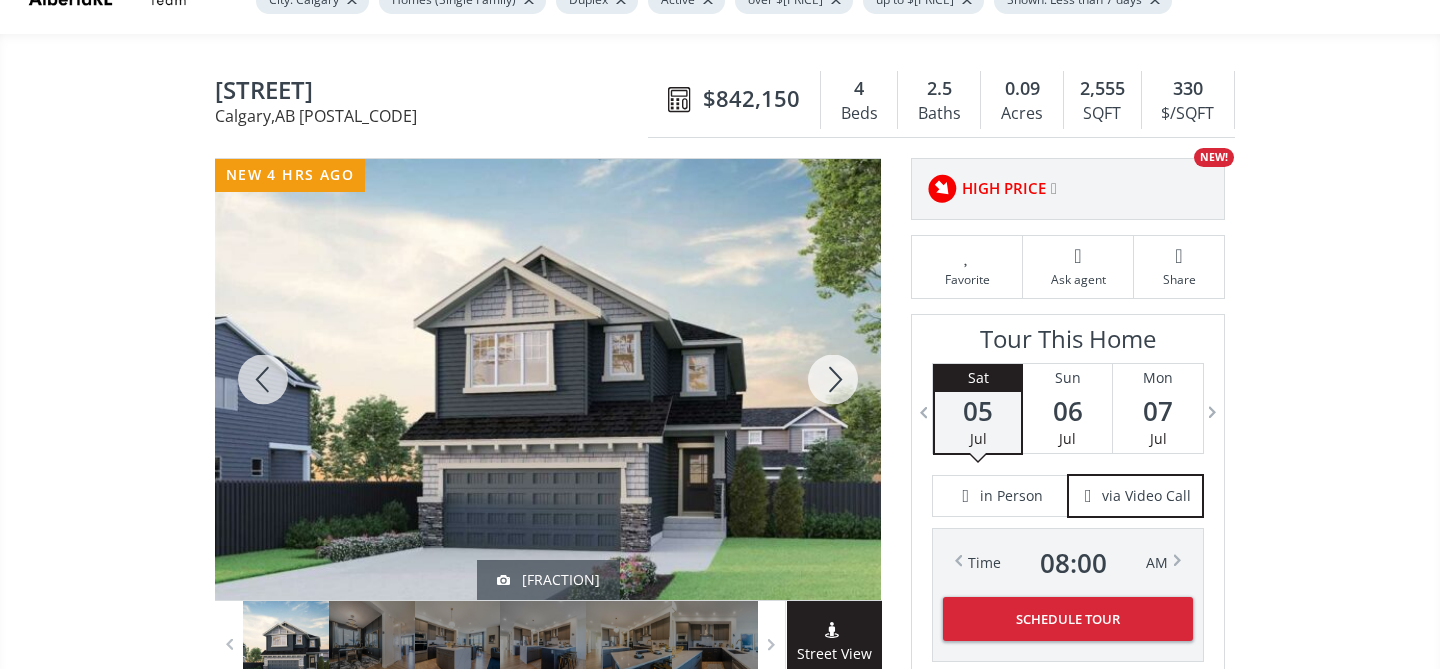 scroll, scrollTop: 145, scrollLeft: 0, axis: vertical 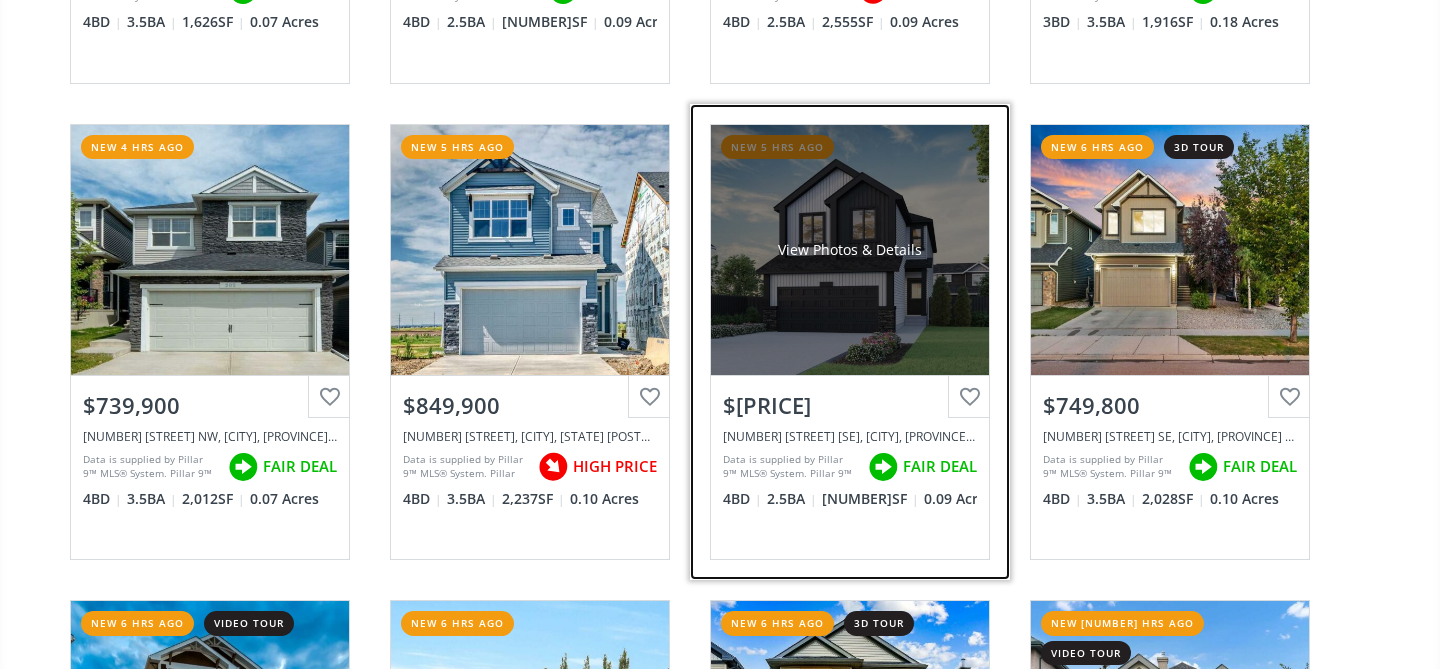 click on "View Photos & Details" at bounding box center [850, 250] 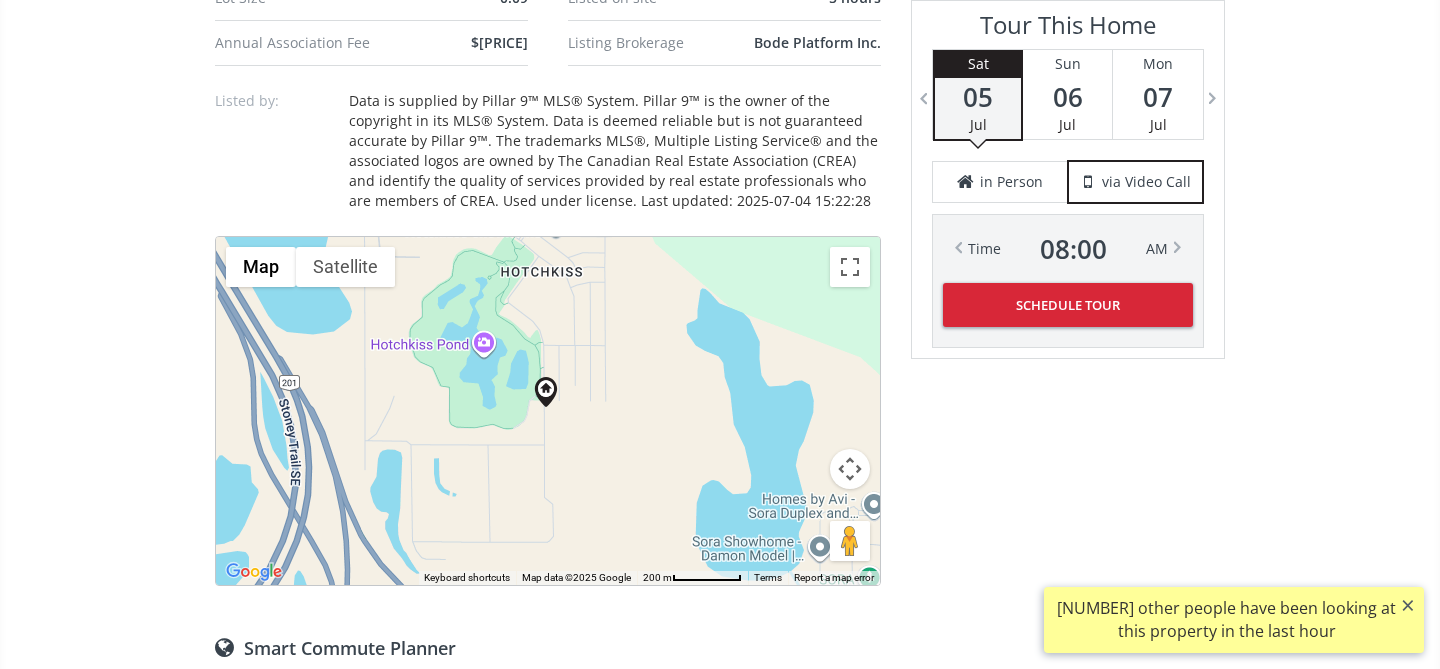 scroll, scrollTop: 1513, scrollLeft: 0, axis: vertical 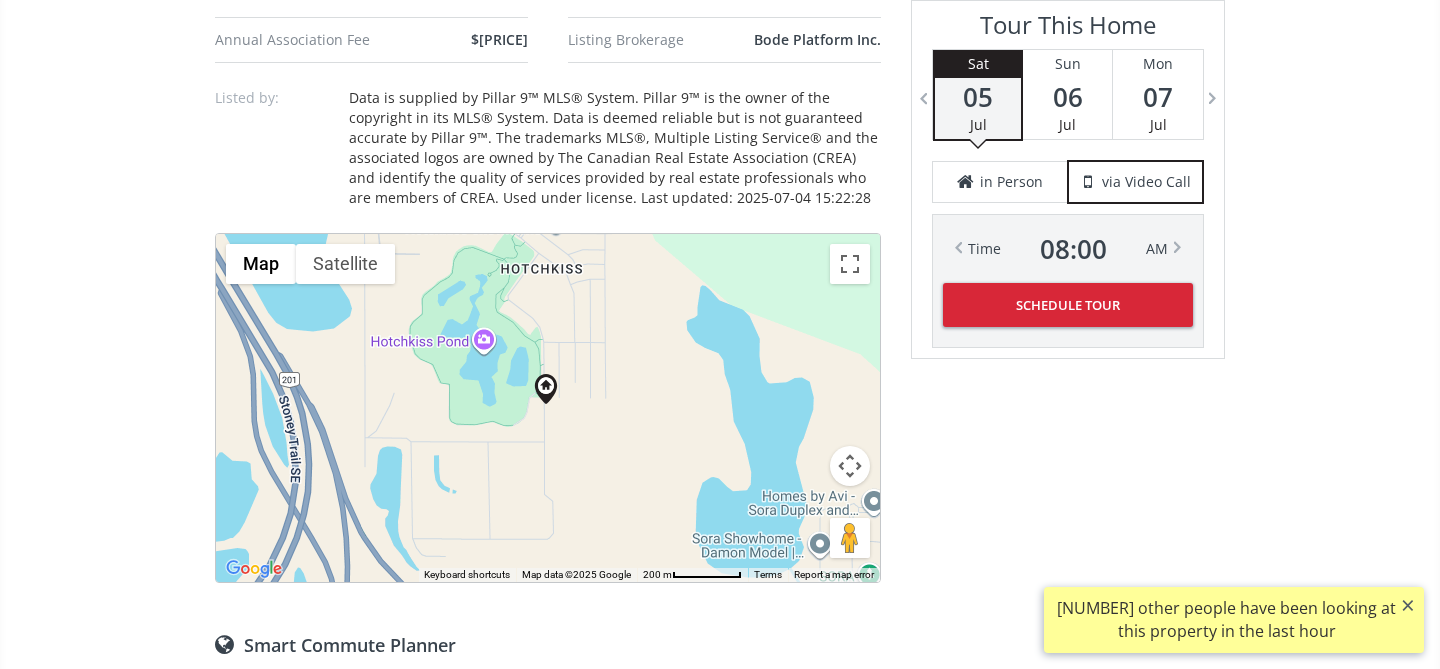 click on "To navigate, press the arrow keys." at bounding box center (548, 408) 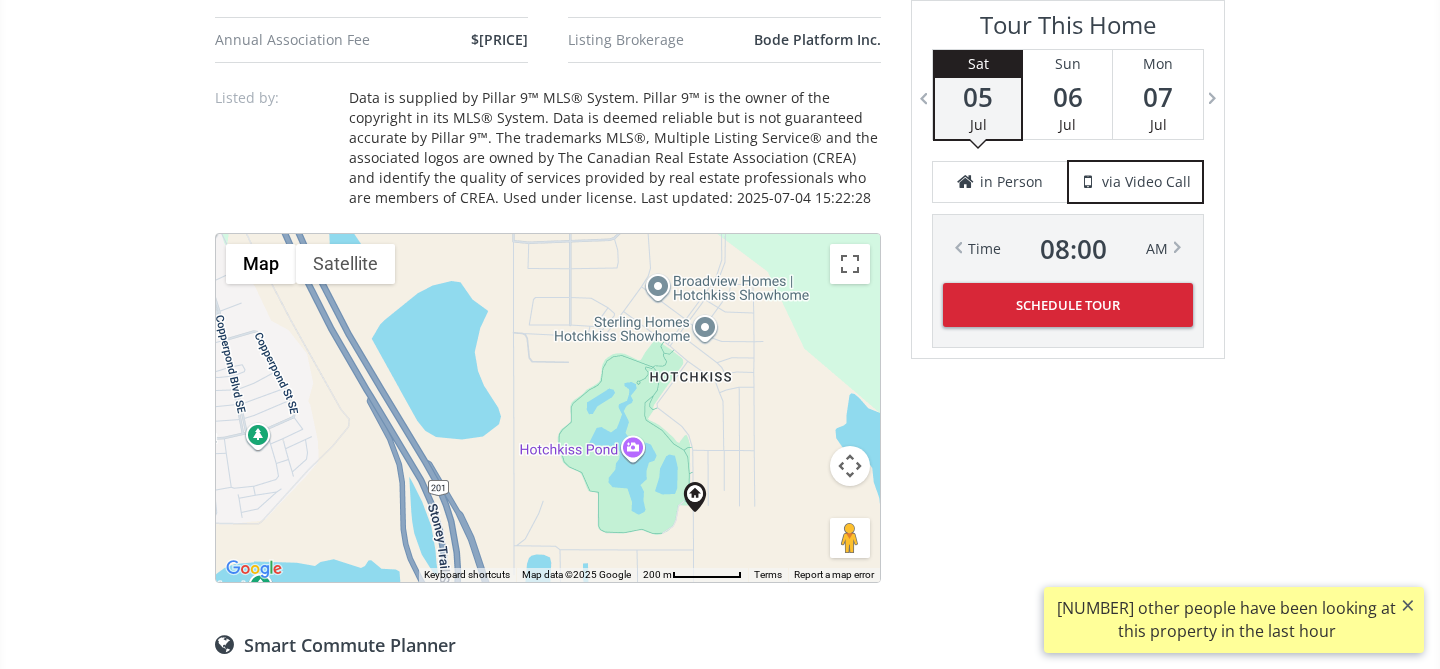 drag, startPoint x: 671, startPoint y: 415, endPoint x: 823, endPoint y: 528, distance: 189.40169 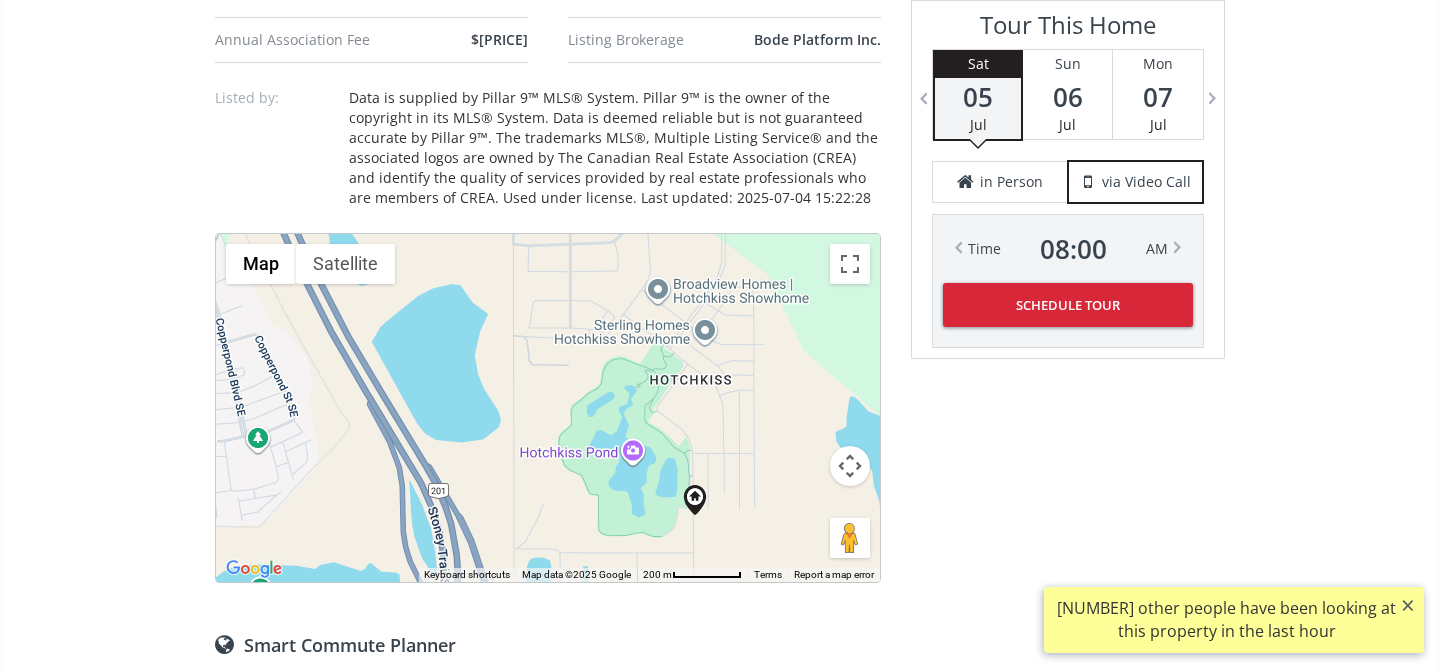 scroll, scrollTop: 1506, scrollLeft: 0, axis: vertical 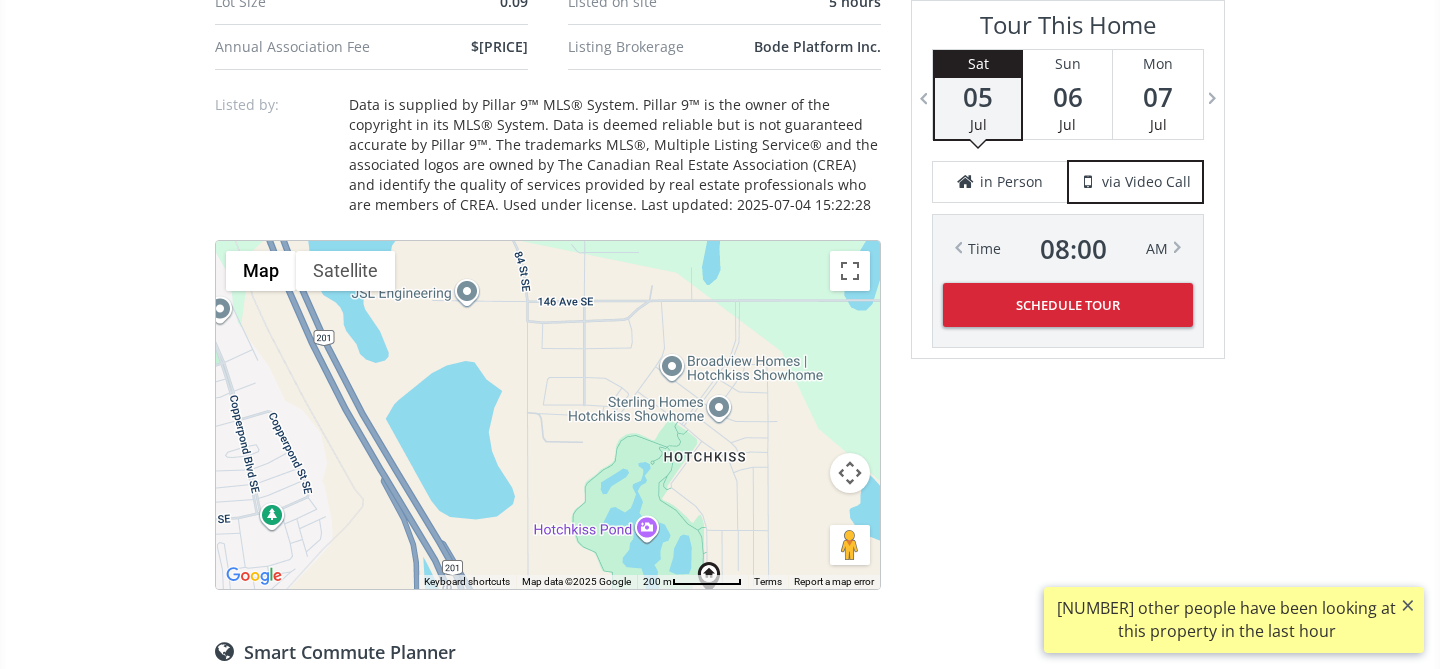 drag, startPoint x: 823, startPoint y: 528, endPoint x: 837, endPoint y: 602, distance: 75.31268 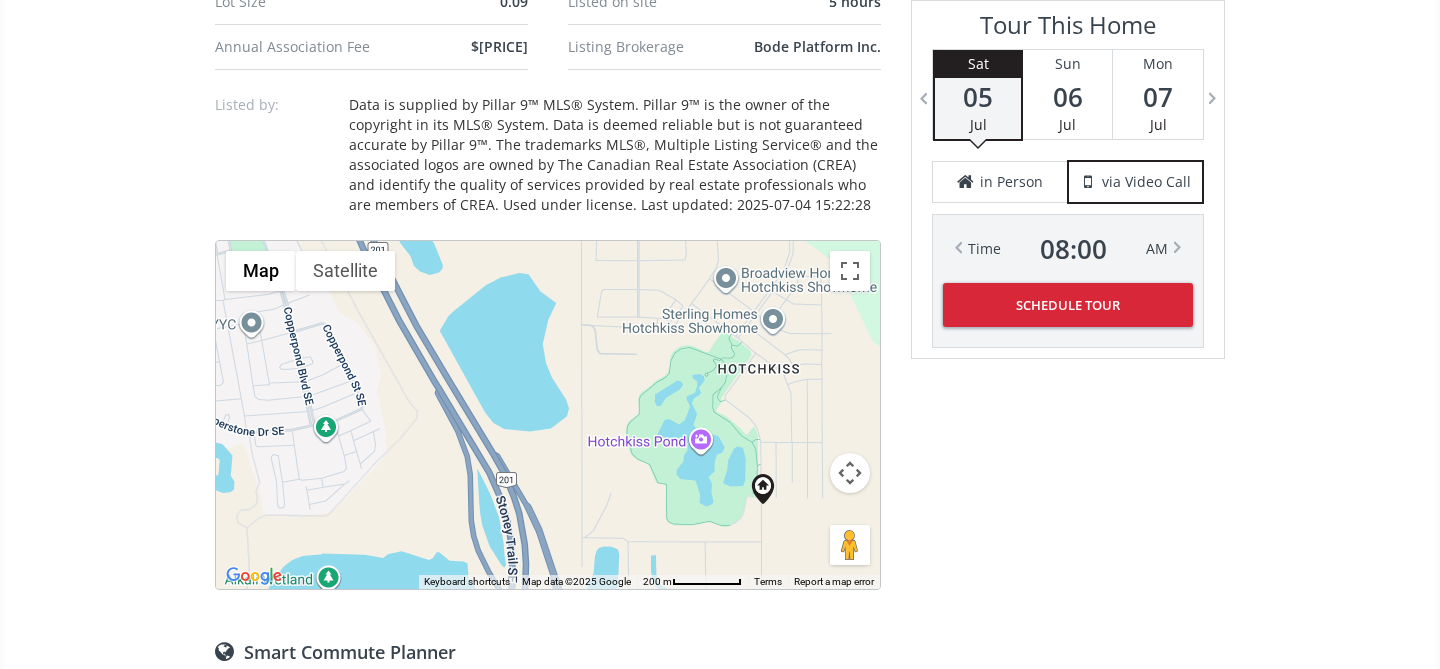 drag, startPoint x: 490, startPoint y: 431, endPoint x: 545, endPoint y: 345, distance: 102.0833 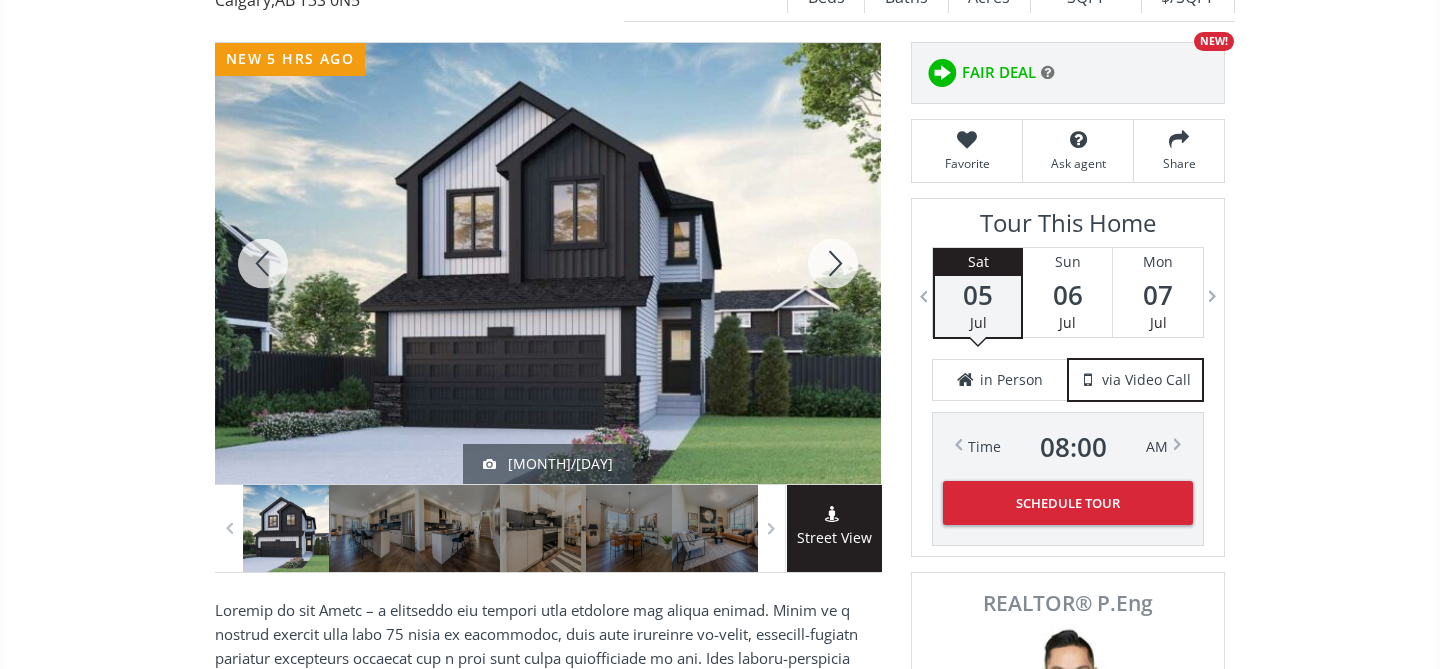 scroll, scrollTop: 263, scrollLeft: 0, axis: vertical 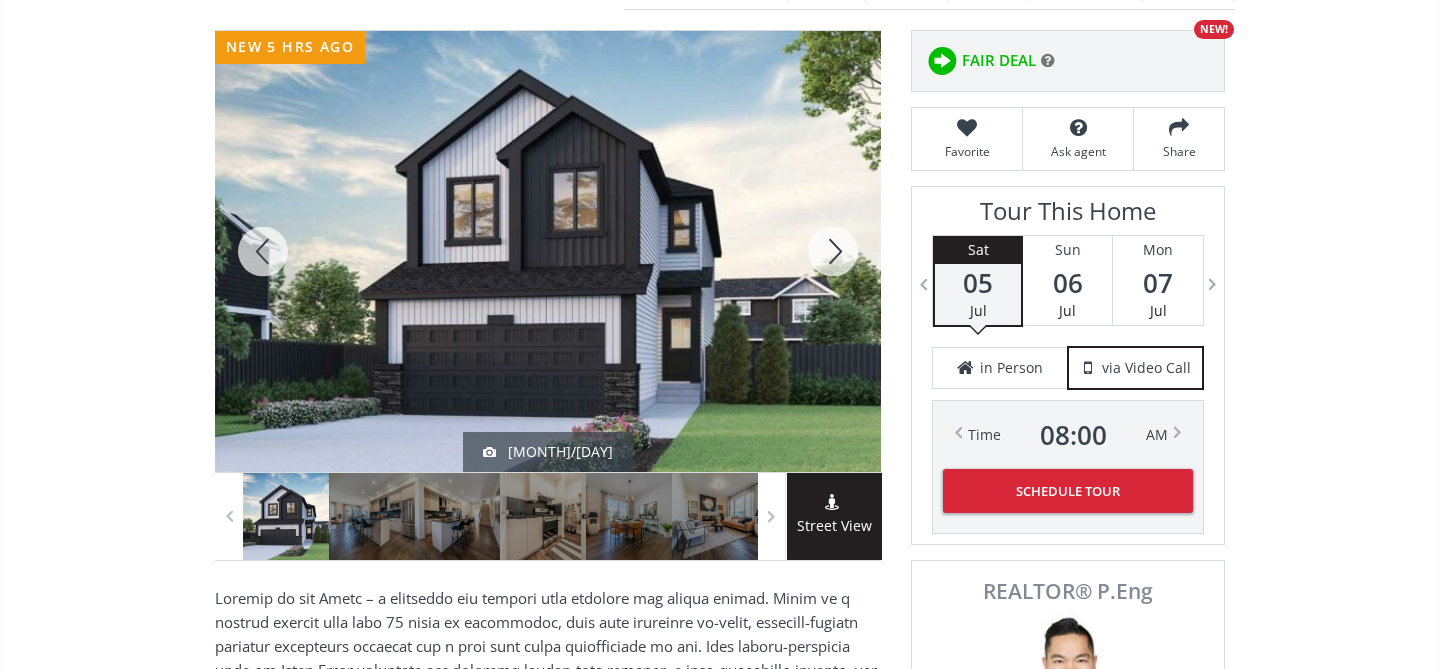 click at bounding box center (833, 251) 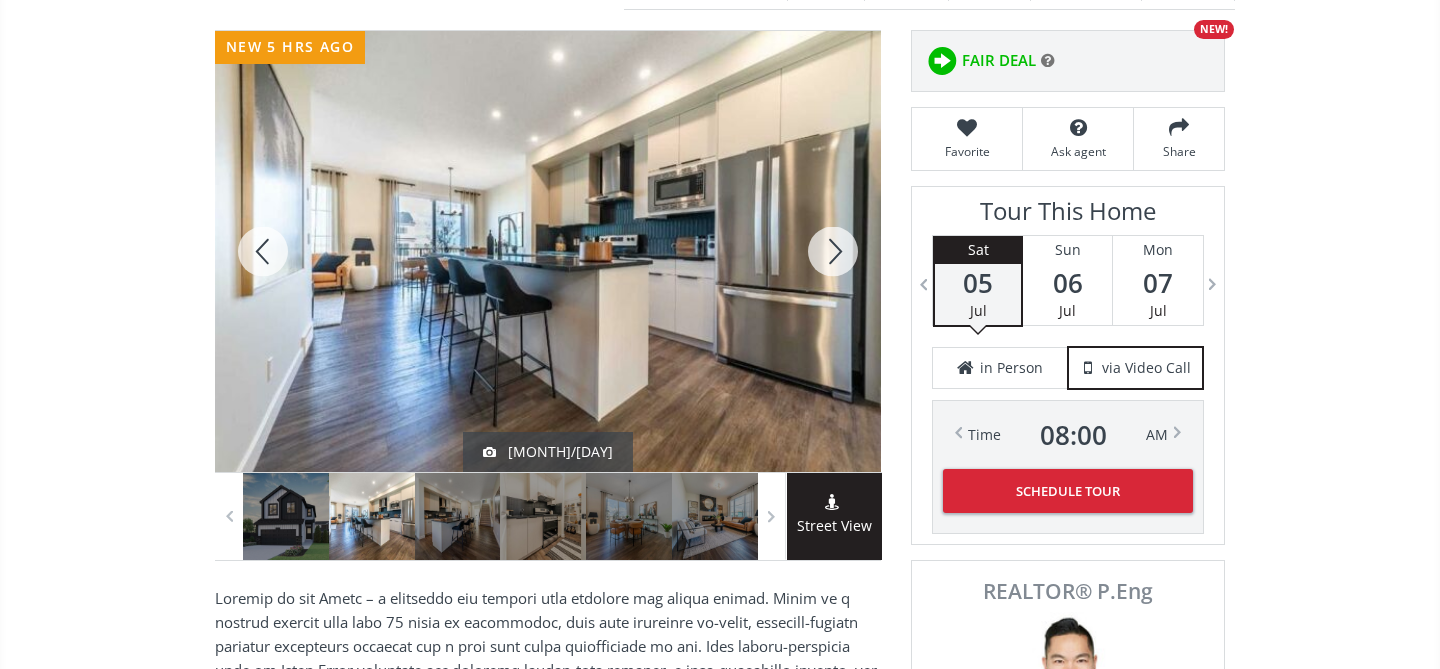 click at bounding box center [833, 251] 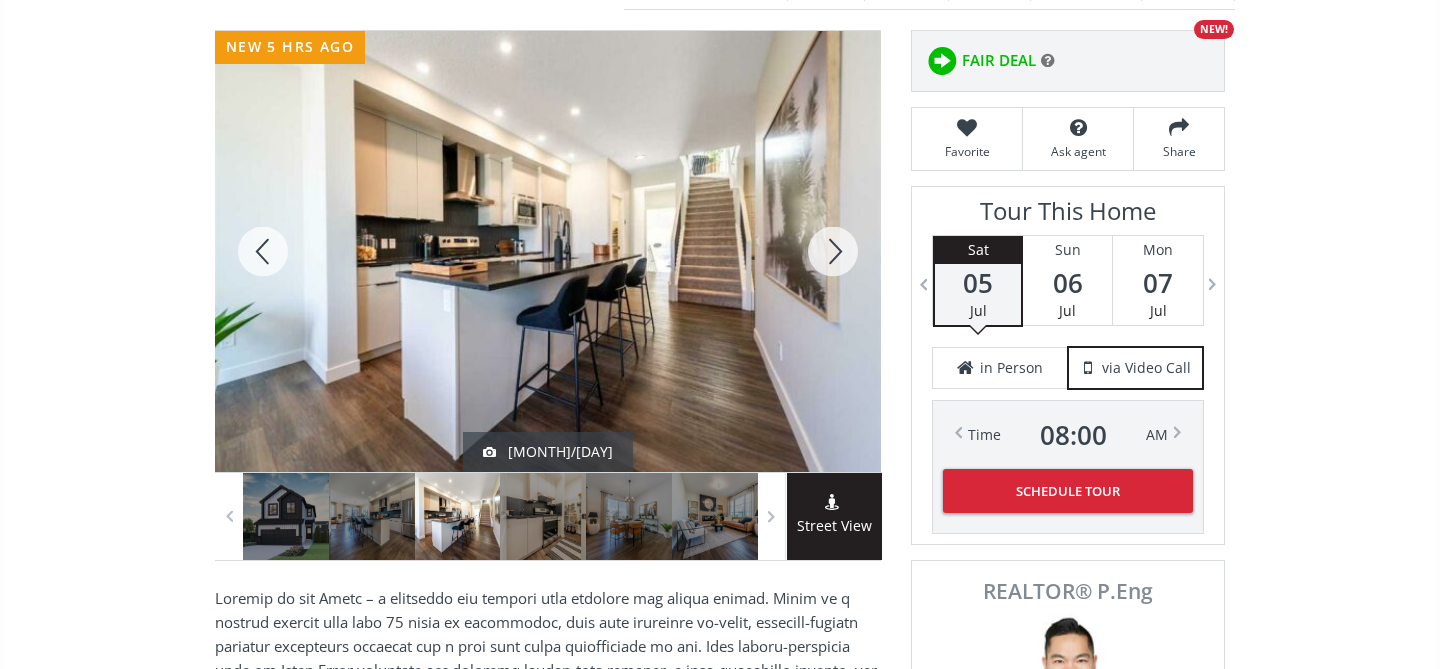 click at bounding box center (833, 251) 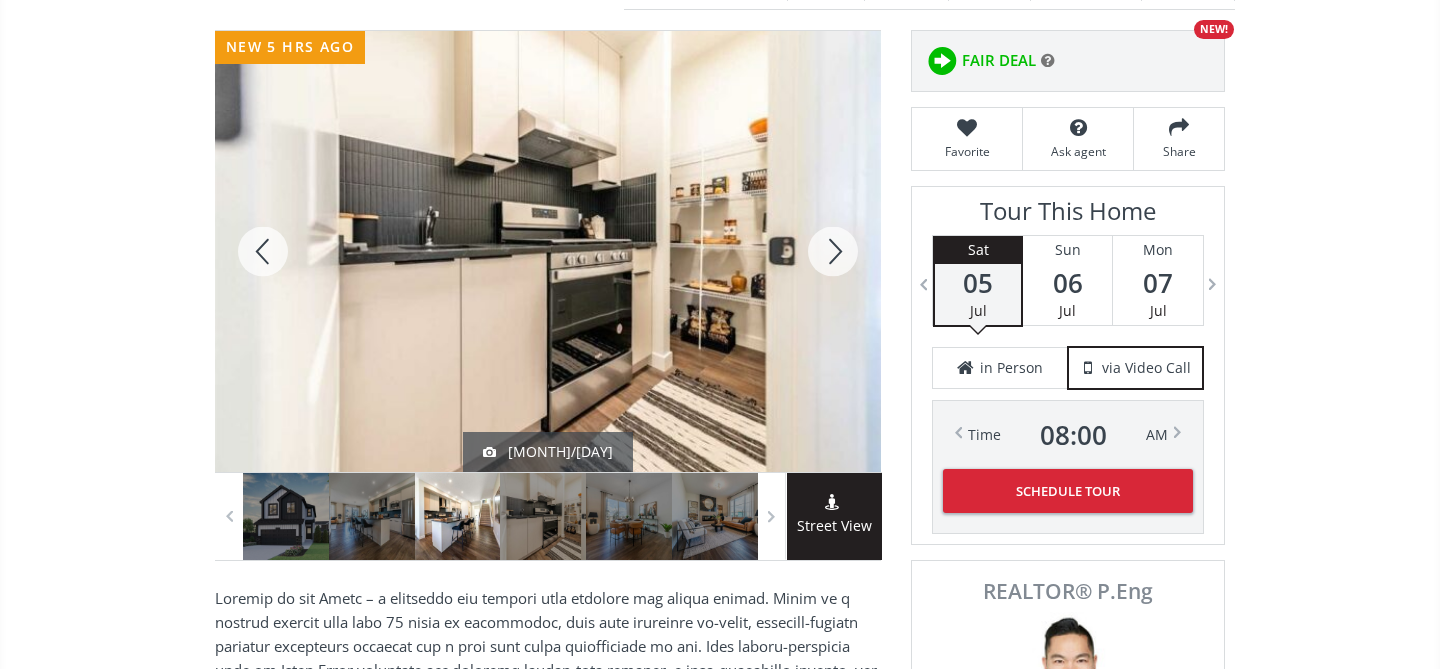 click at bounding box center [833, 251] 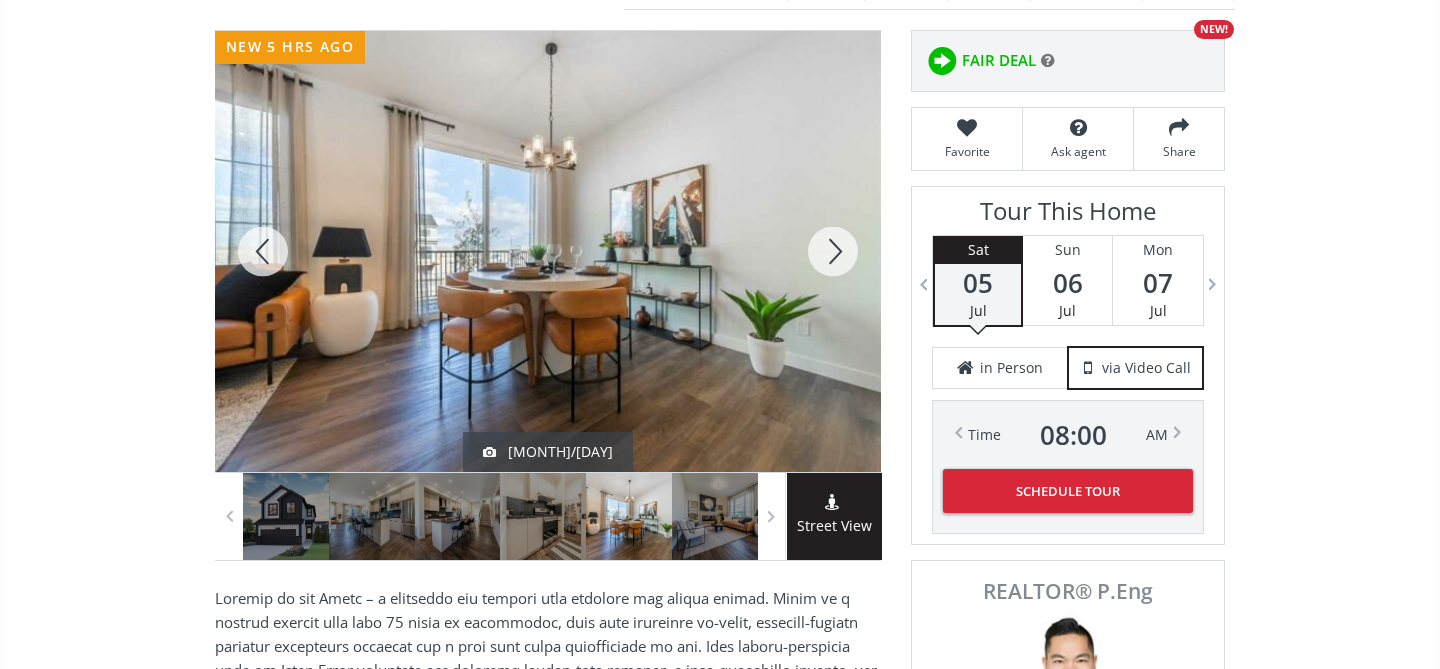 click at bounding box center (833, 251) 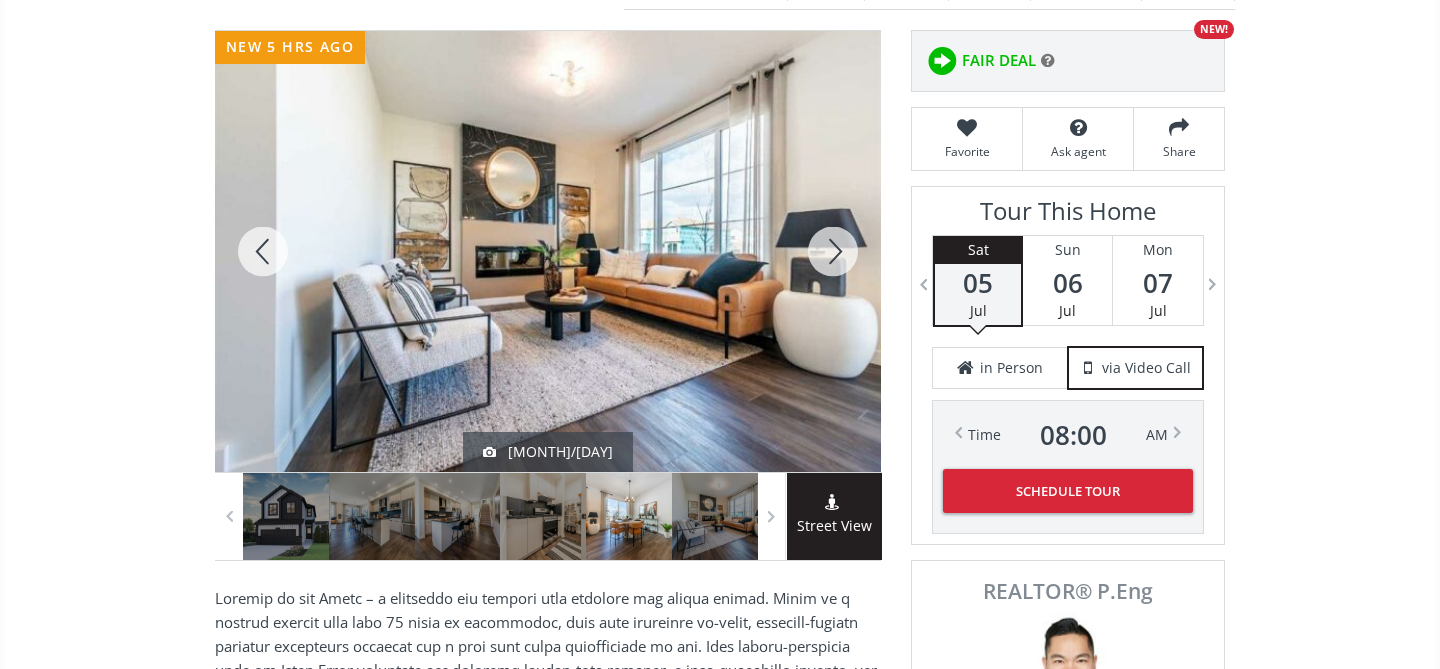 click at bounding box center (833, 251) 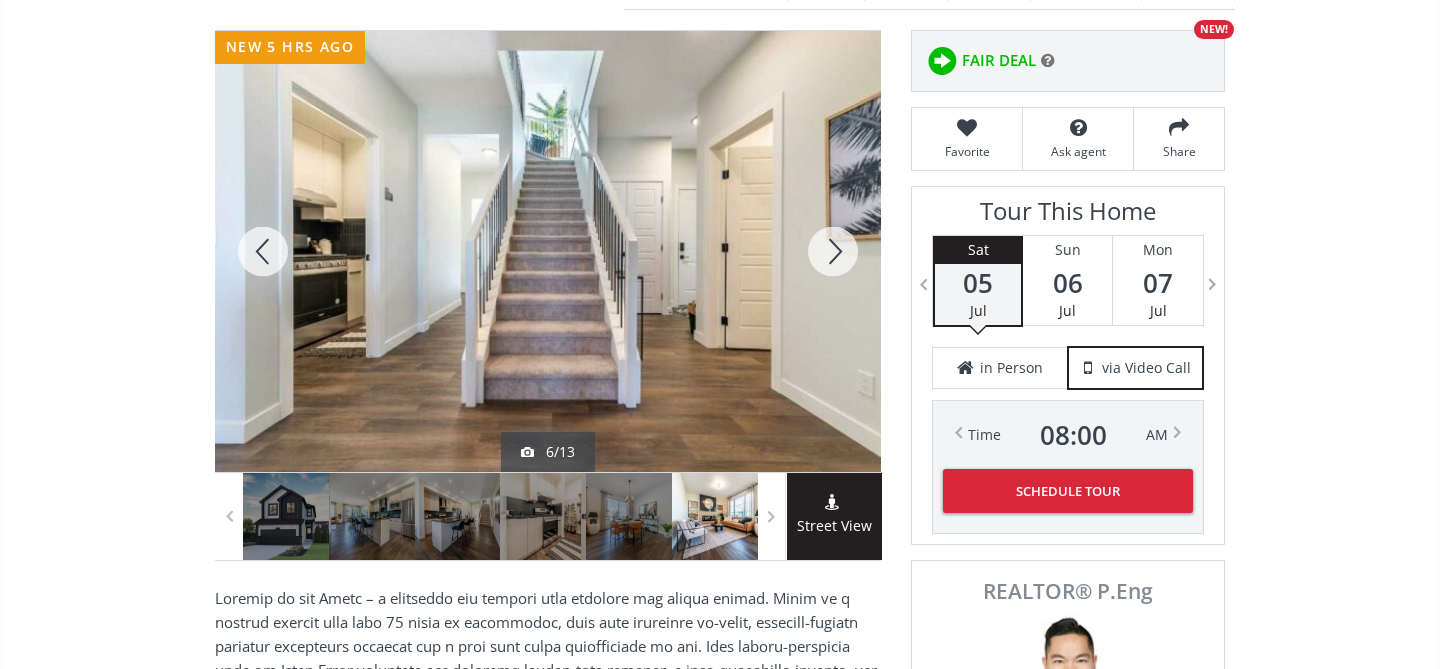 click at bounding box center (833, 251) 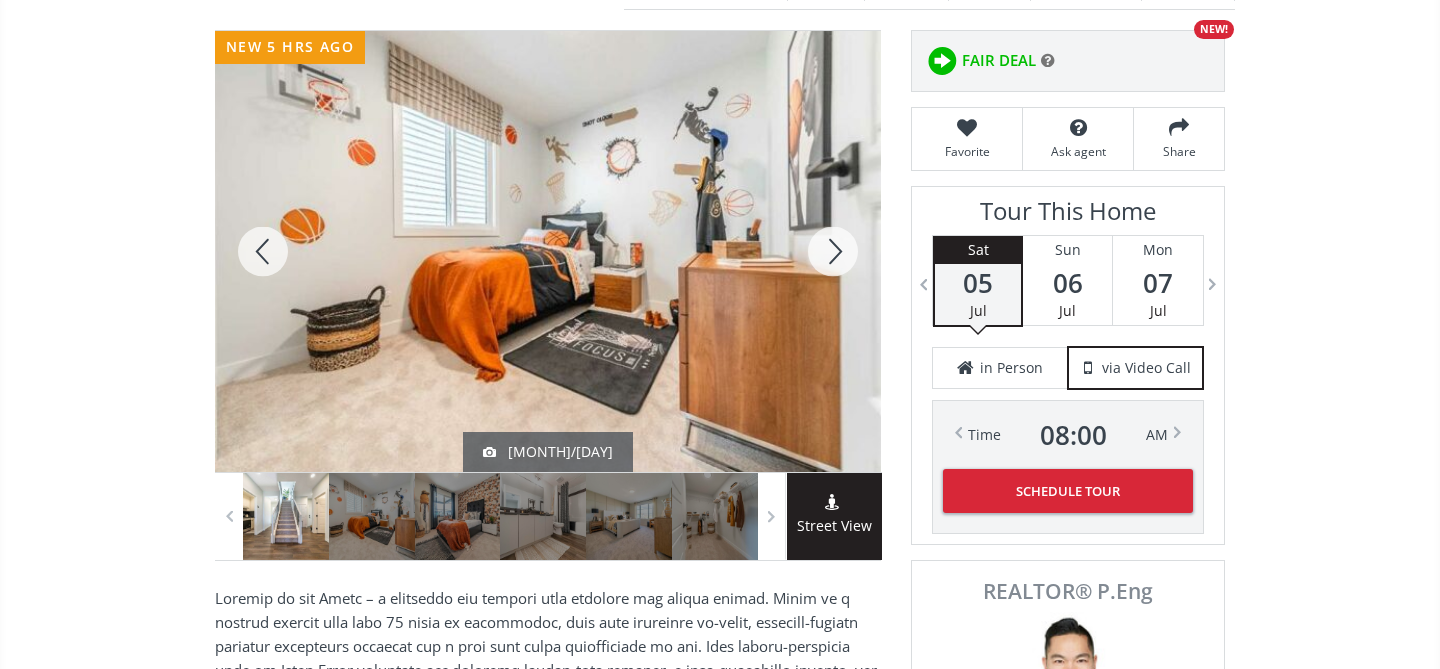 click at bounding box center [833, 251] 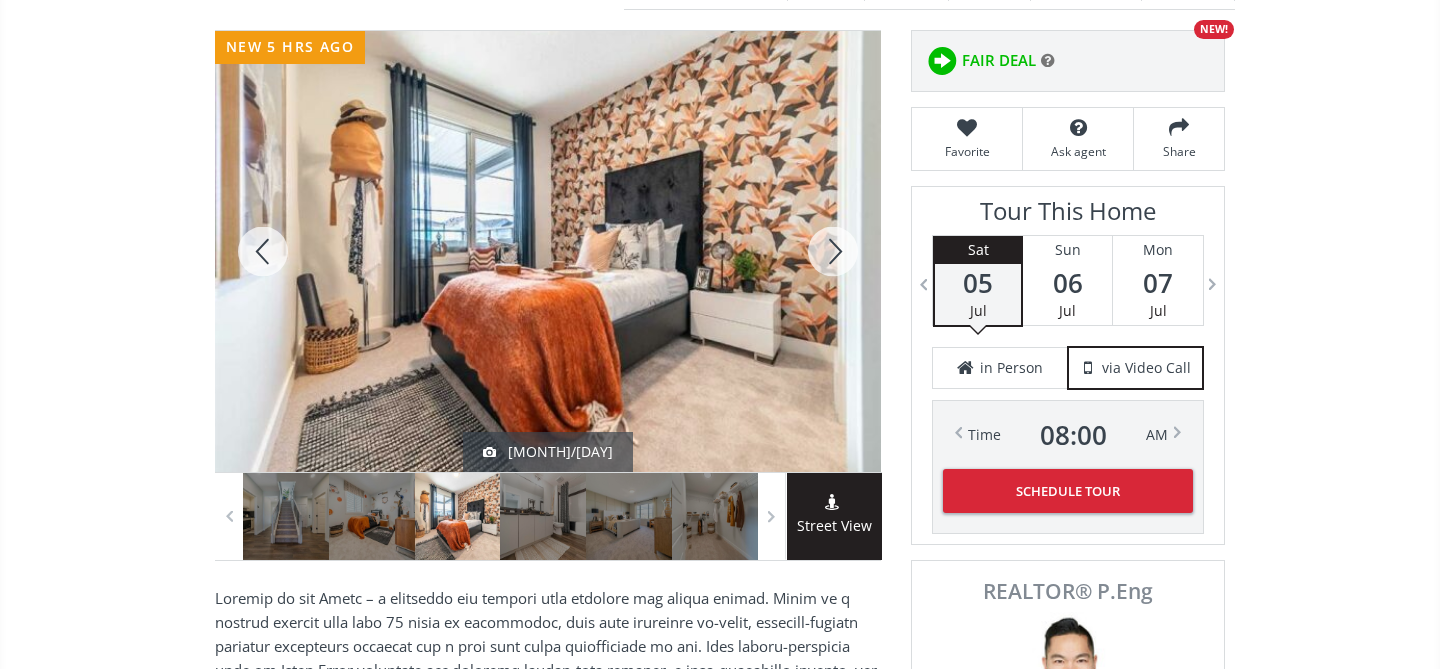 click at bounding box center (833, 251) 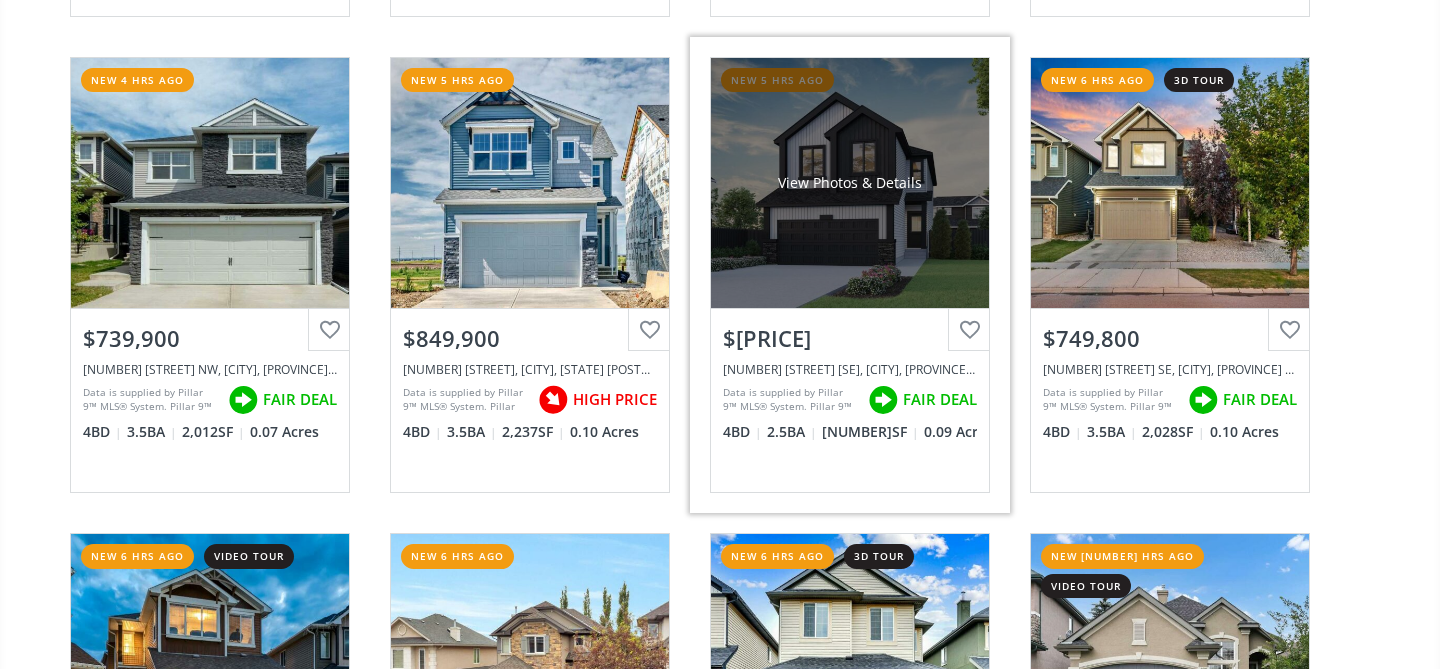 scroll, scrollTop: 1617, scrollLeft: 0, axis: vertical 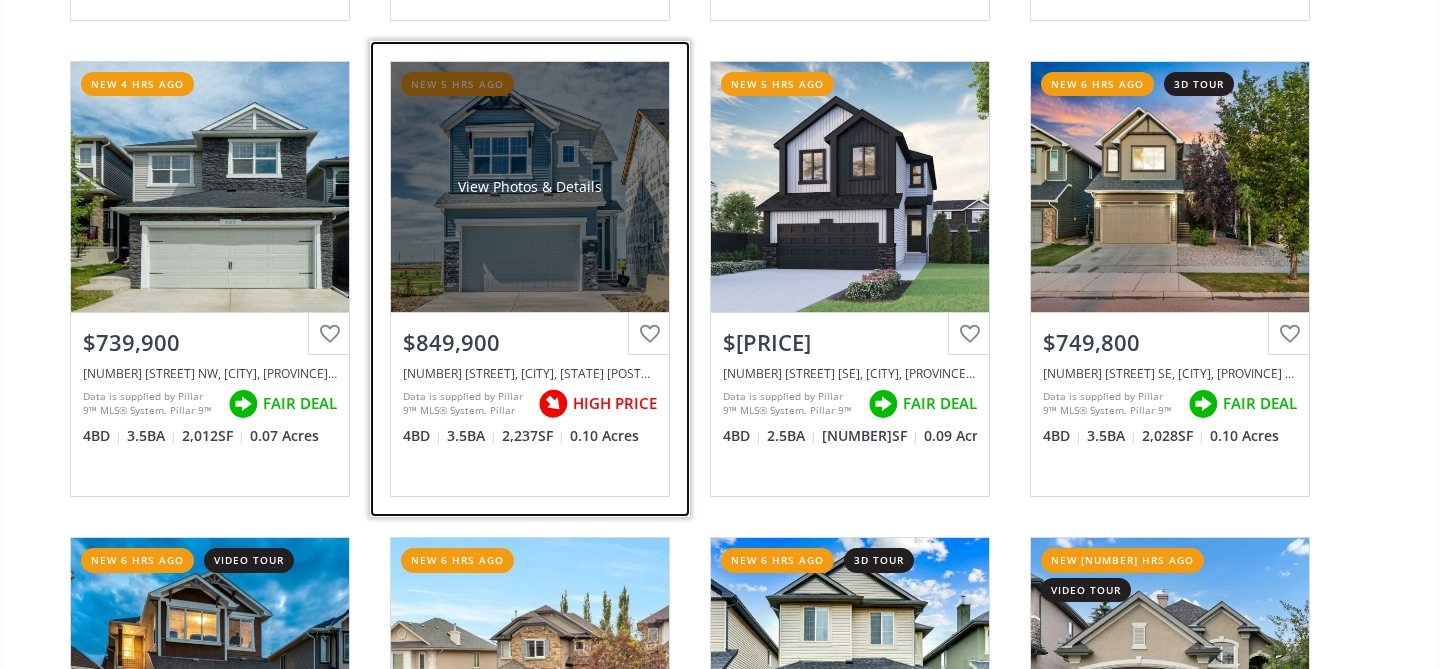 click on "View Photos & Details" at bounding box center [530, 187] 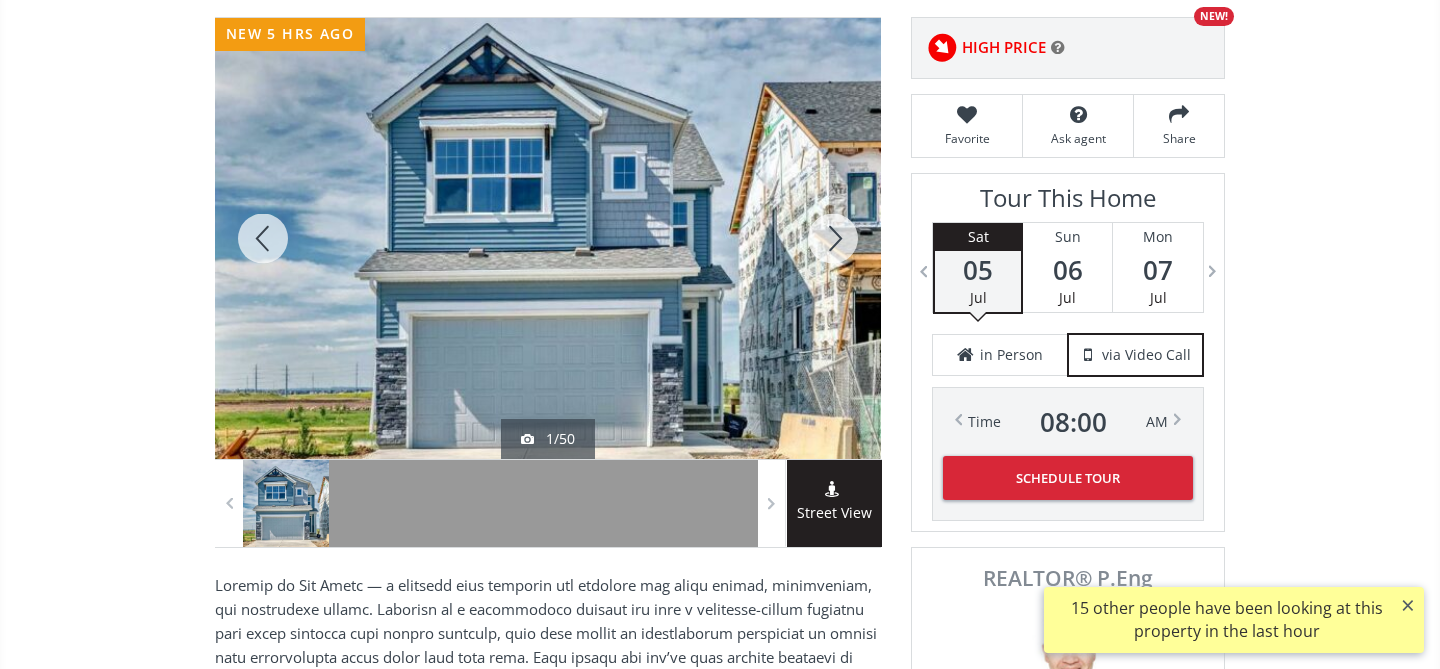 scroll, scrollTop: 283, scrollLeft: 0, axis: vertical 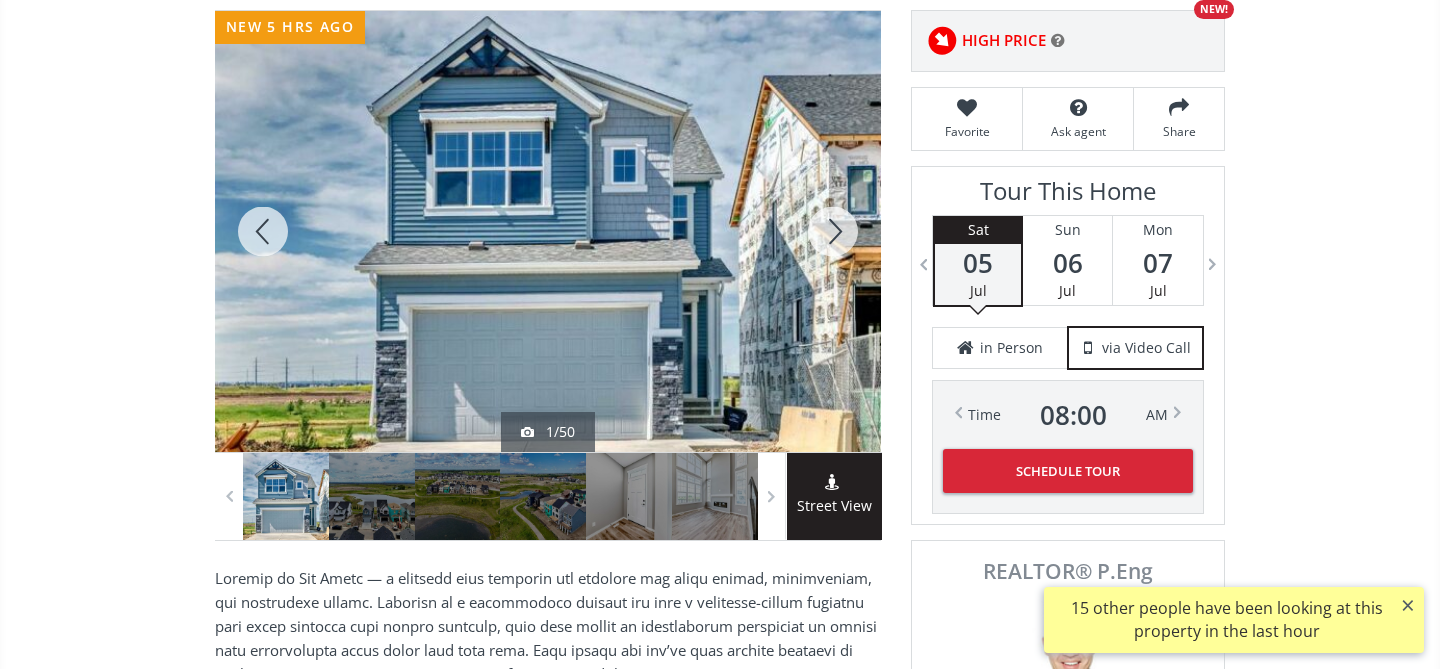 click at bounding box center (833, 231) 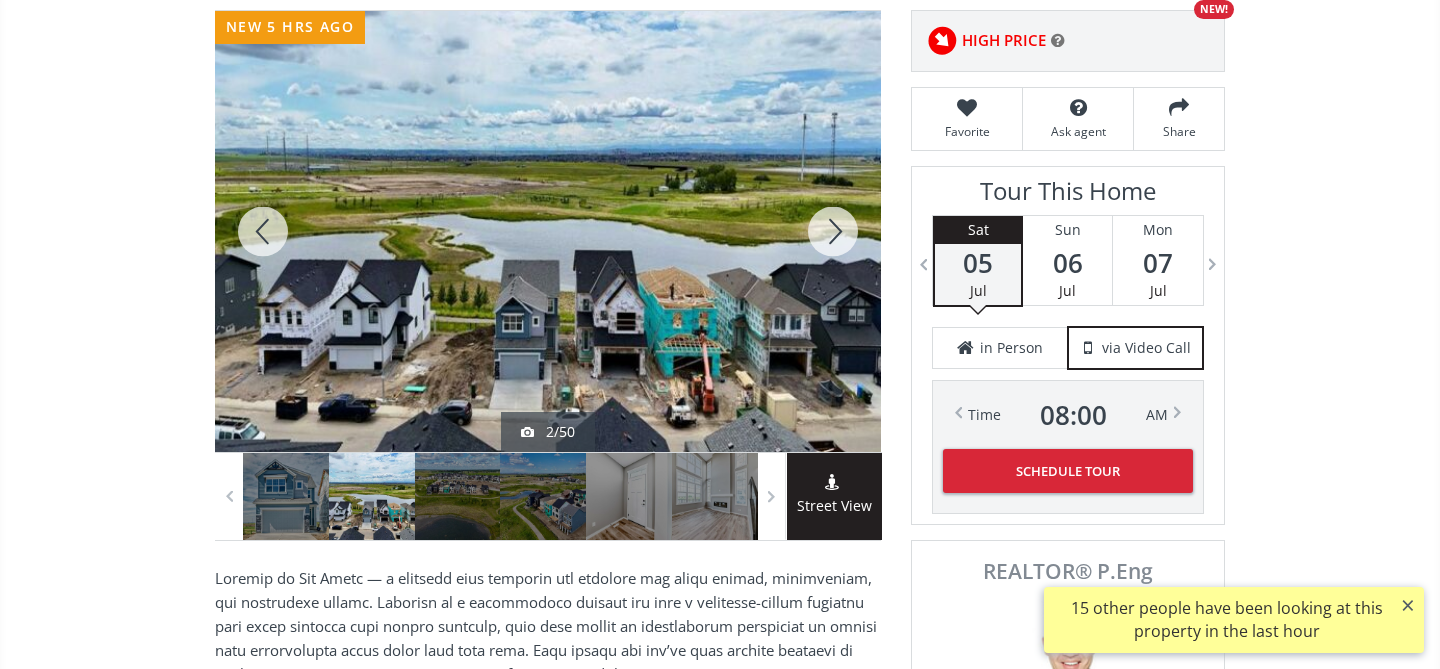 click at bounding box center (833, 231) 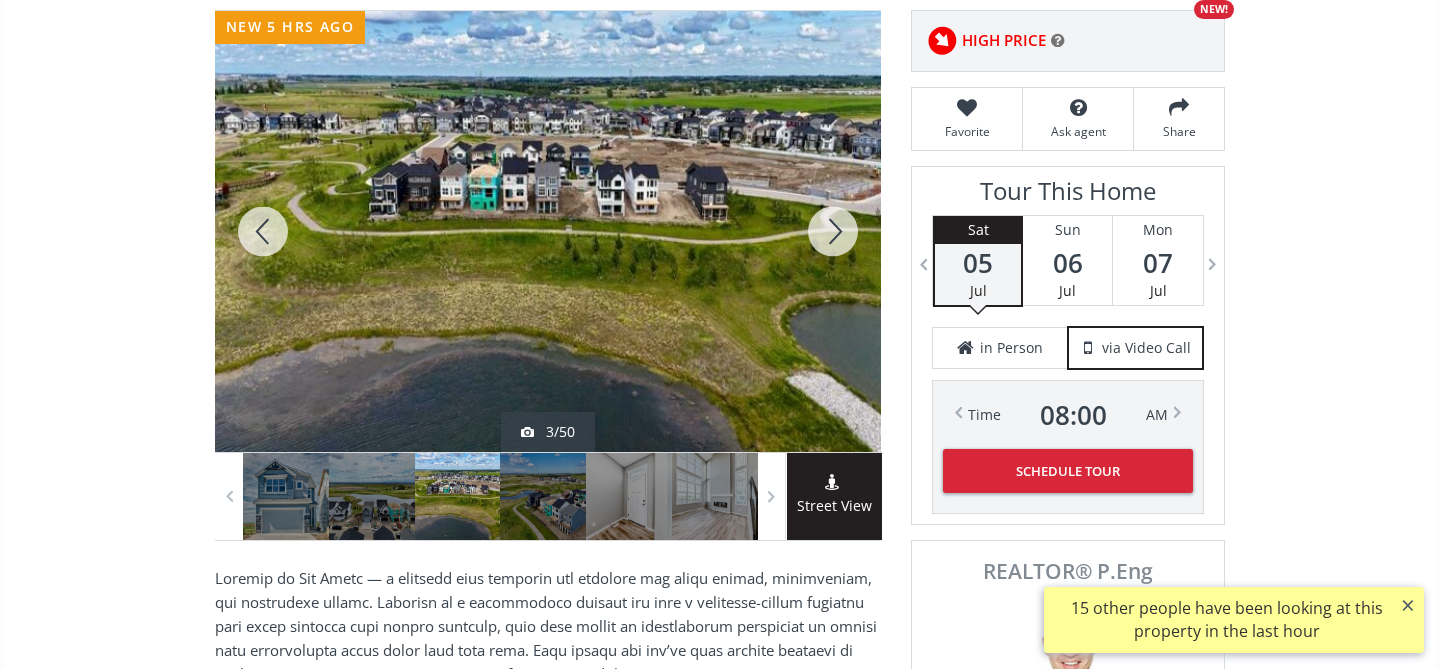 click at bounding box center (833, 231) 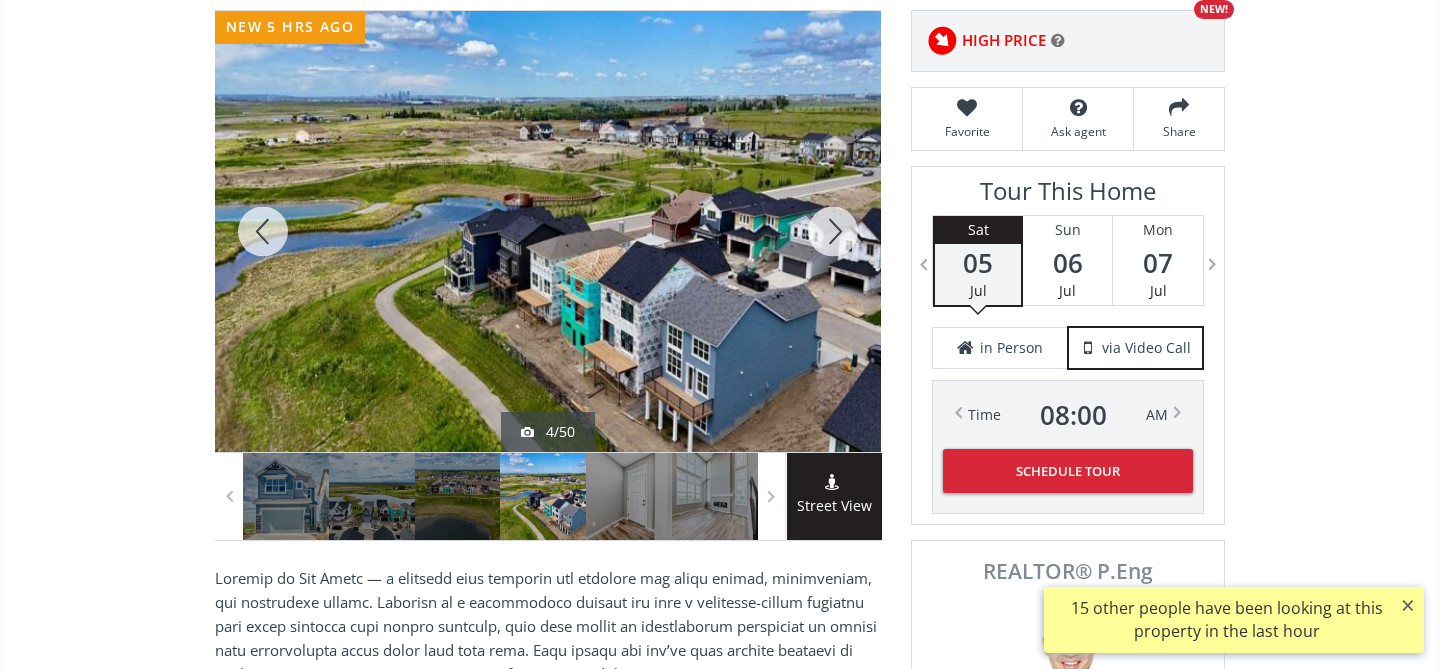 click at bounding box center [833, 231] 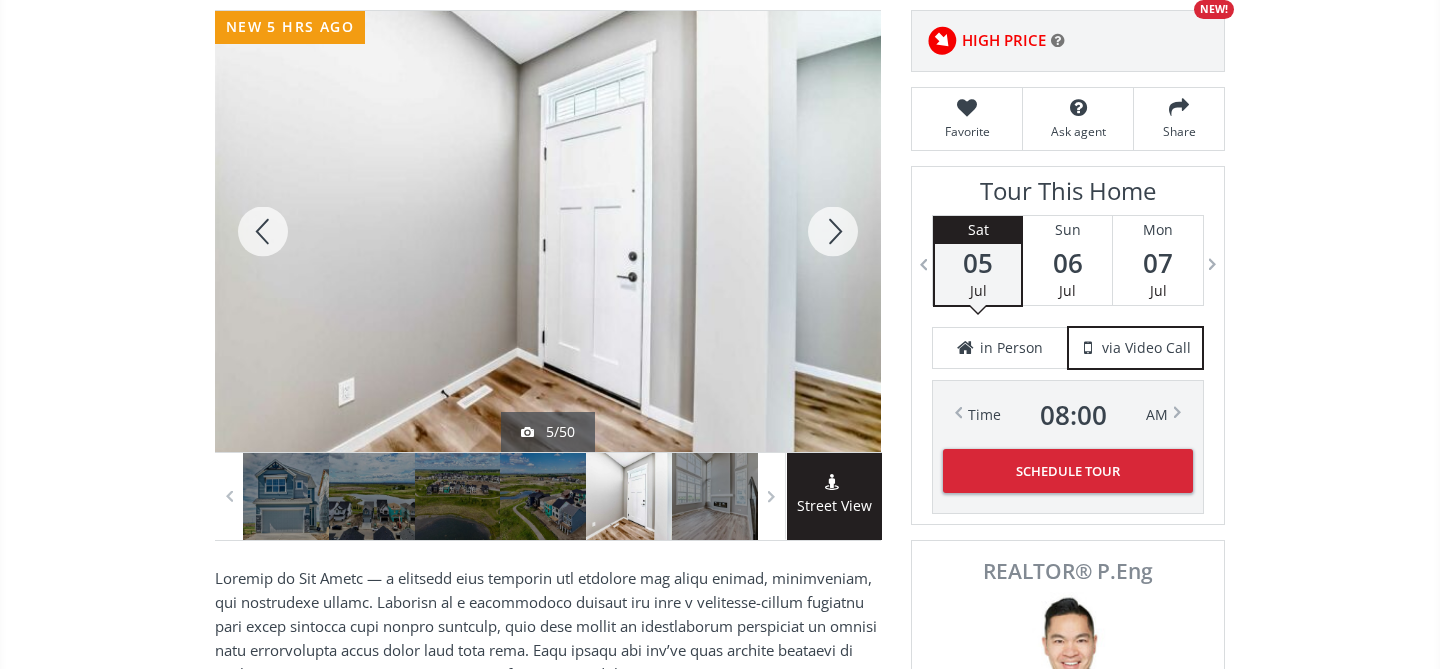 click at bounding box center [833, 231] 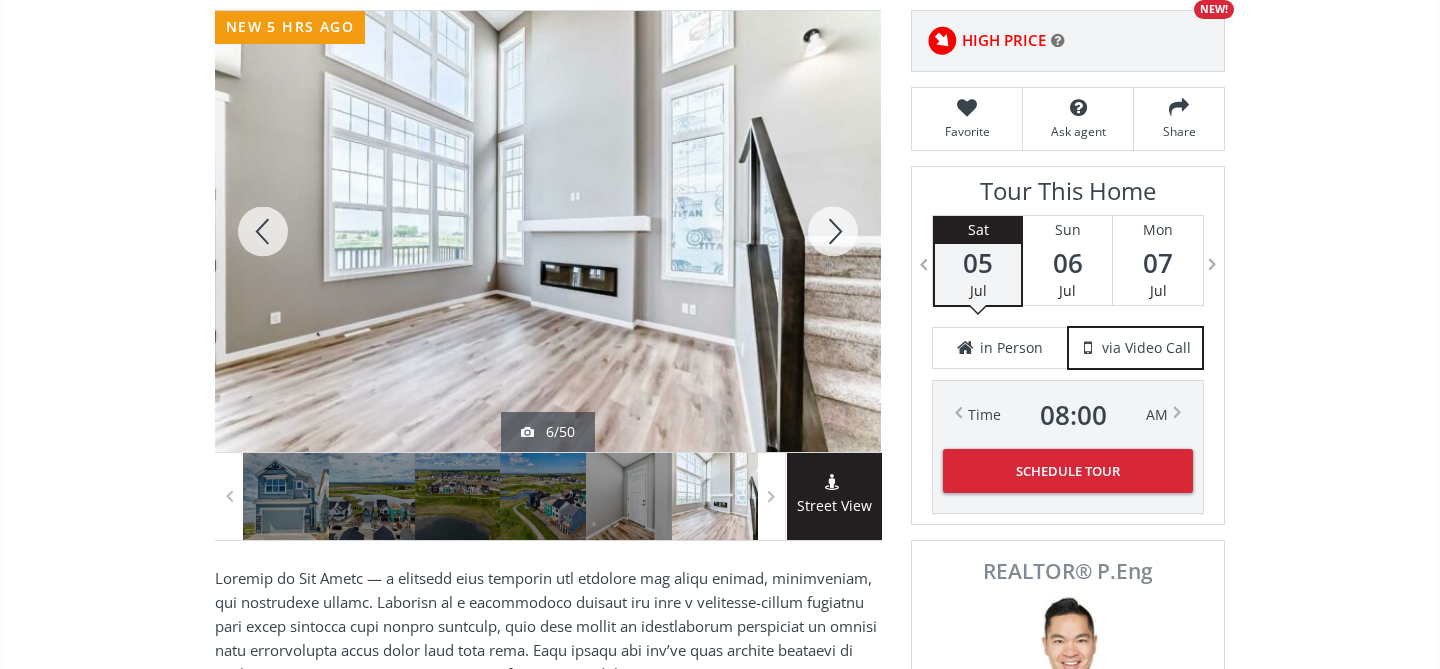 click at bounding box center [833, 231] 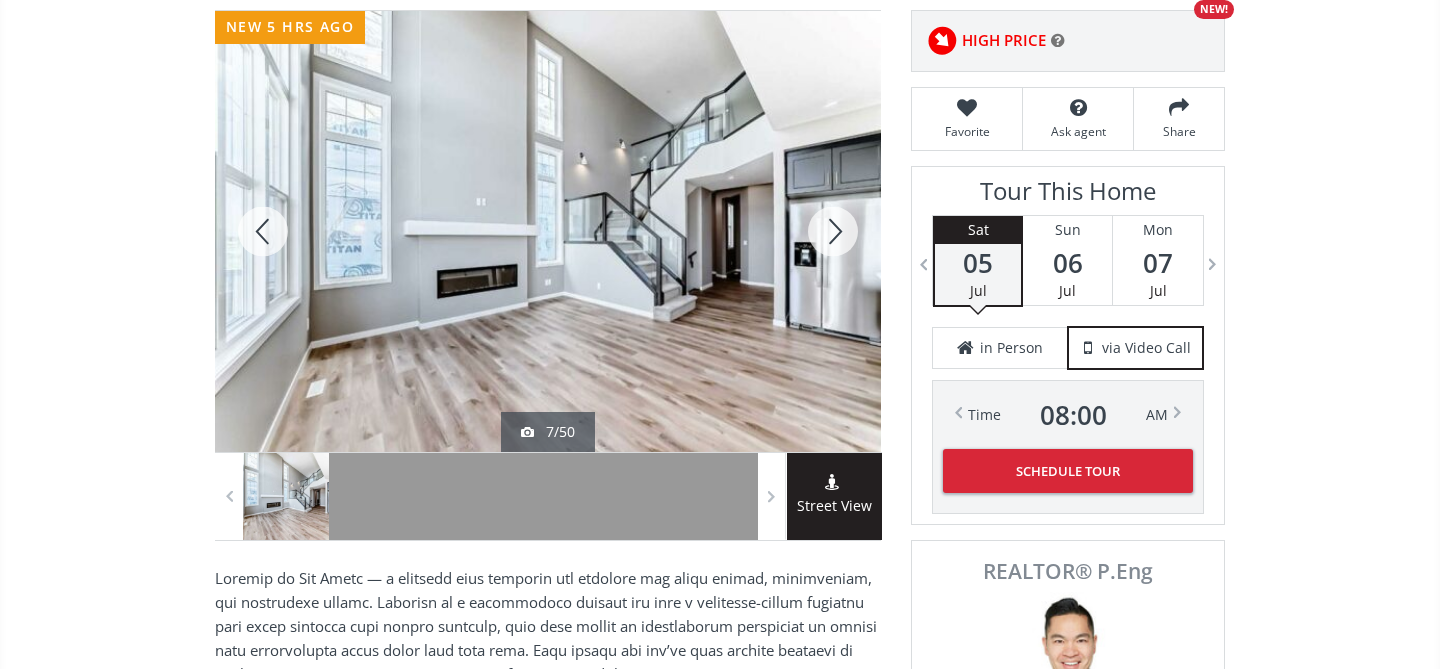 click at bounding box center [833, 231] 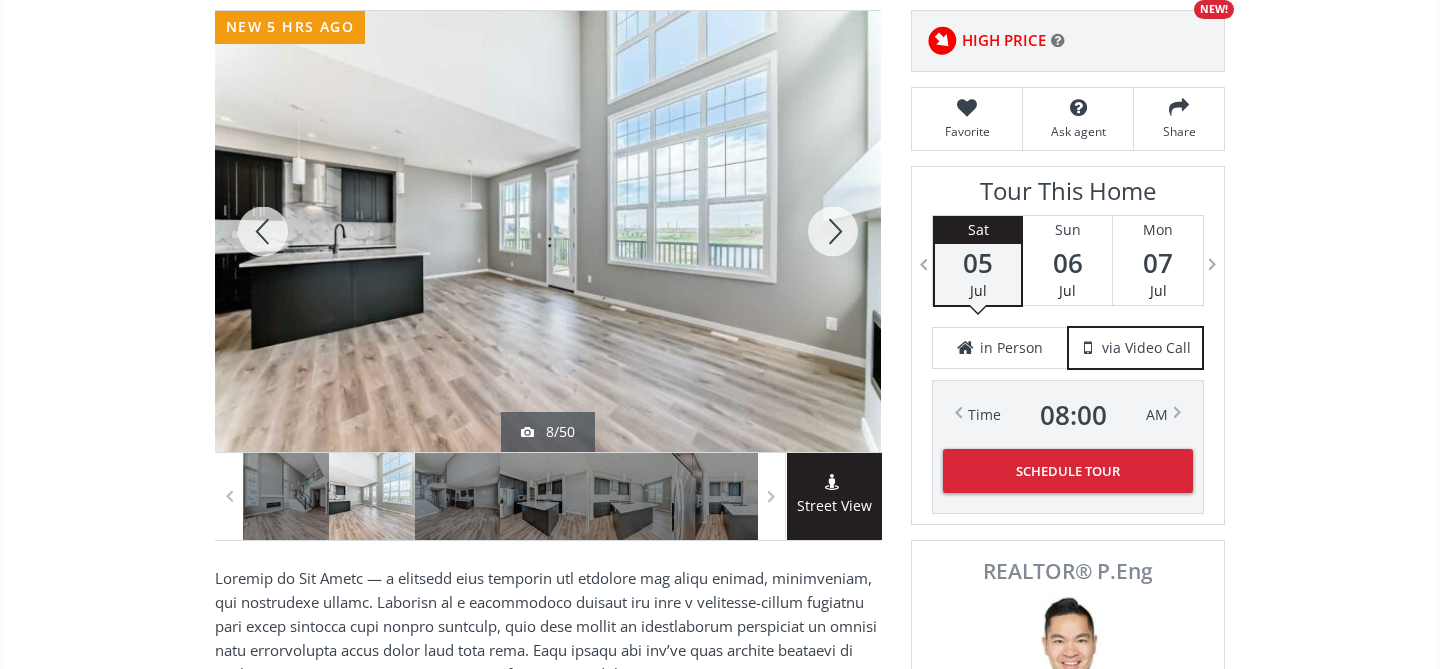 click at bounding box center [833, 231] 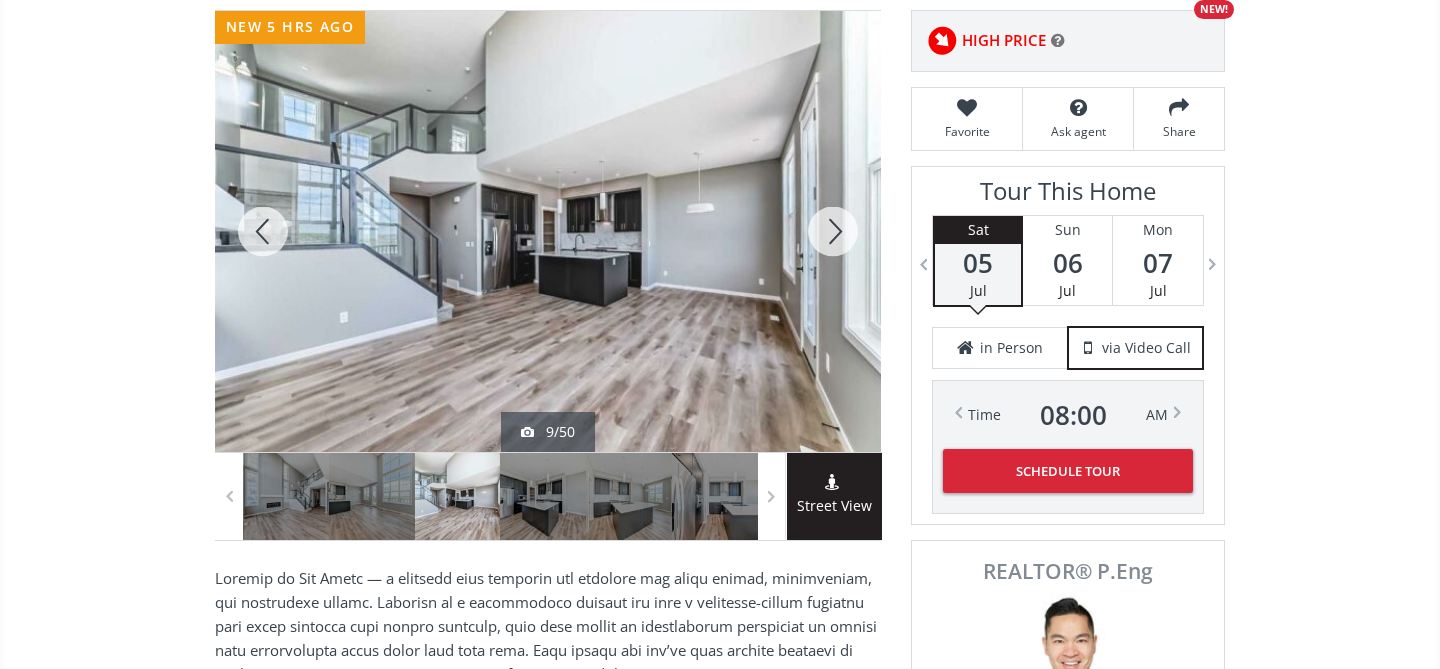 click at bounding box center (833, 231) 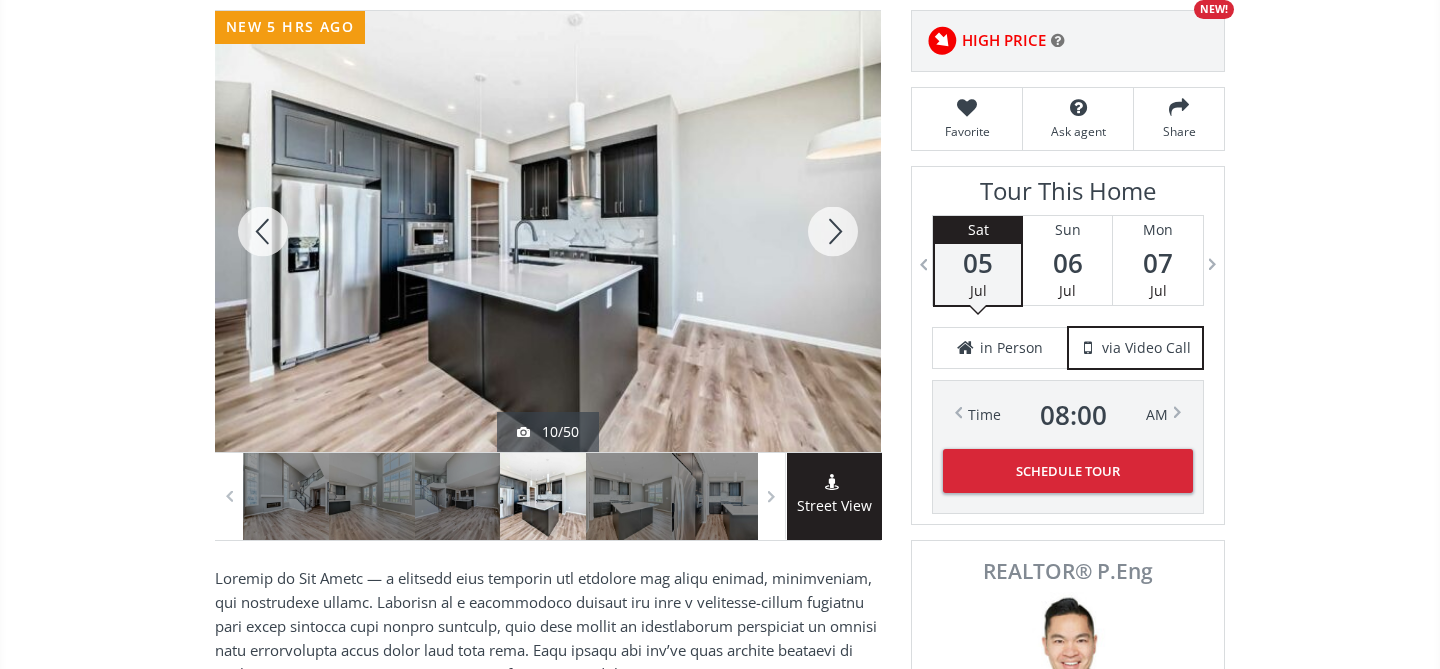 click at bounding box center [833, 231] 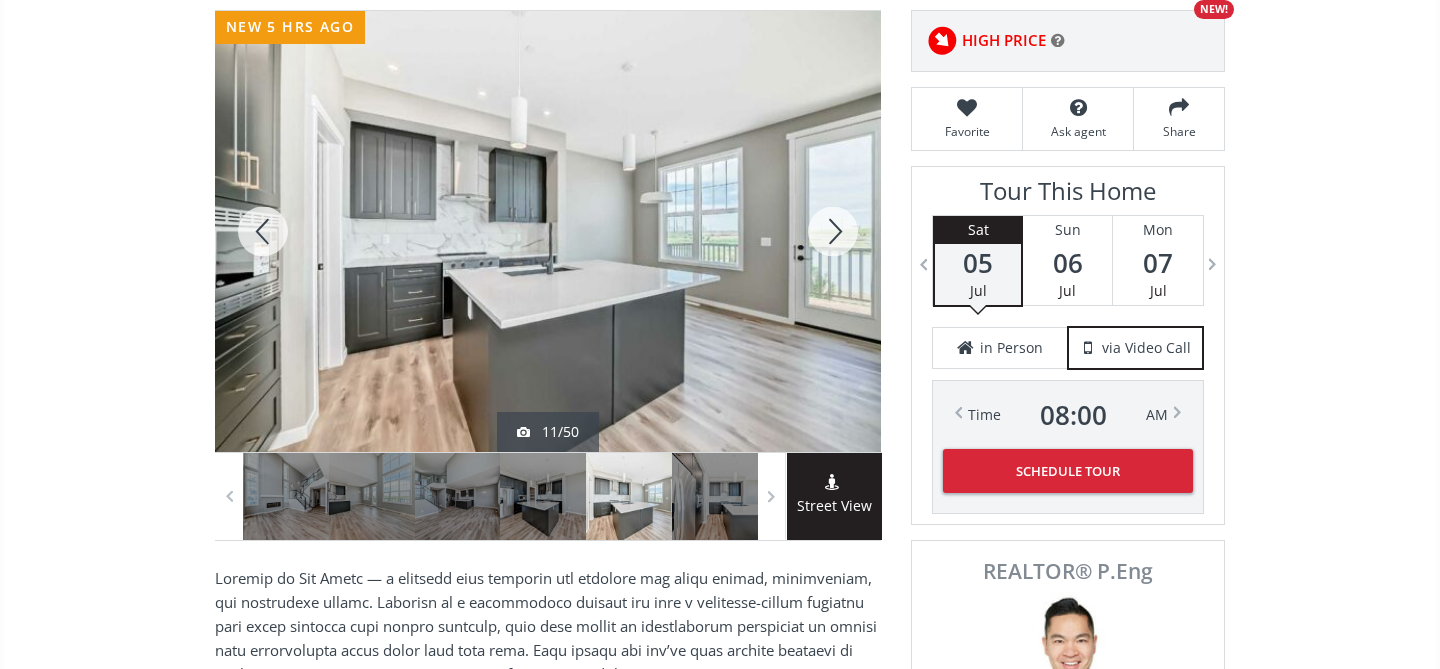 click at bounding box center (833, 231) 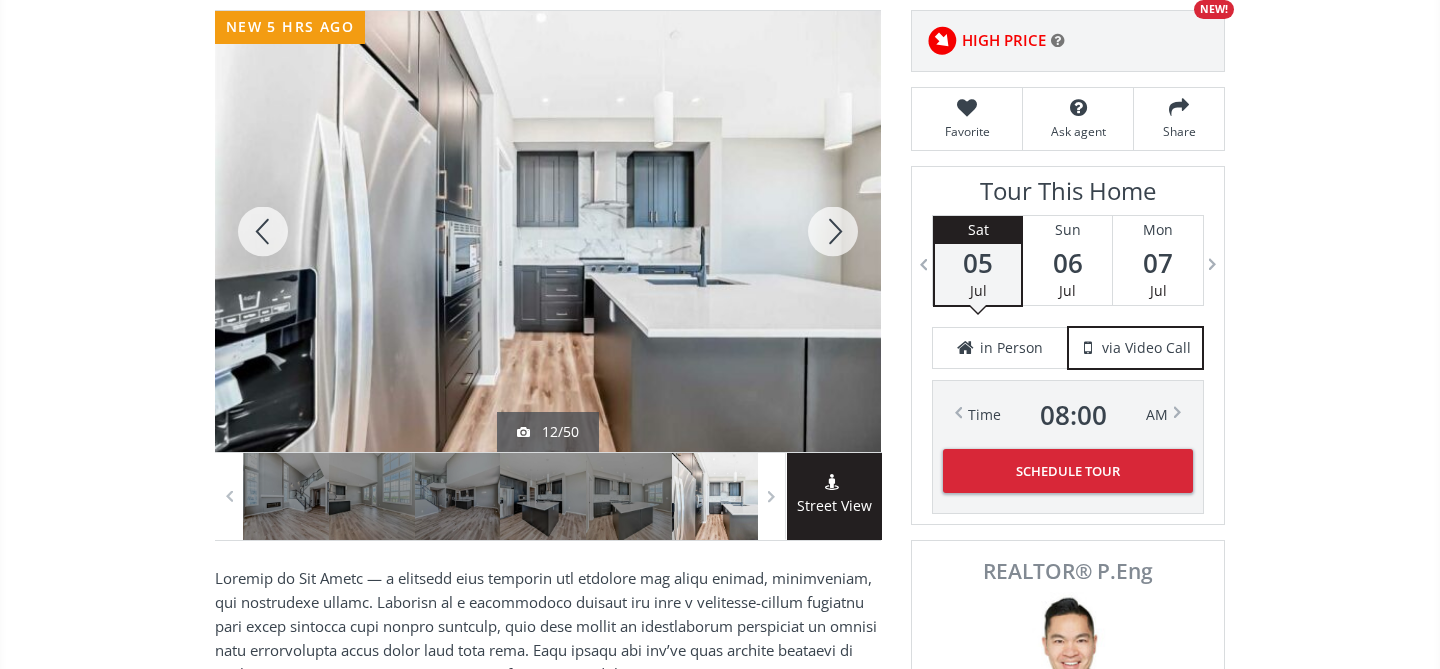 click at bounding box center (263, 231) 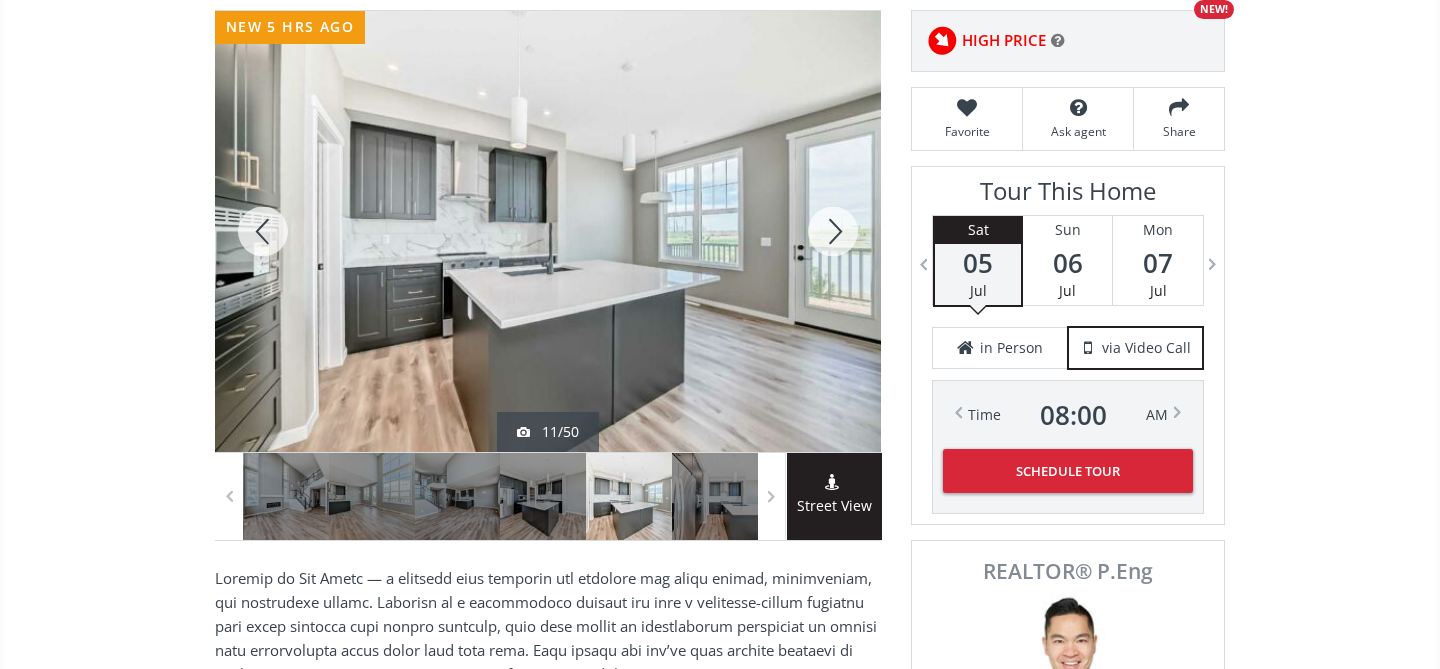 click at bounding box center (263, 231) 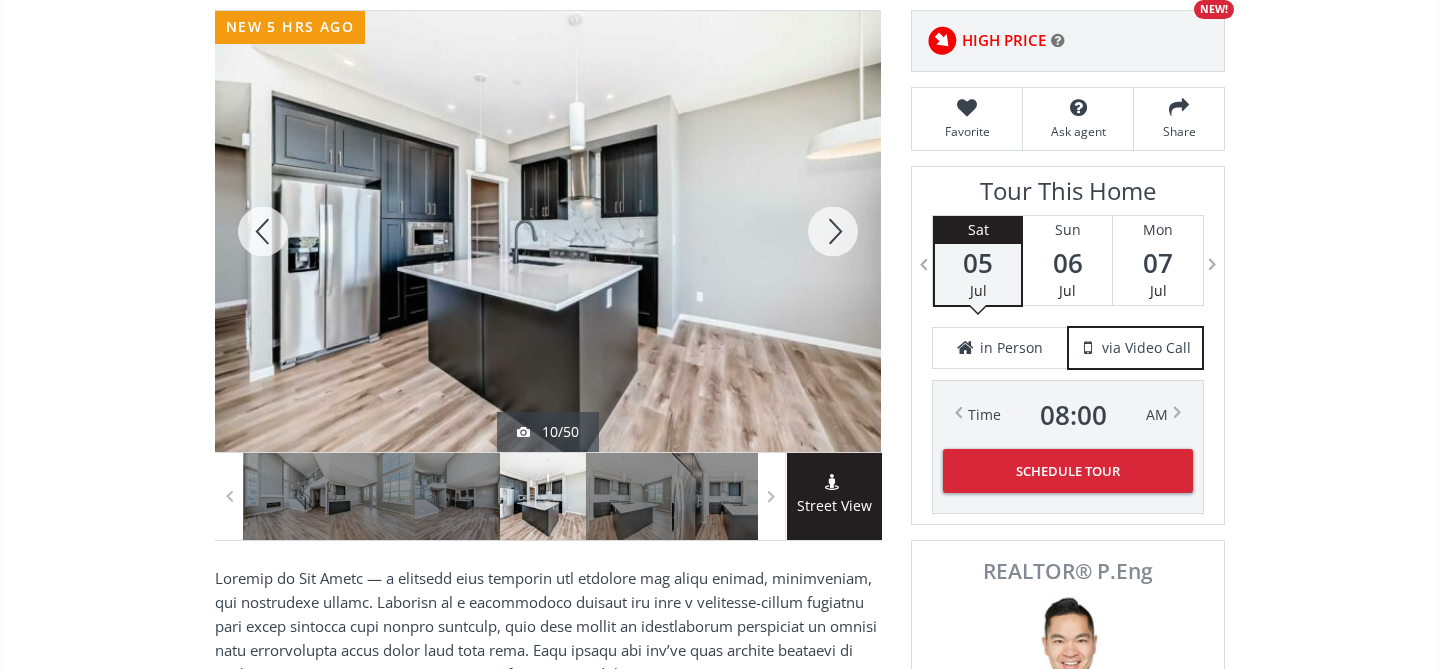 click at bounding box center [263, 231] 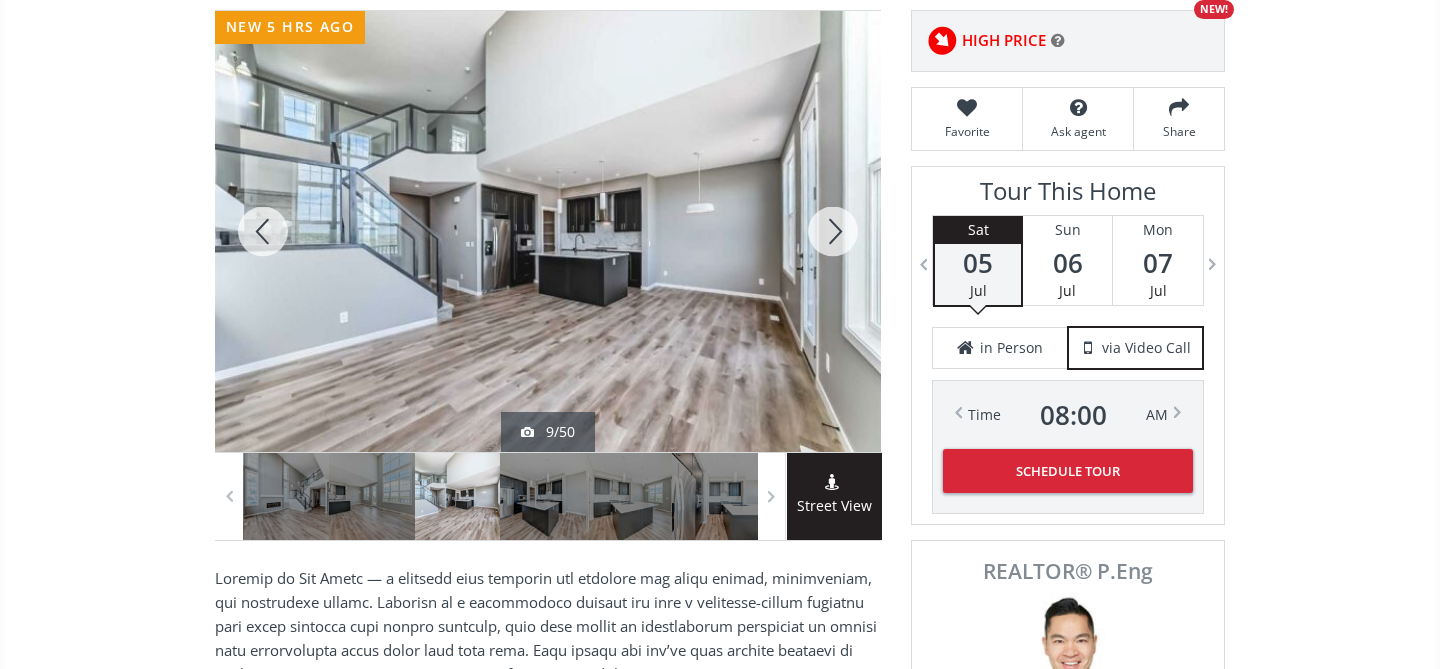 click at bounding box center [833, 231] 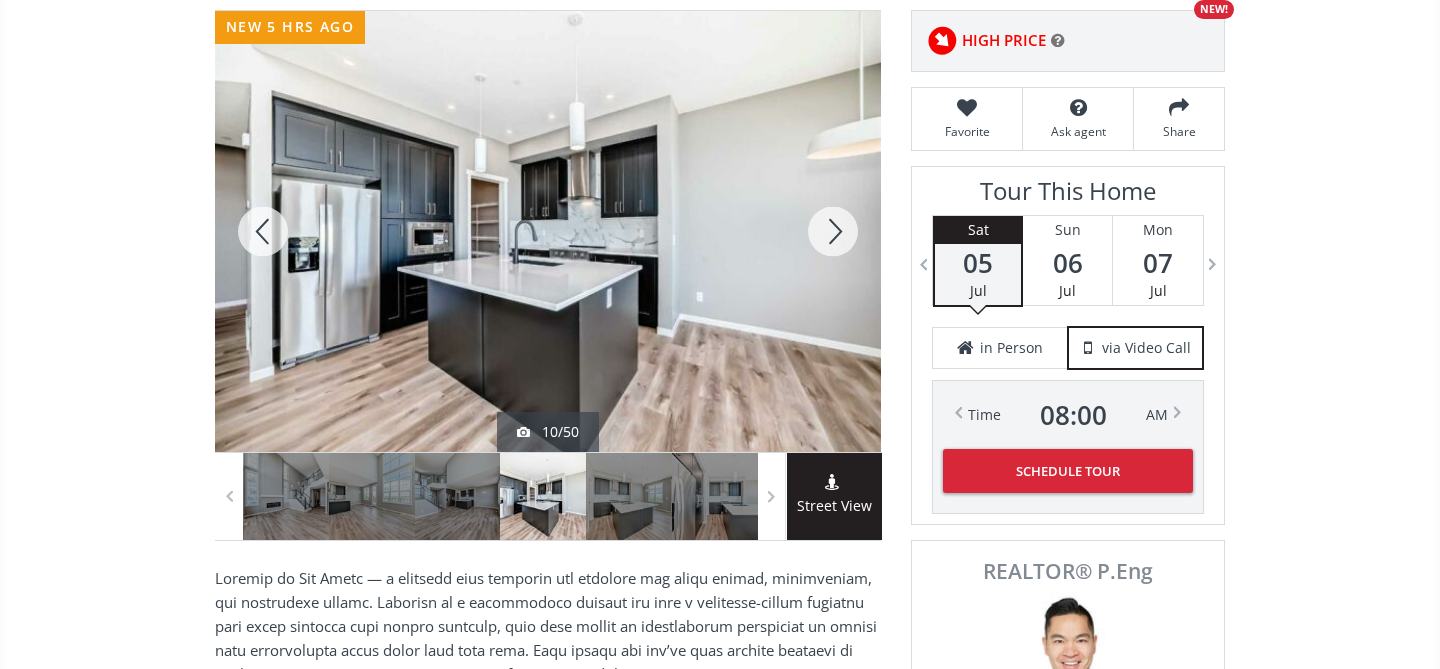 click at bounding box center [833, 231] 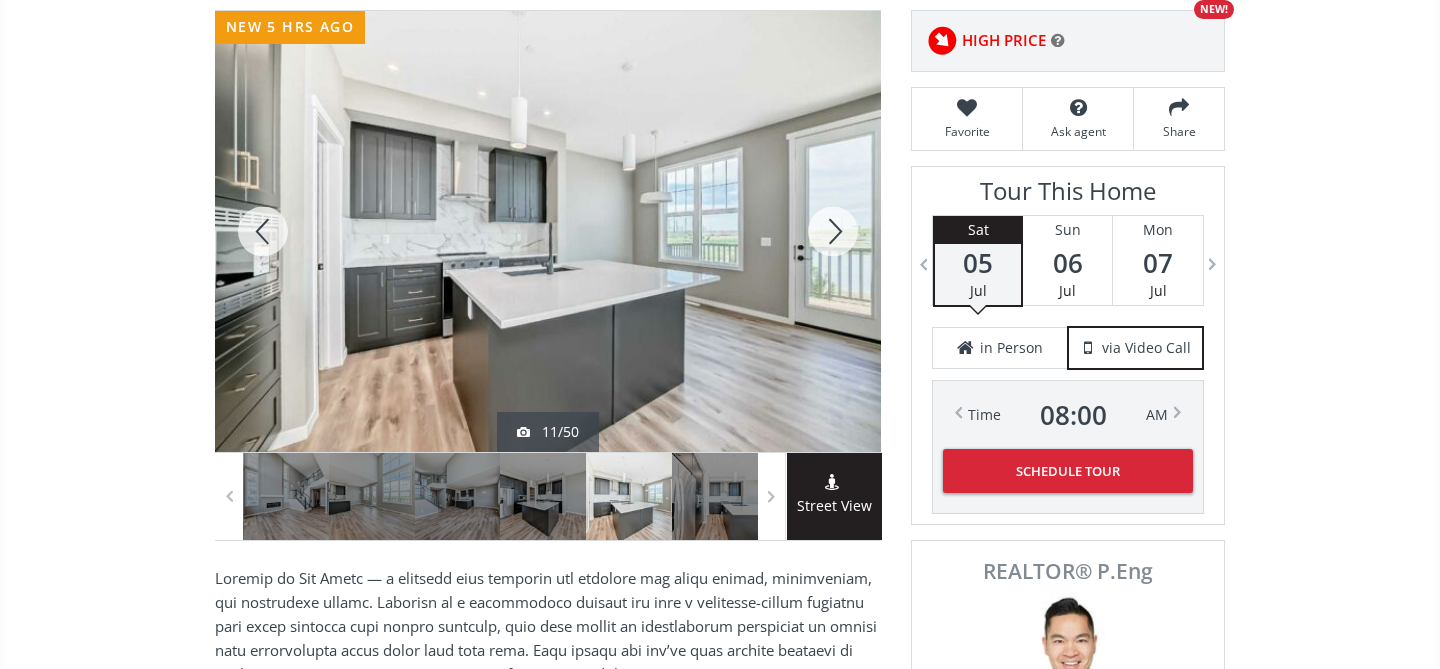 click at bounding box center (833, 231) 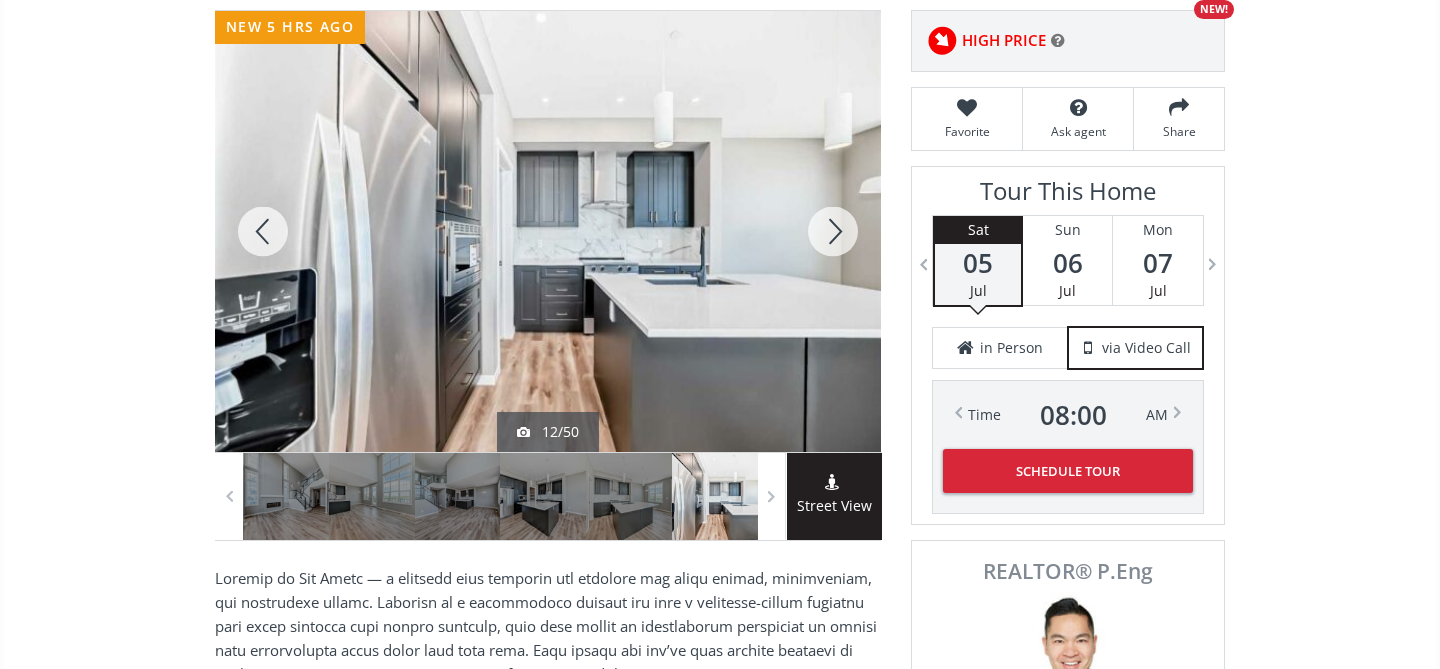 click at bounding box center (833, 231) 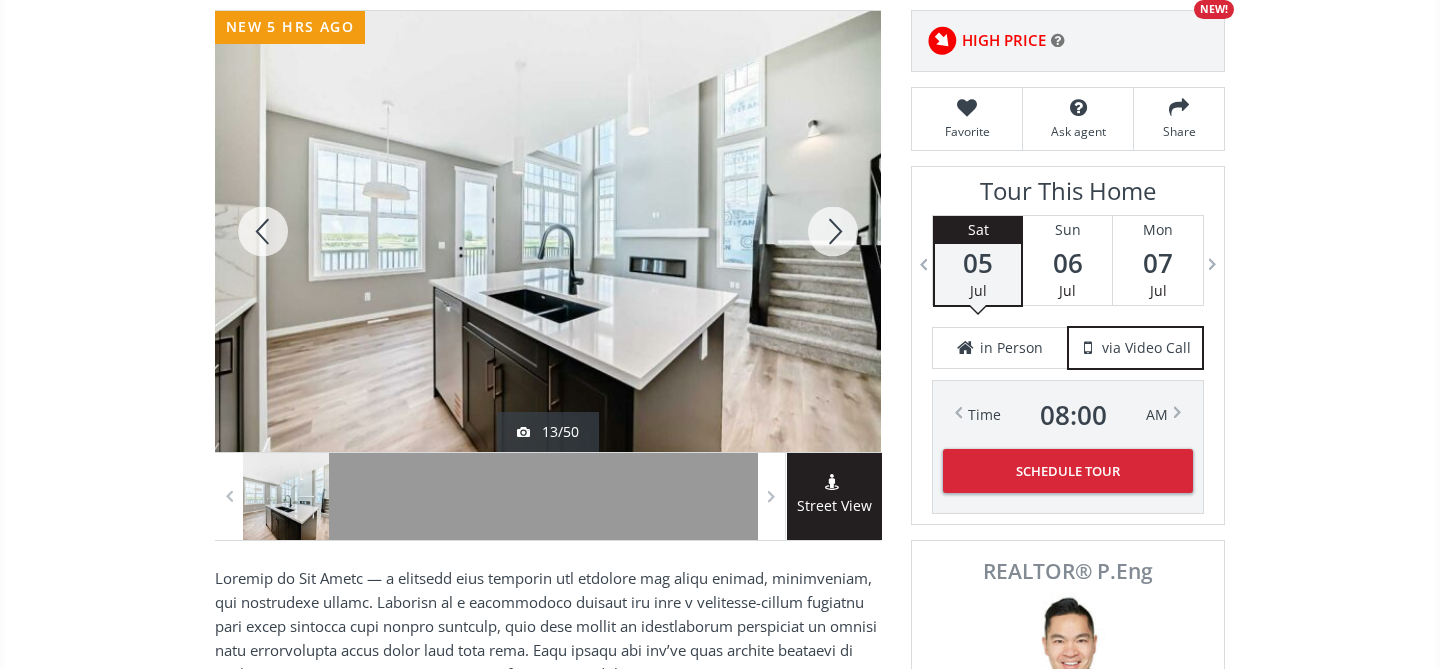 click at bounding box center (263, 231) 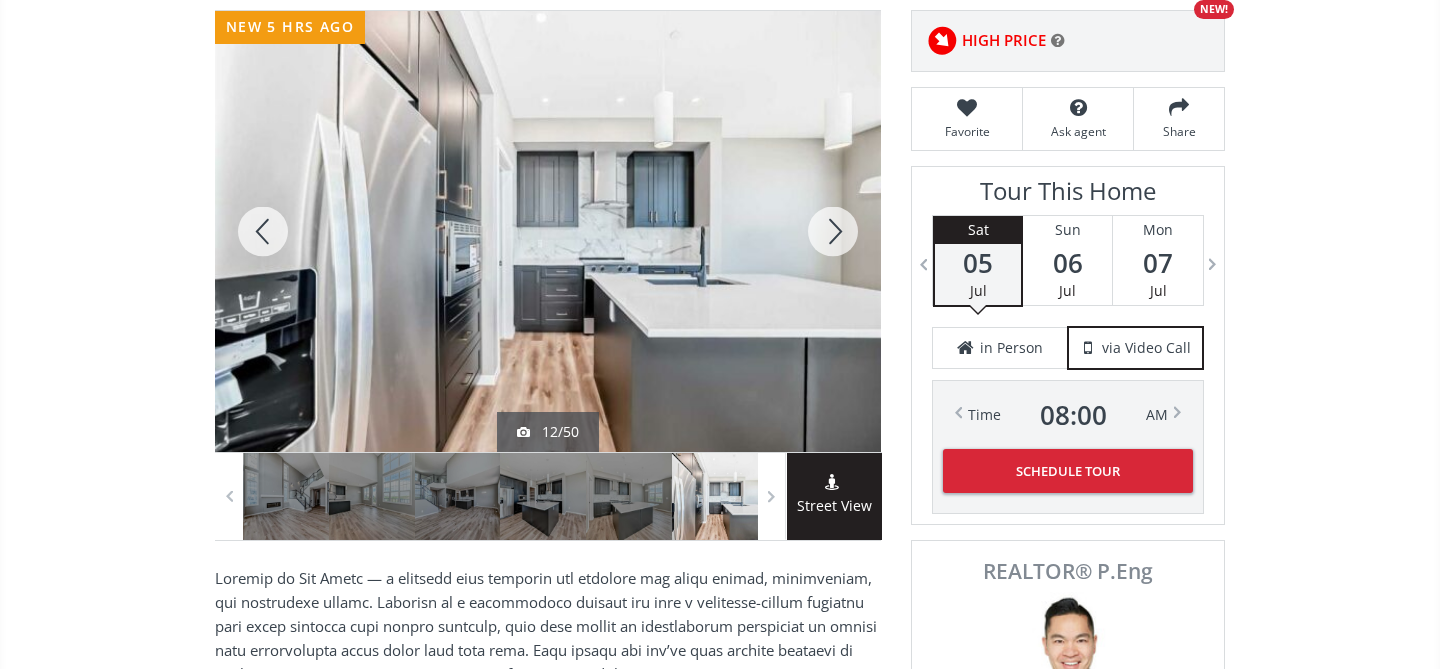 click at bounding box center [833, 231] 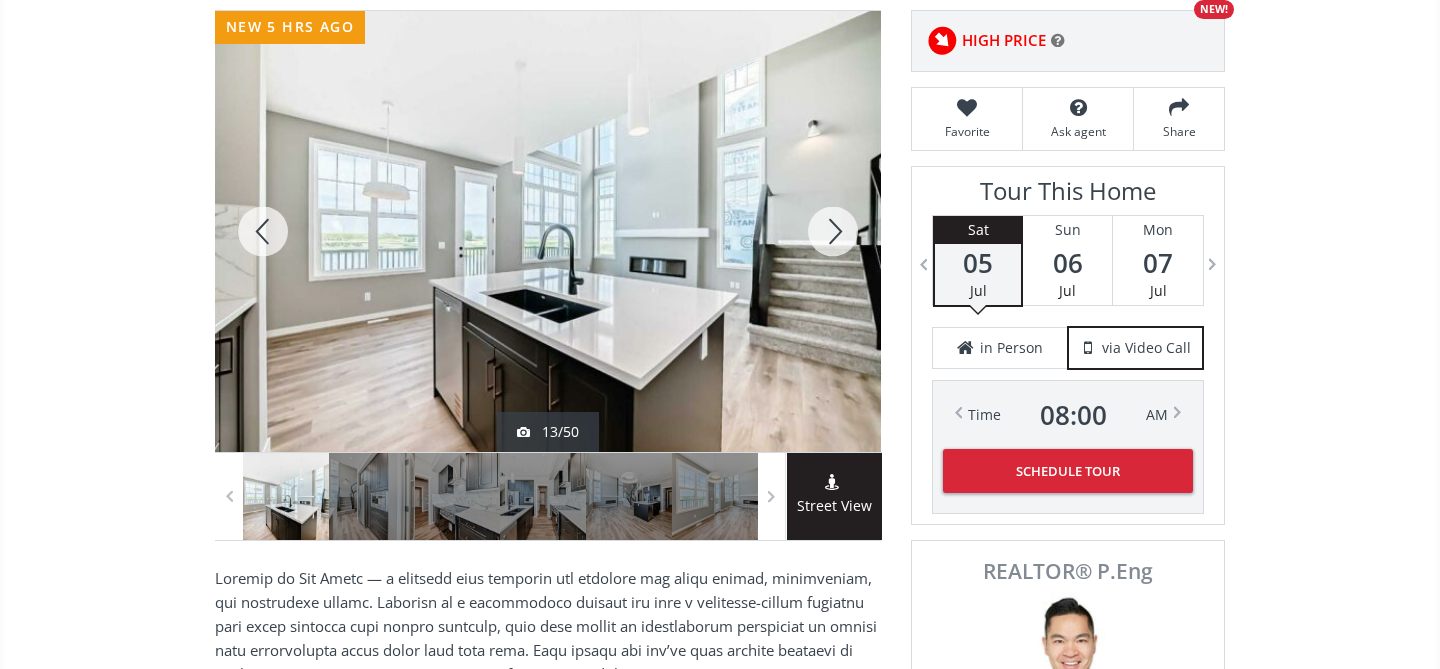 click at bounding box center [833, 231] 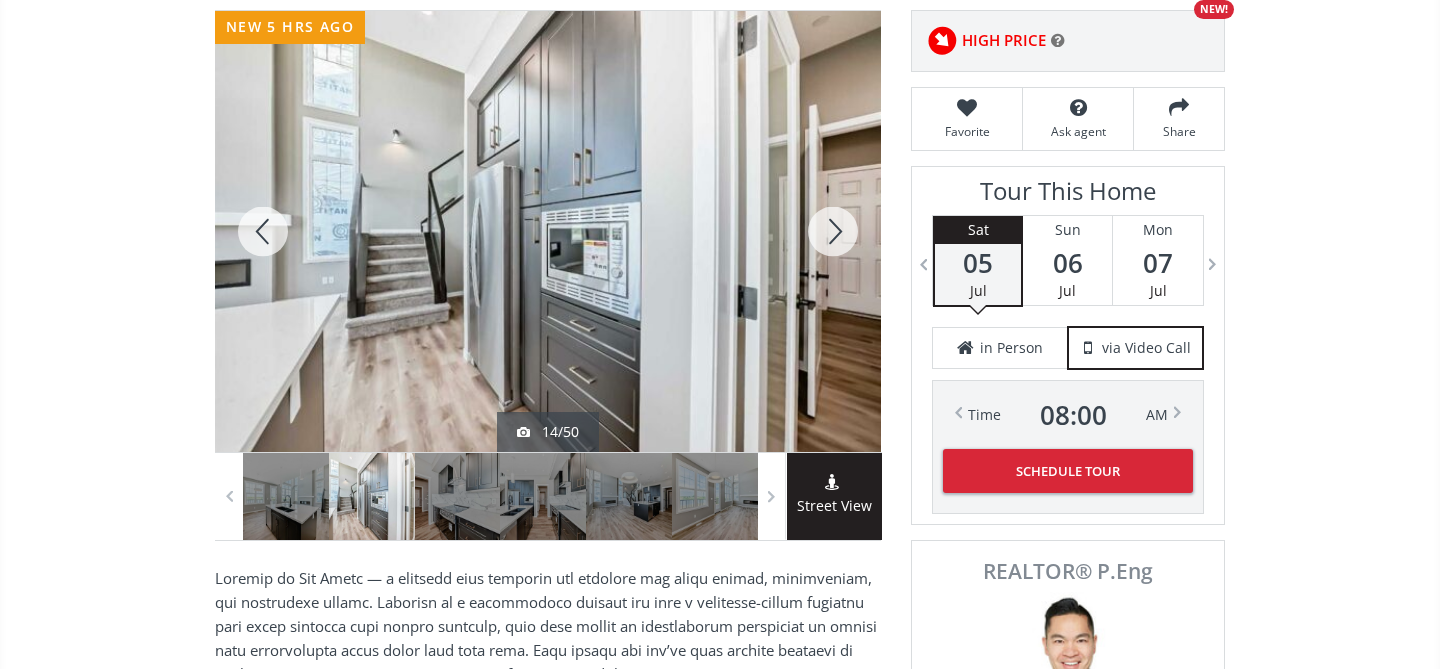 click at bounding box center (833, 231) 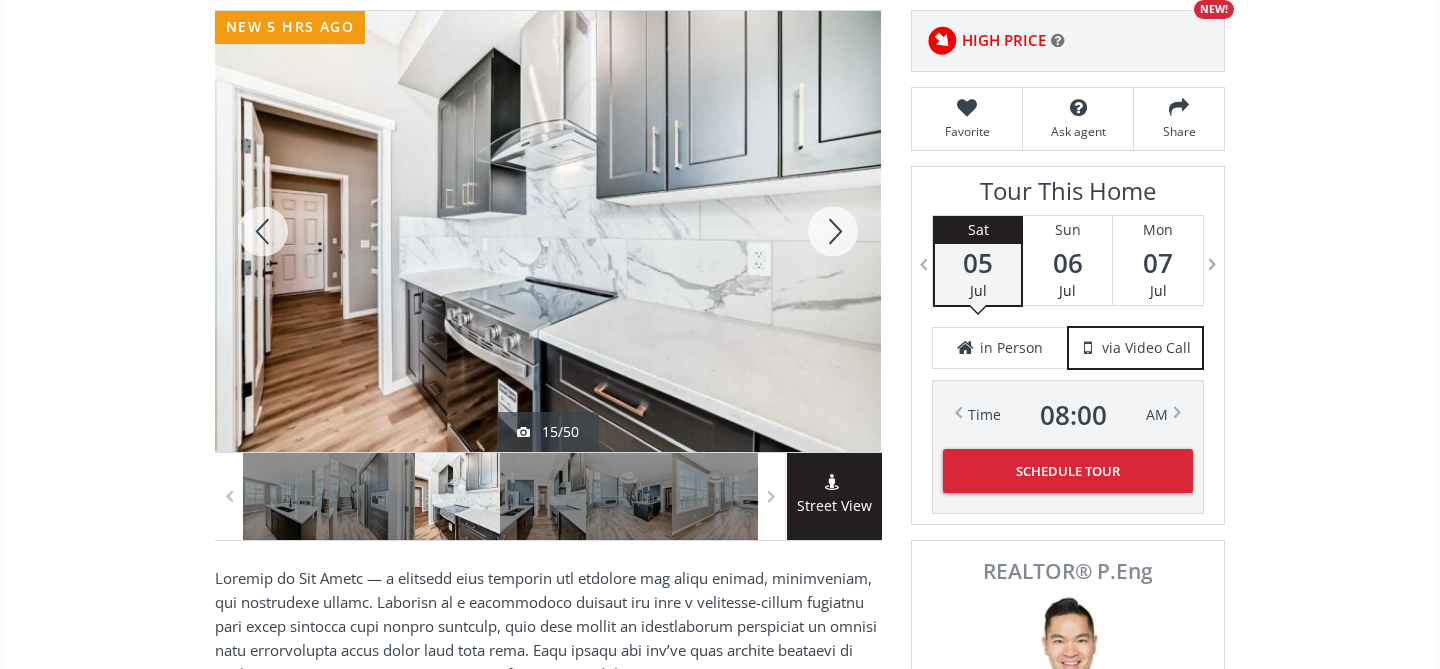 click at bounding box center [833, 231] 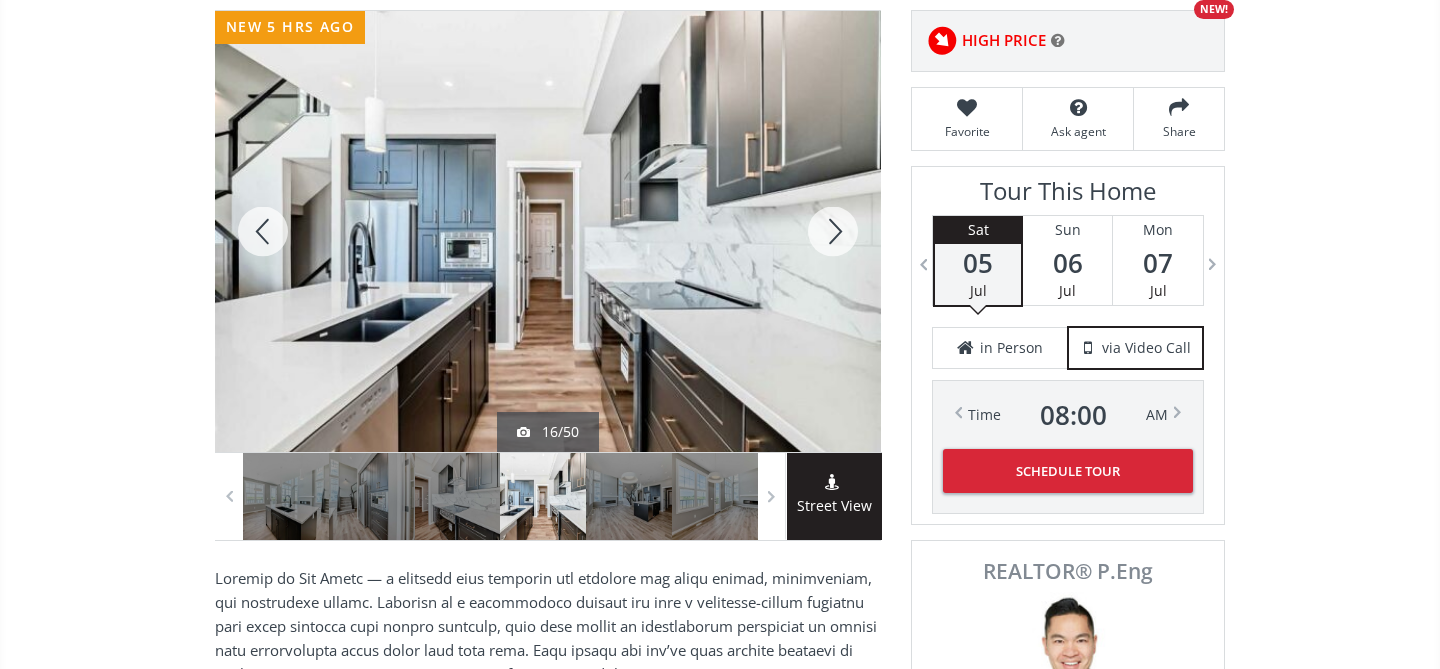 click at bounding box center (833, 231) 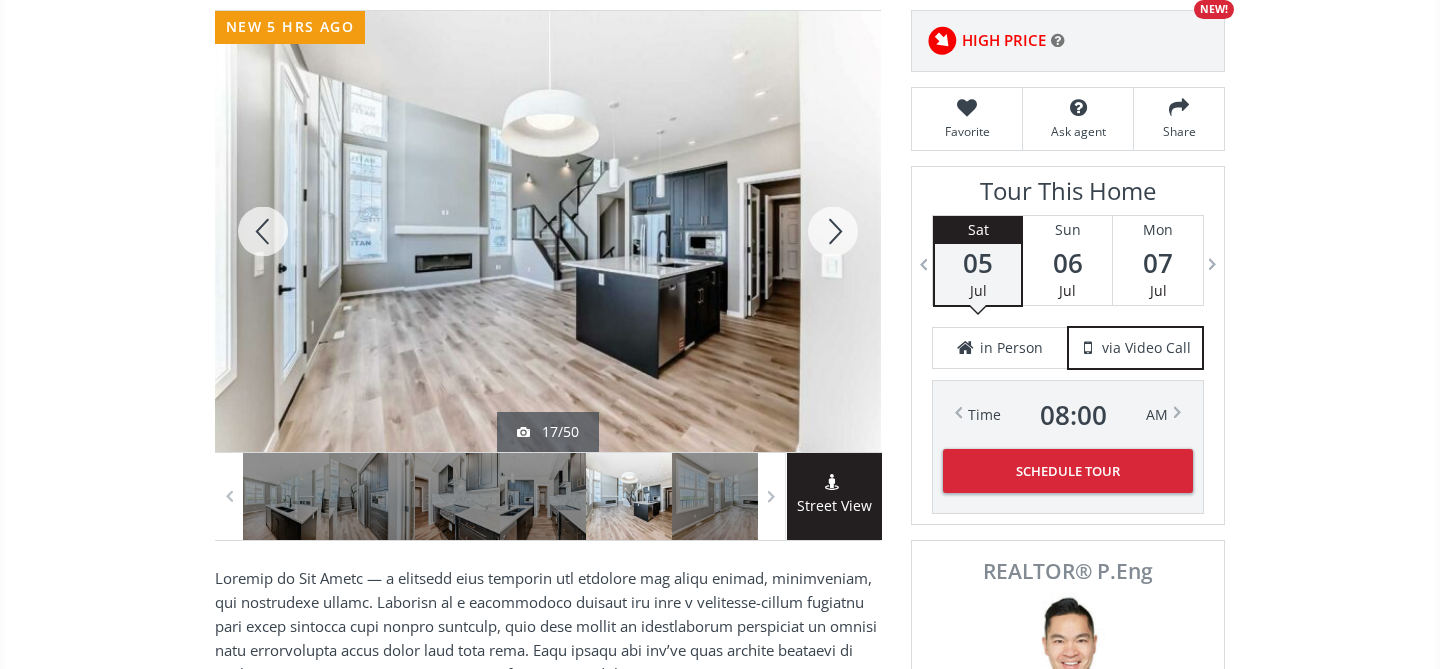 click at bounding box center (833, 231) 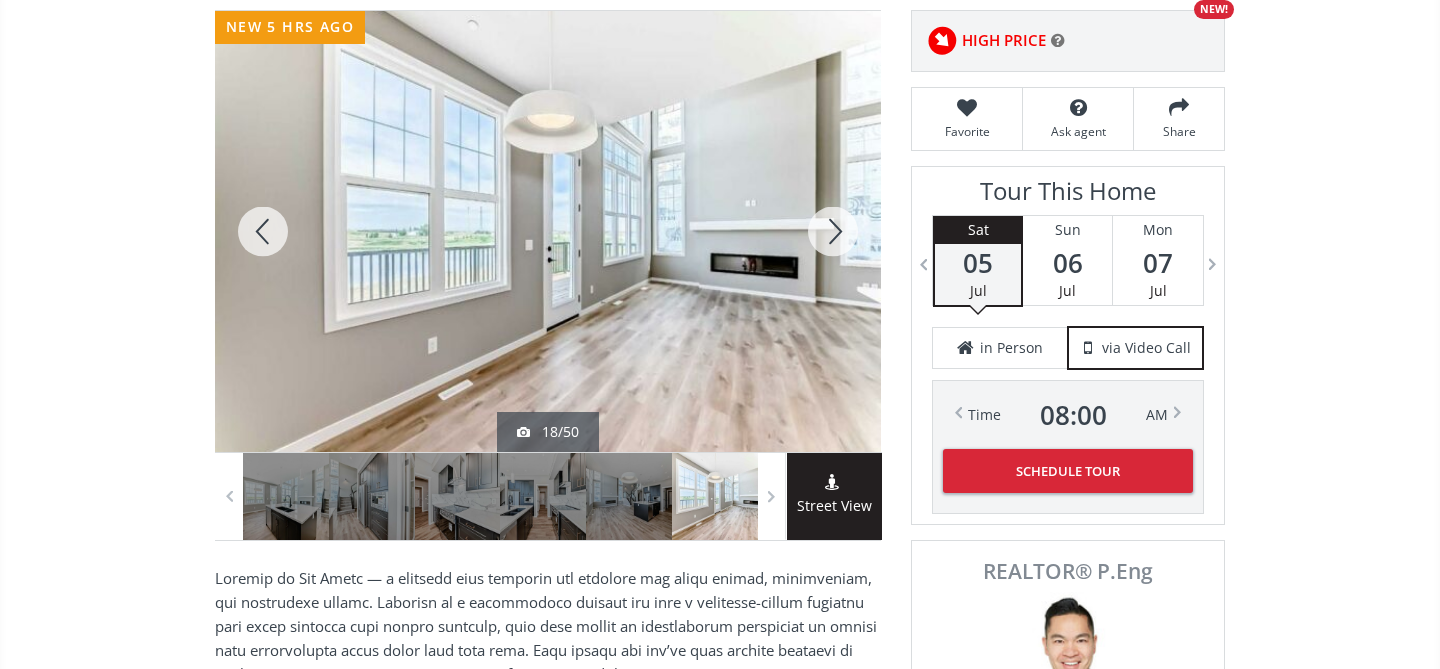 click at bounding box center [833, 231] 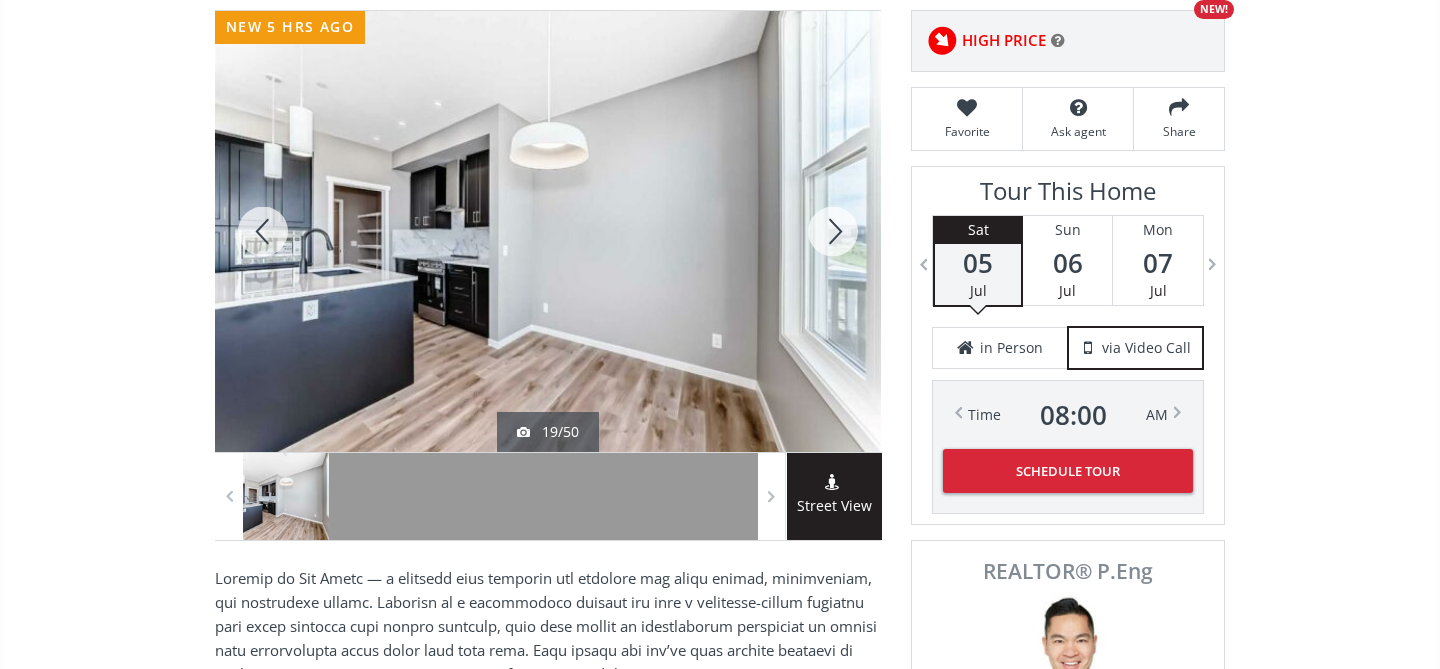 click at bounding box center (833, 231) 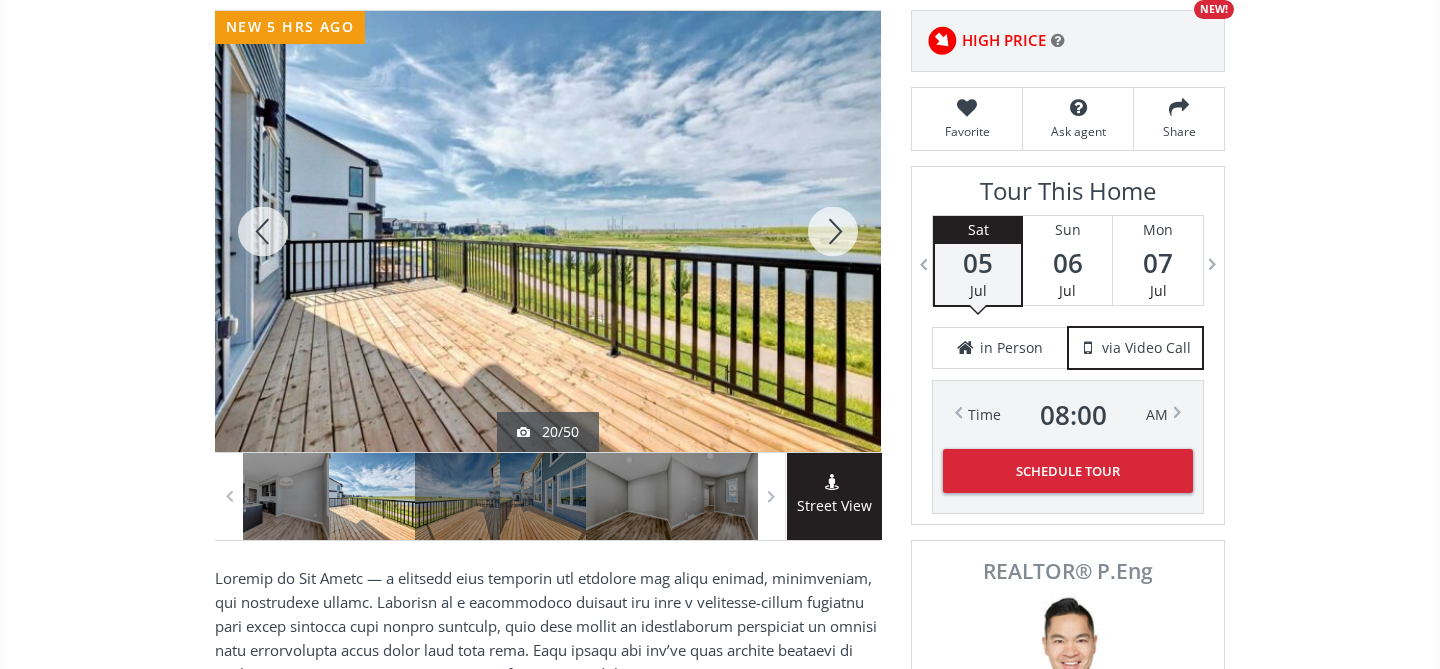 click at bounding box center (833, 231) 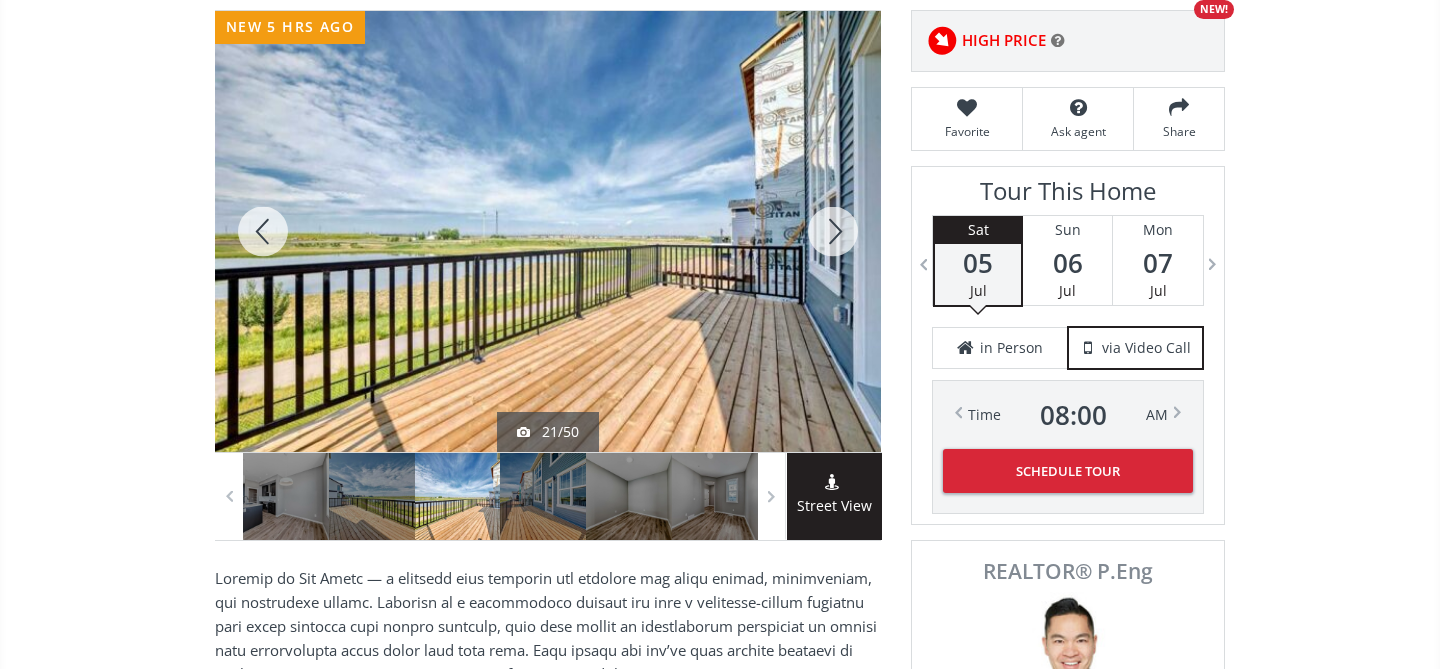 click at bounding box center [833, 231] 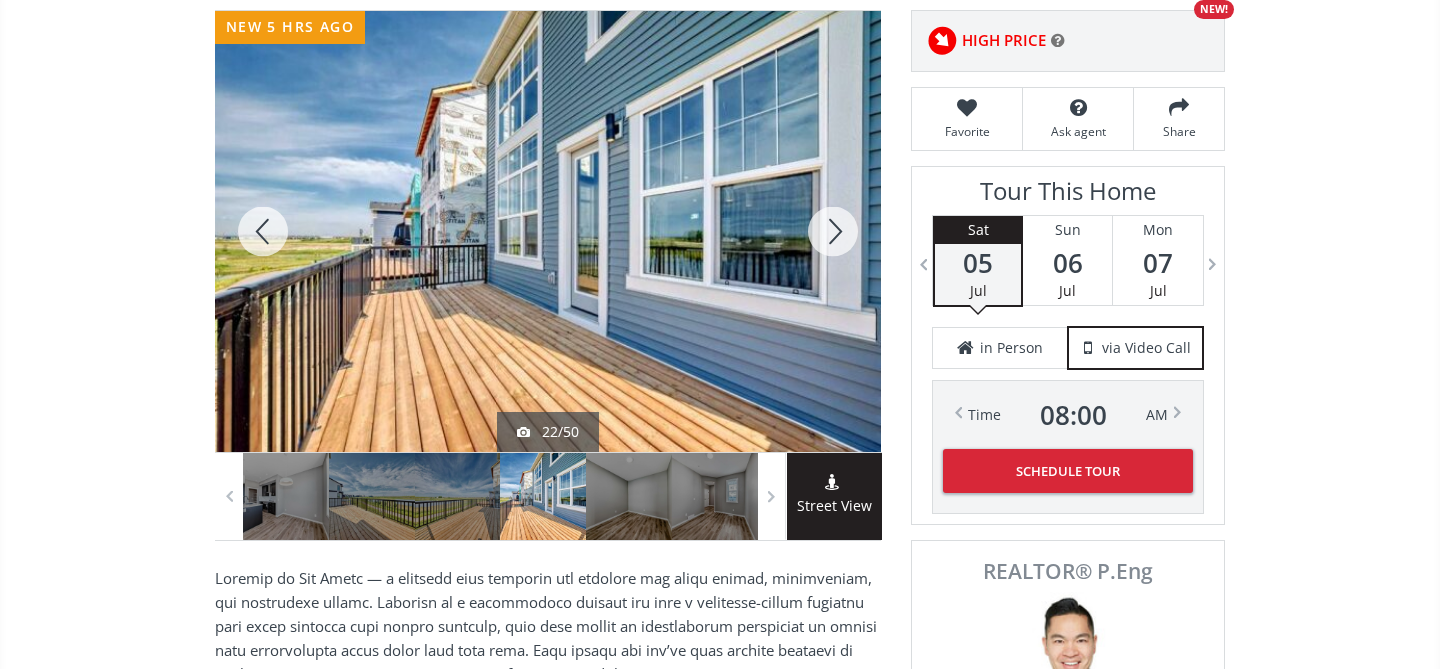 click at bounding box center (833, 231) 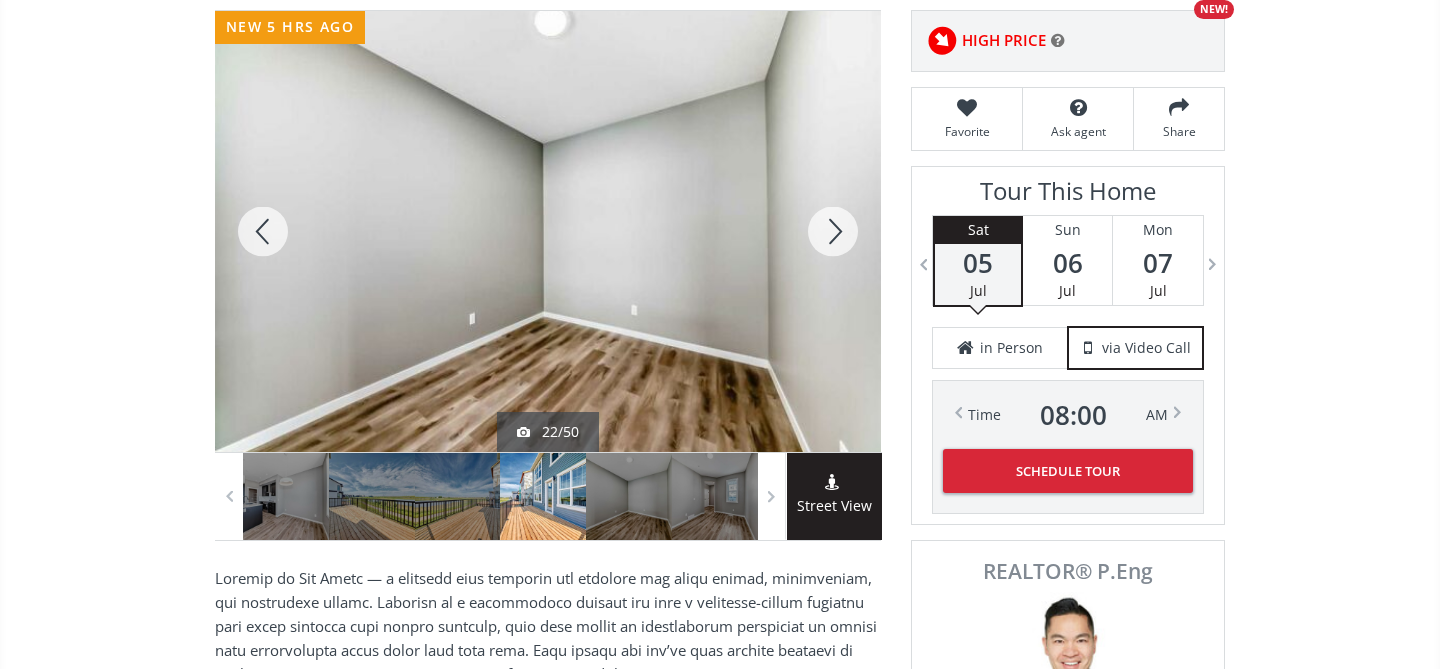click at bounding box center [833, 231] 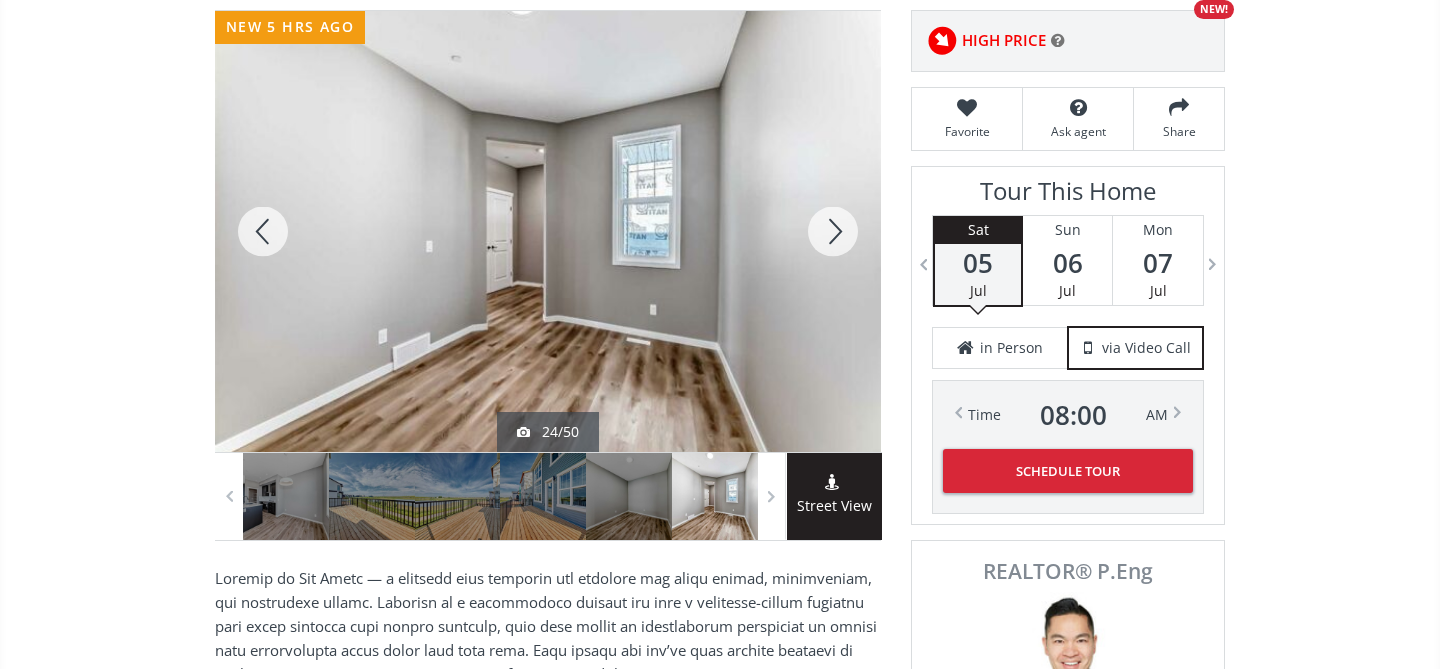 click at bounding box center [833, 231] 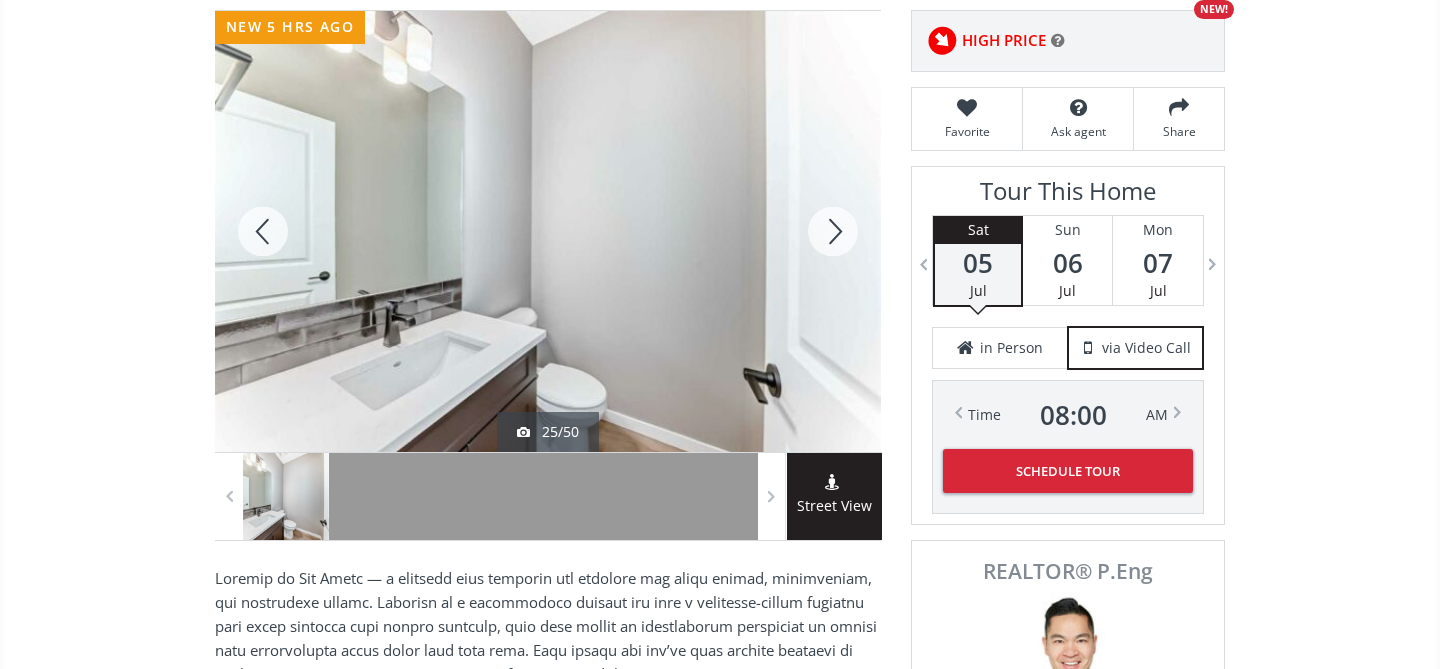 click at bounding box center [833, 231] 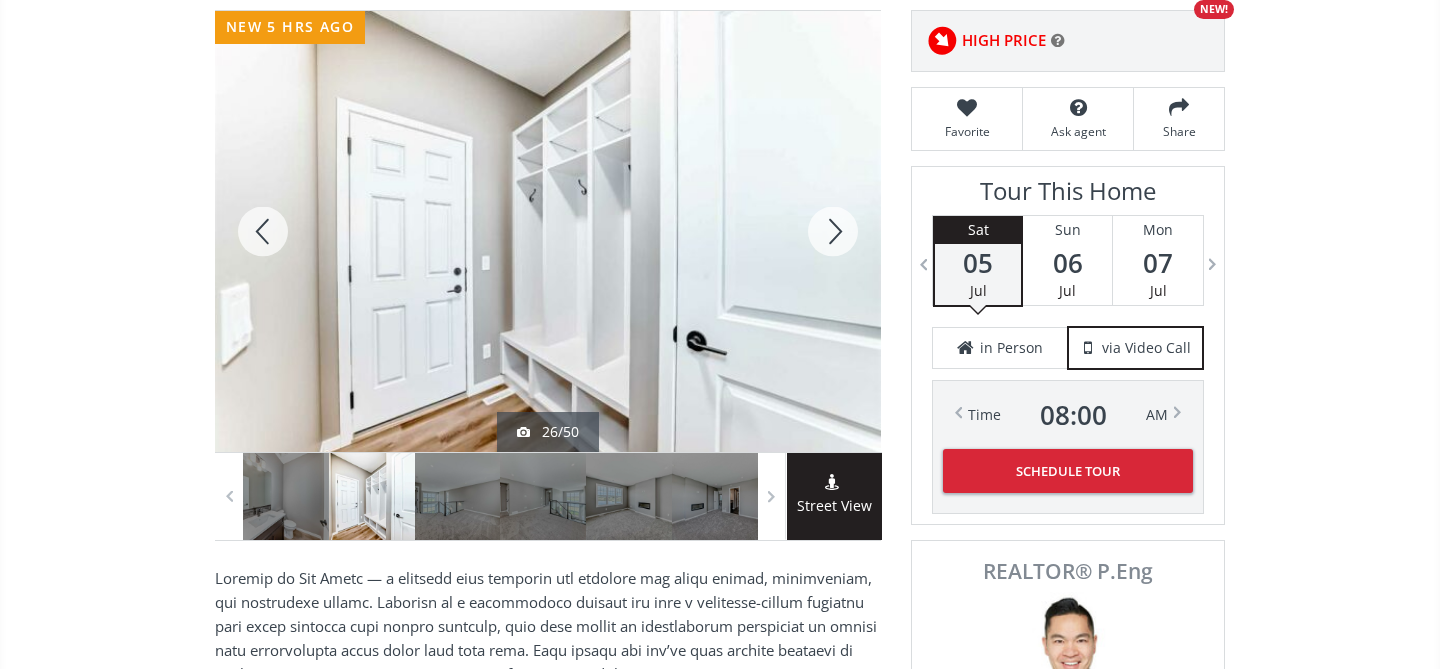 click at bounding box center (833, 231) 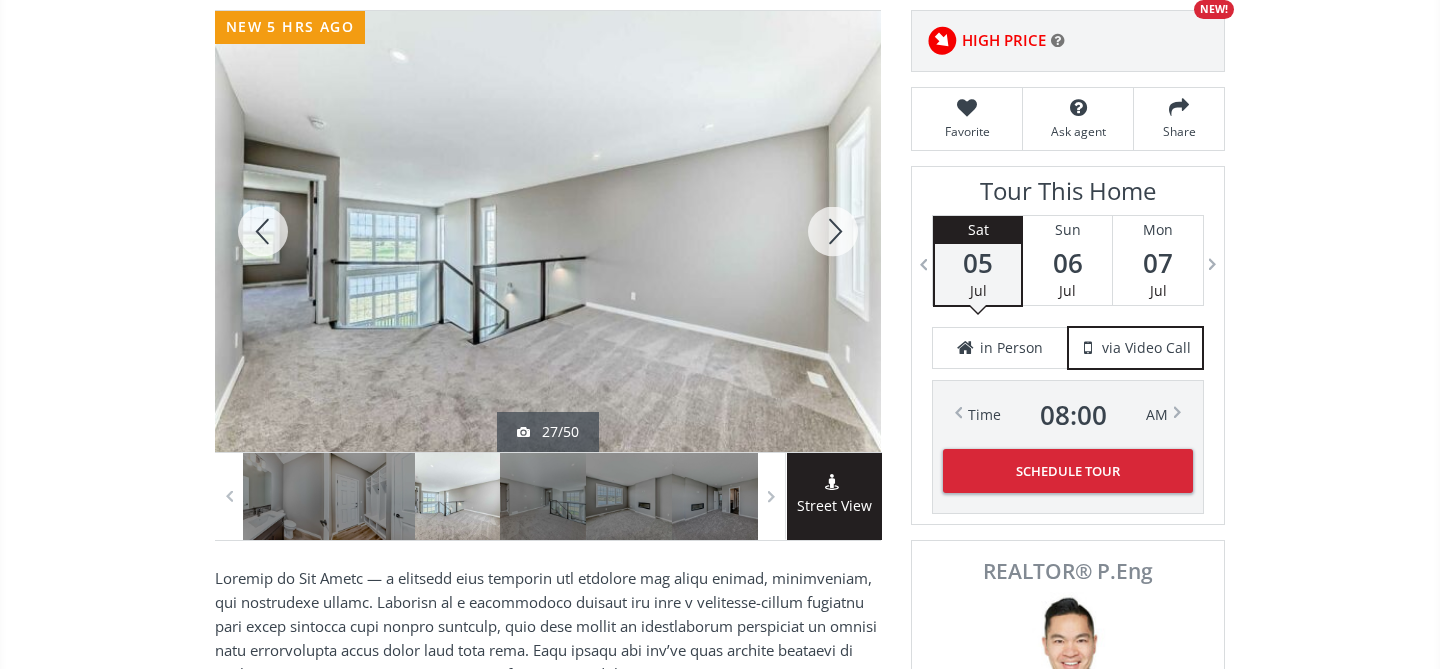 click at bounding box center [833, 231] 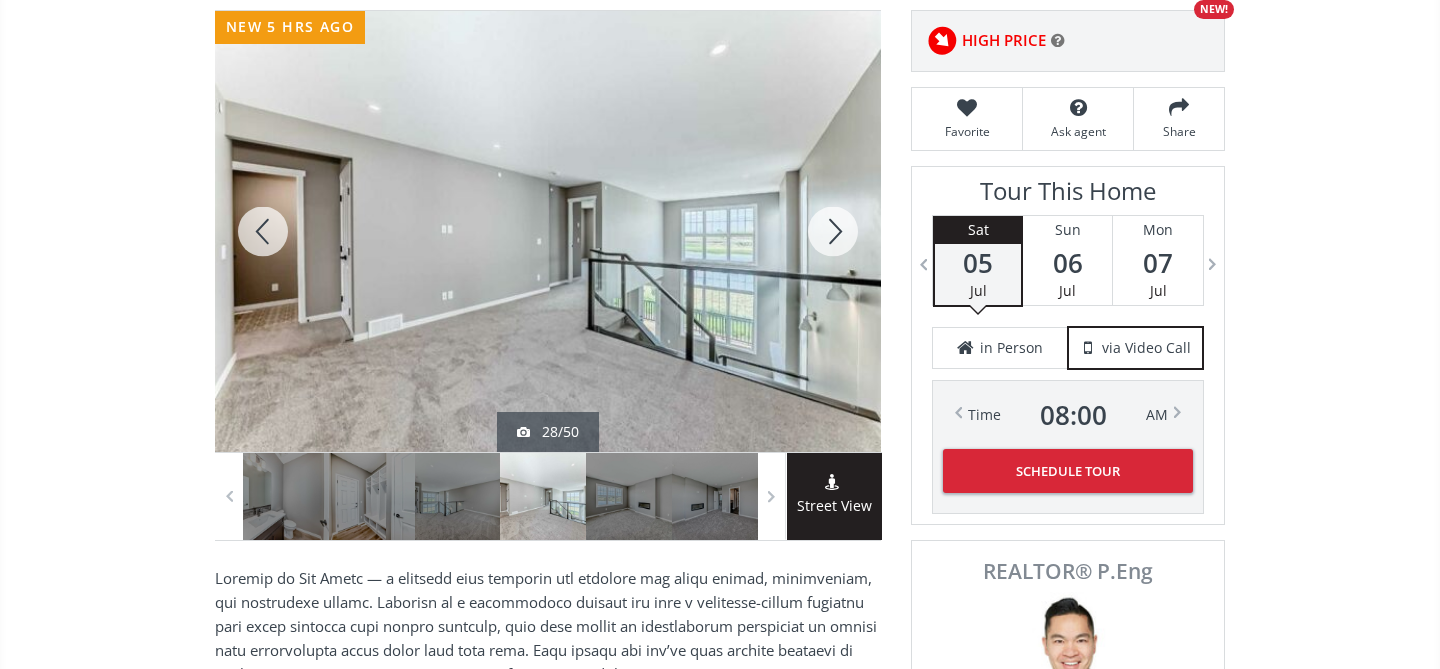 click at bounding box center (833, 231) 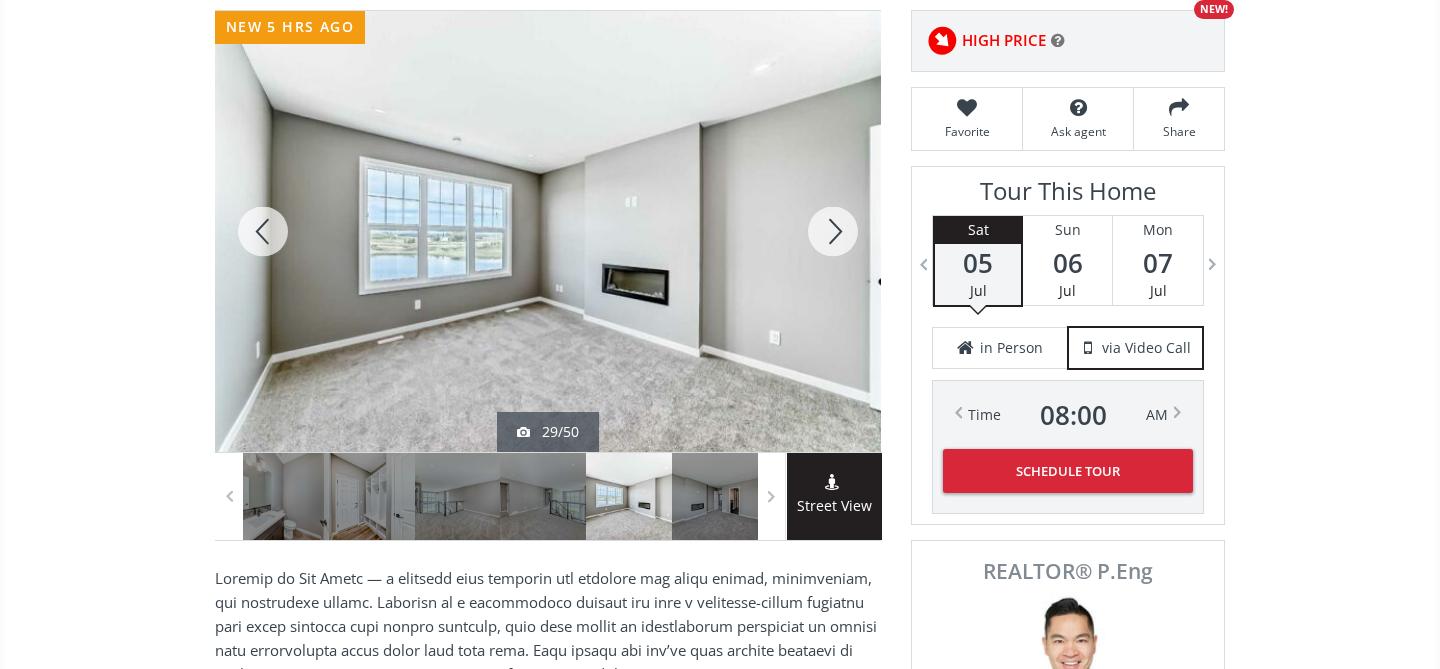 click at bounding box center [833, 231] 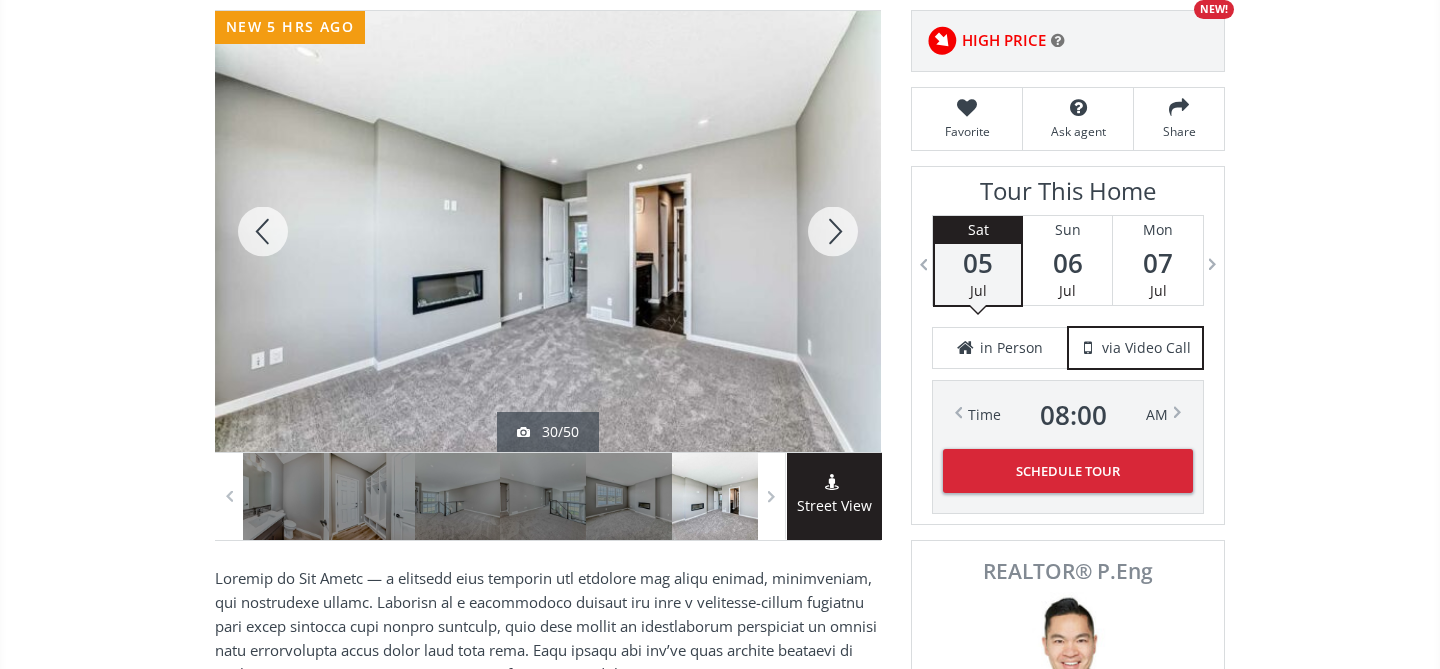 click at bounding box center (833, 231) 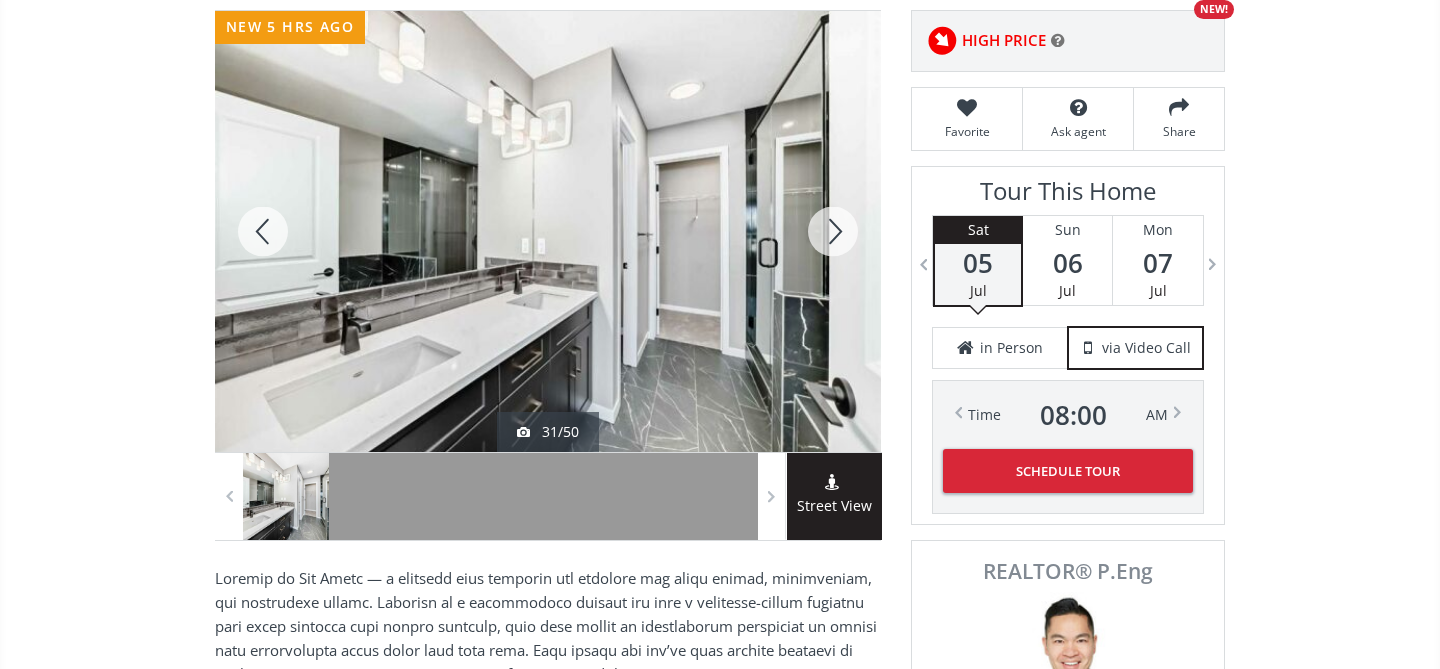 click at bounding box center (833, 231) 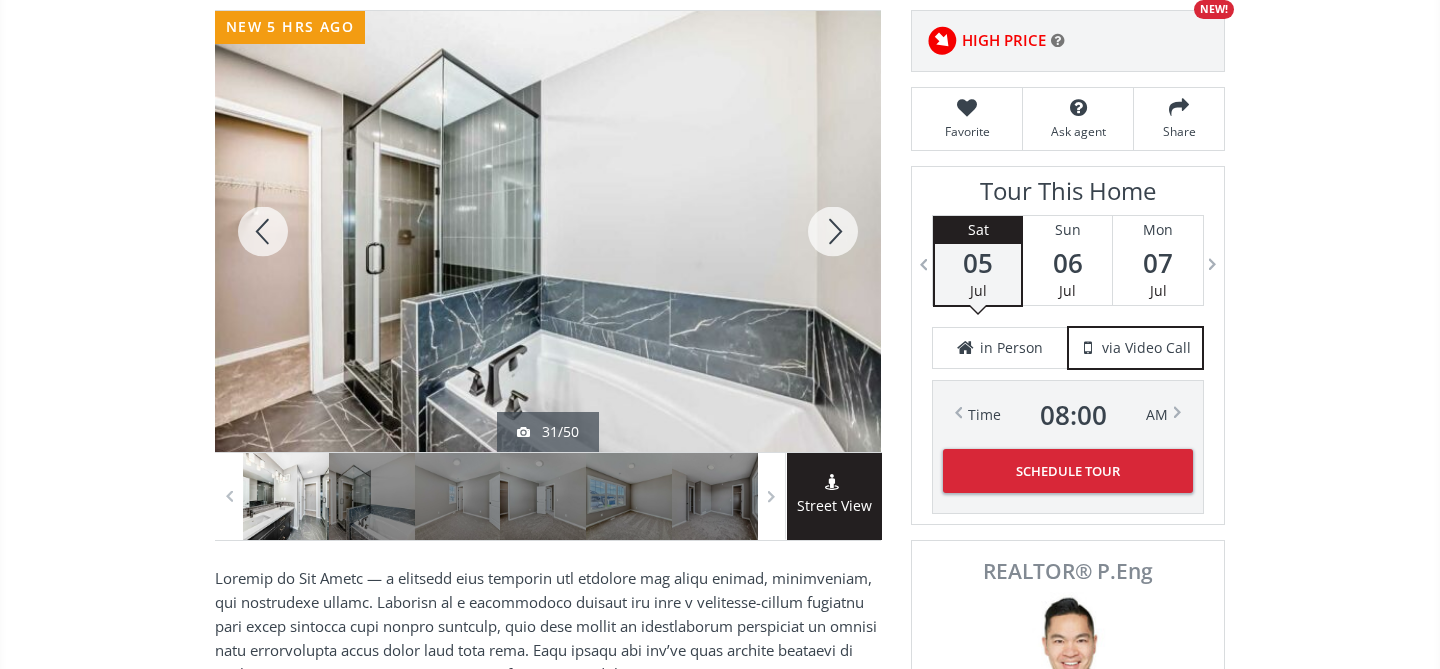 click at bounding box center (833, 231) 